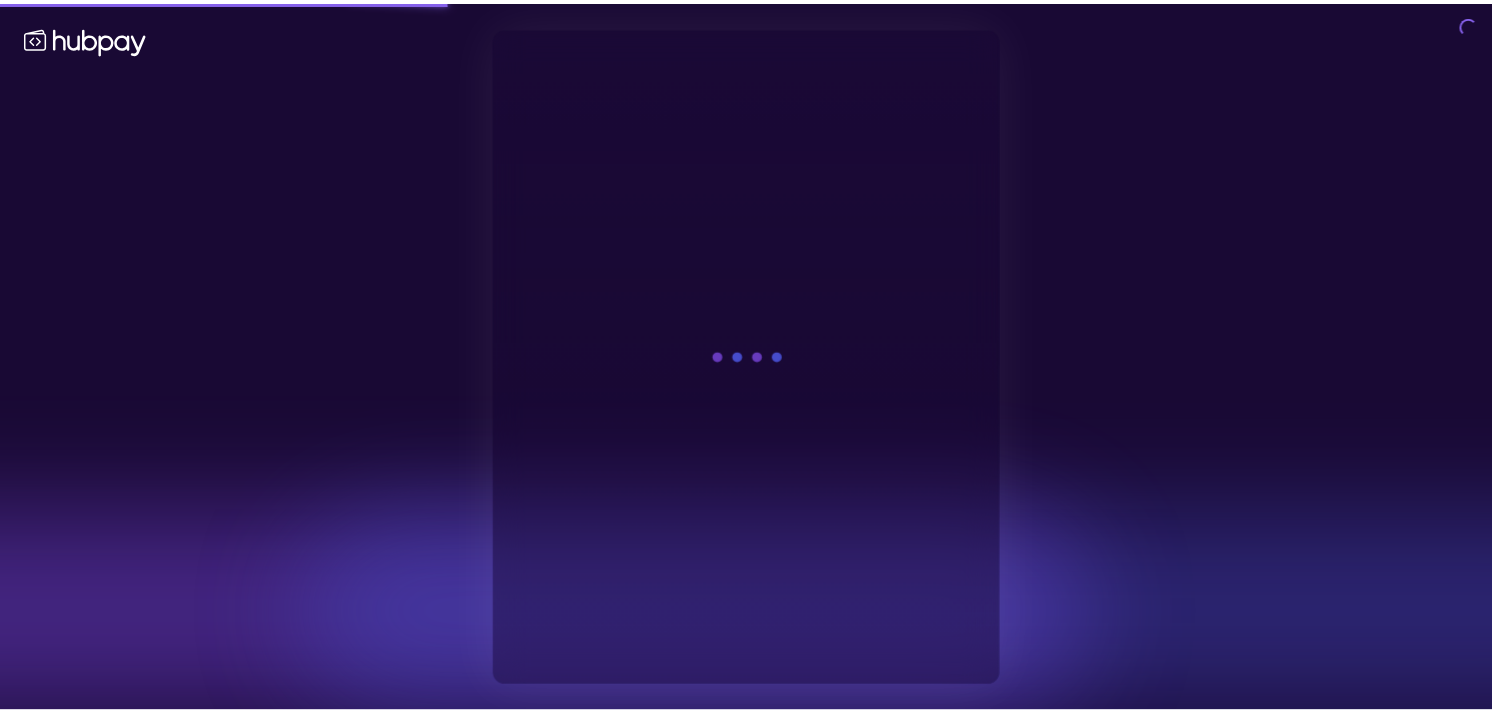 scroll, scrollTop: 0, scrollLeft: 0, axis: both 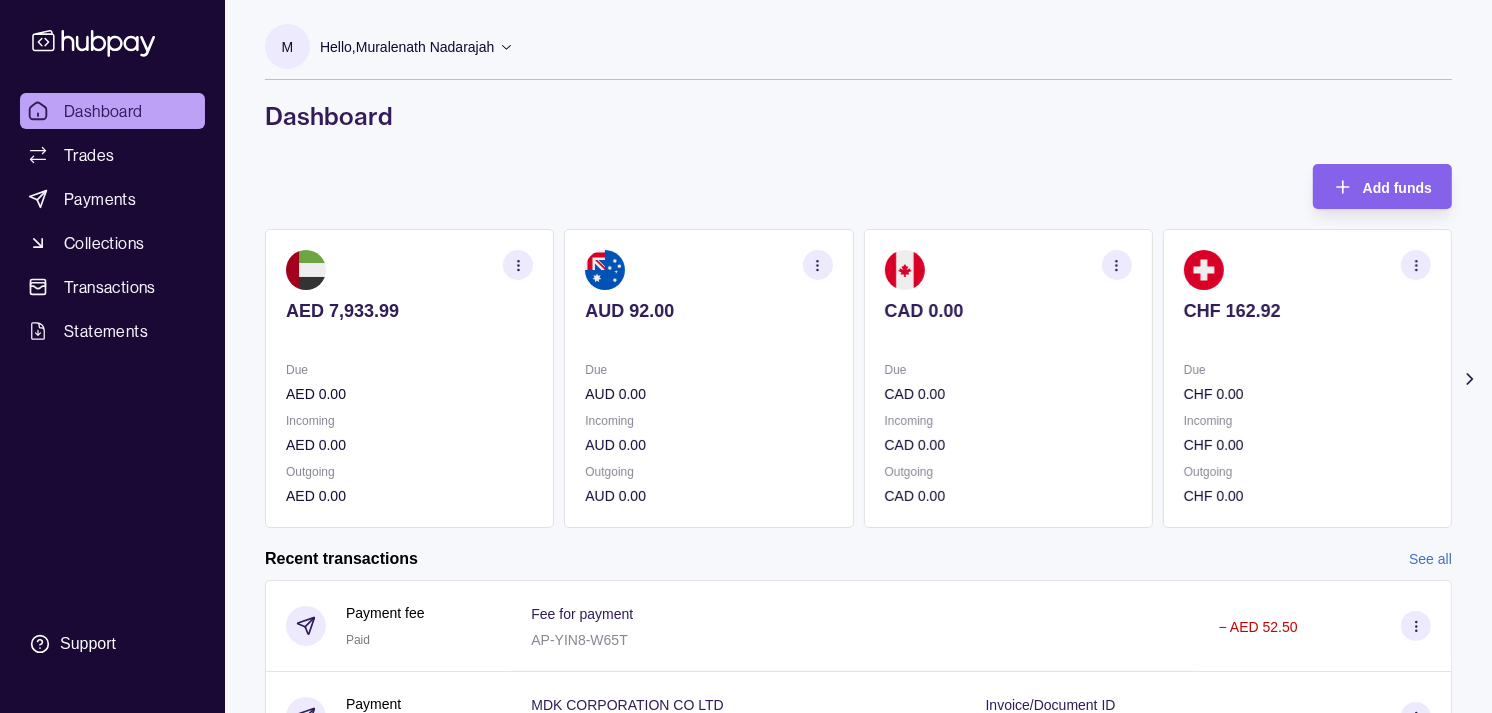 click 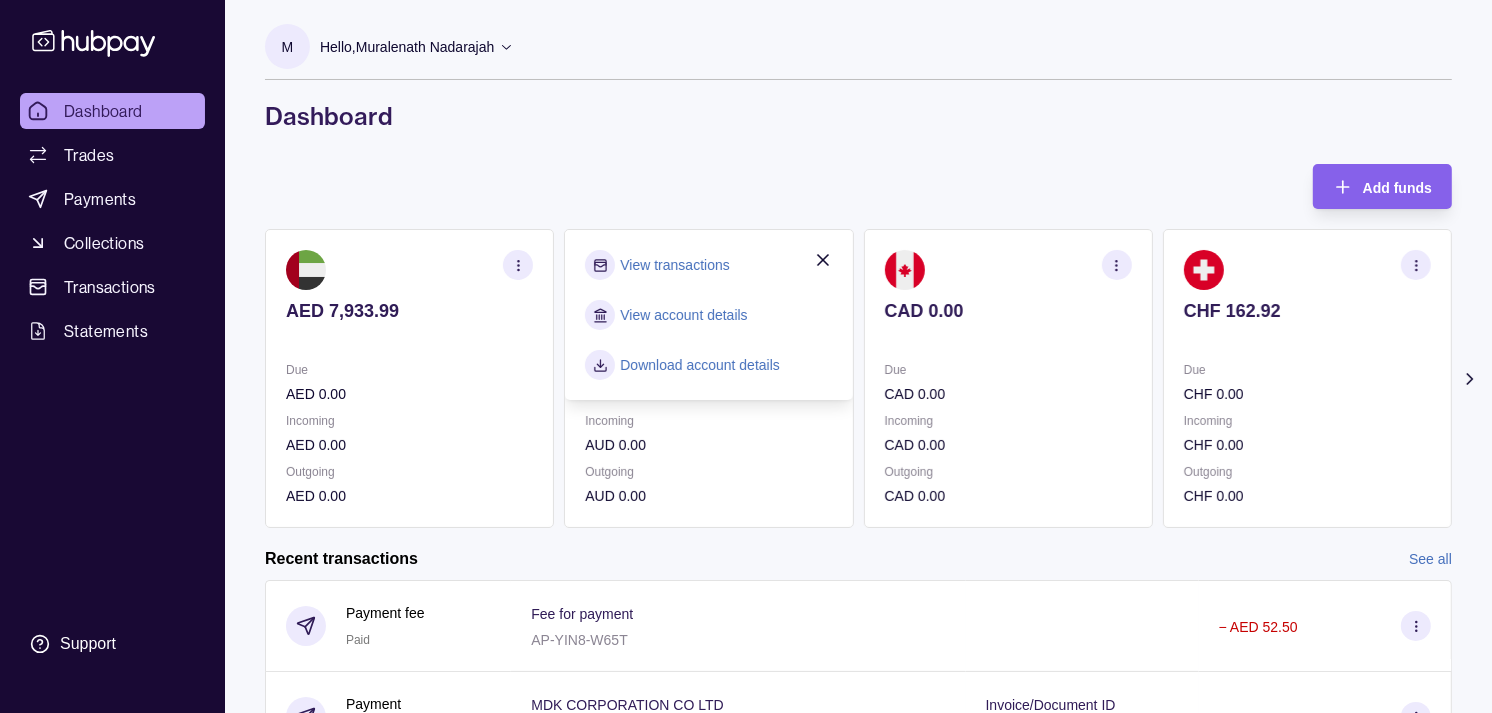 click on "View transactions" at bounding box center (674, 265) 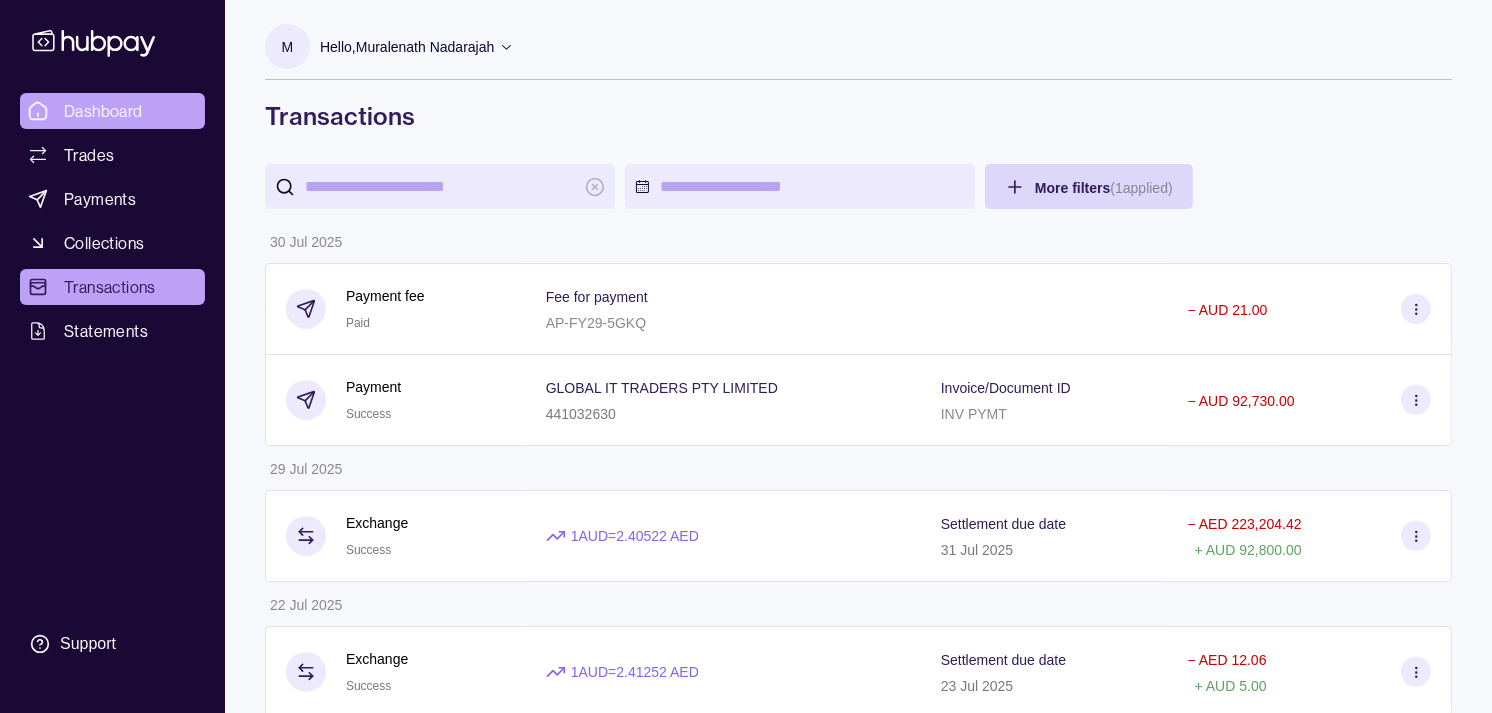 click on "Dashboard" at bounding box center (103, 111) 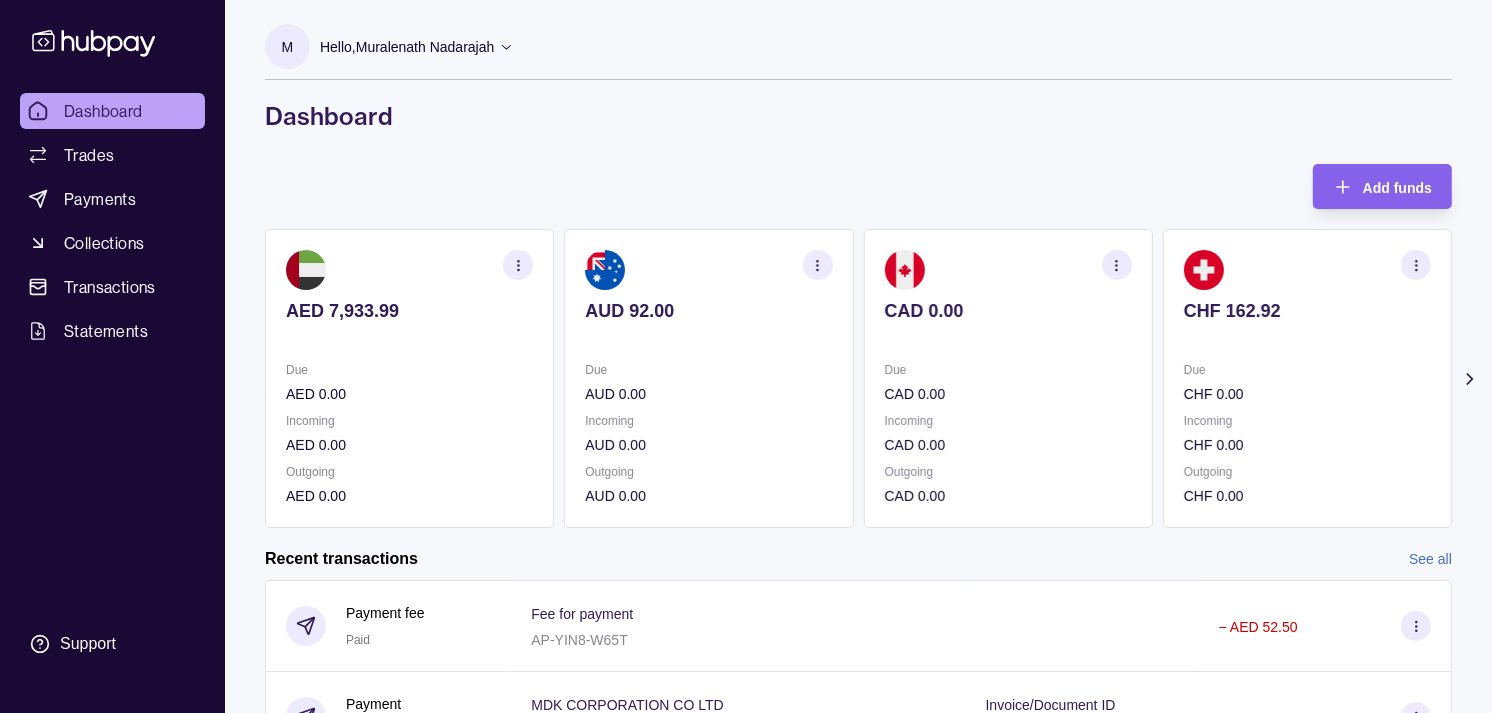 click at bounding box center (1008, 270) 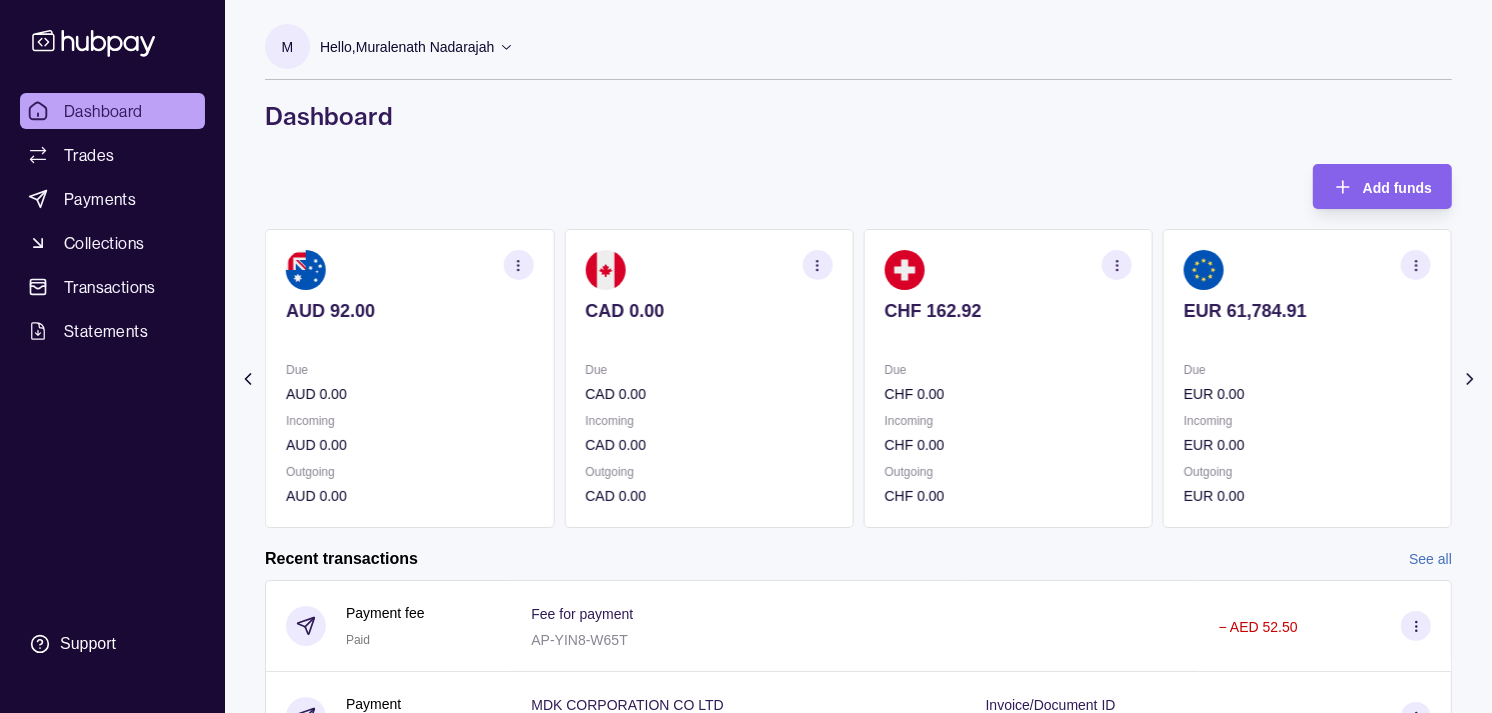 click on "CHF 162.92" at bounding box center [1008, 311] 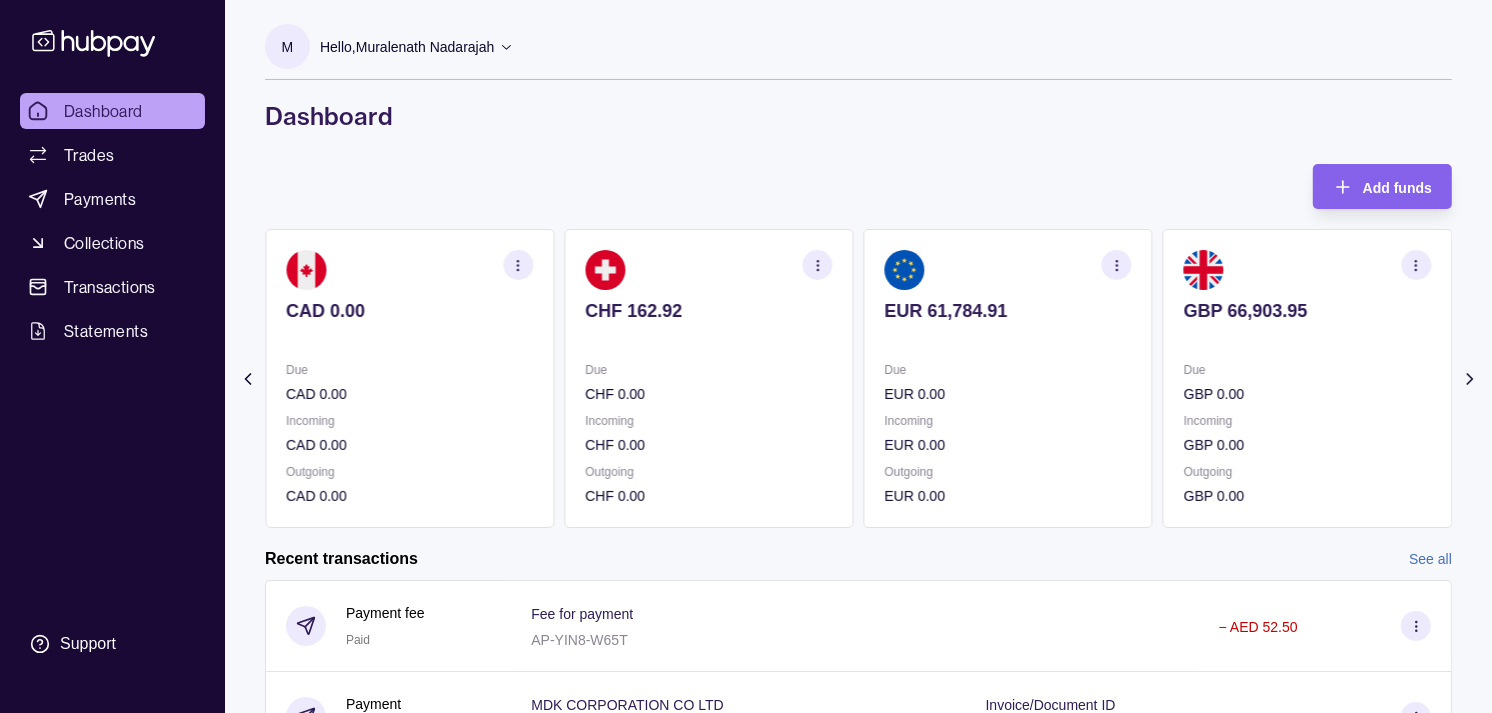 click on "EUR 61,784.91" at bounding box center (1008, 324) 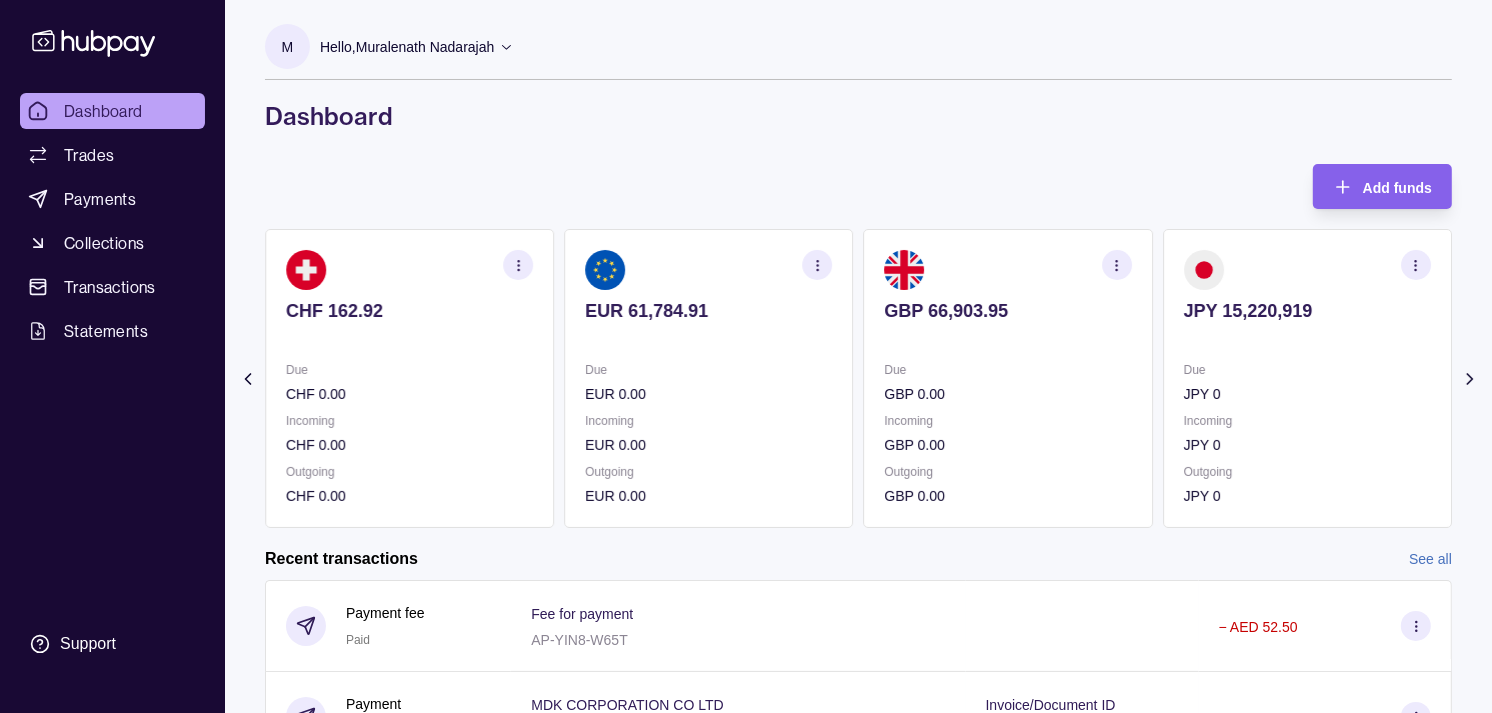 click on "GBP 66,903.95" at bounding box center [1008, 324] 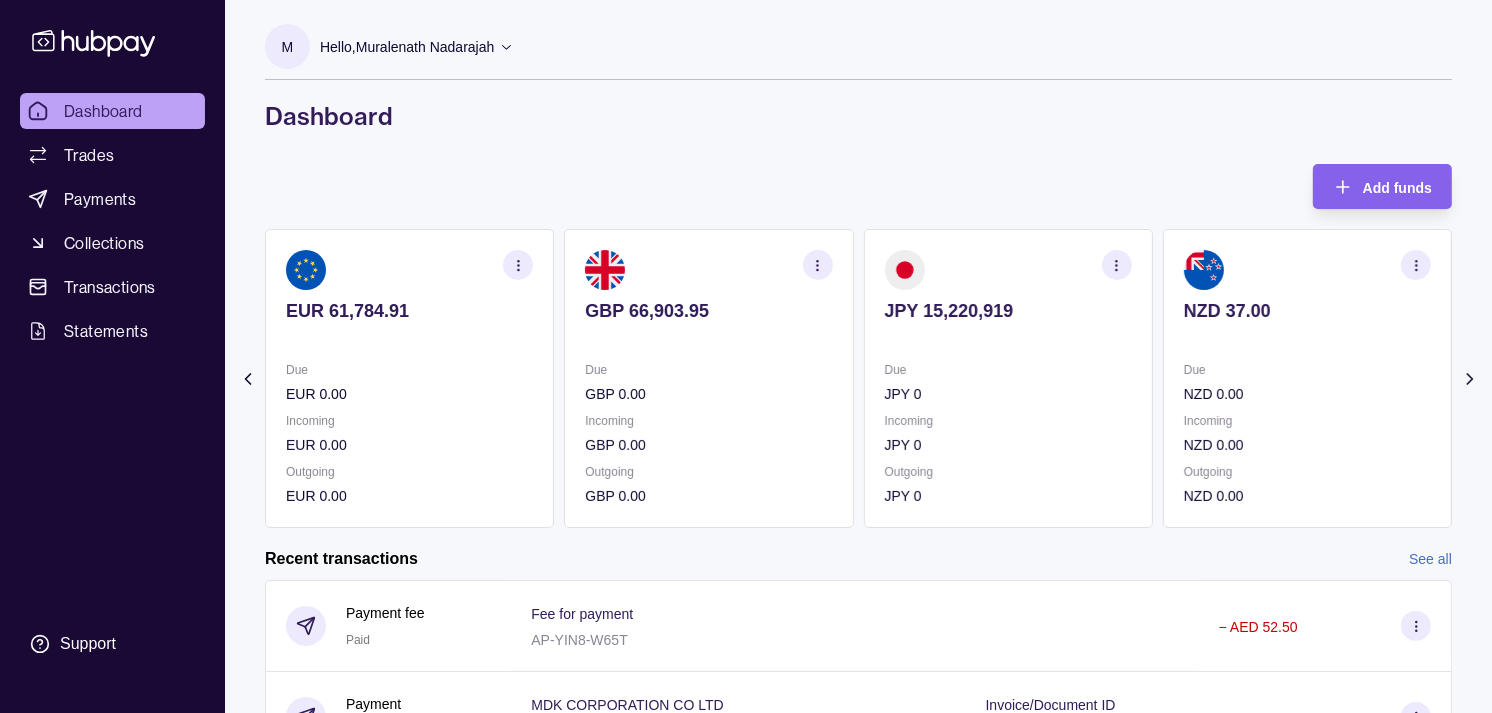 click on "JPY 15,220,919" at bounding box center (1008, 311) 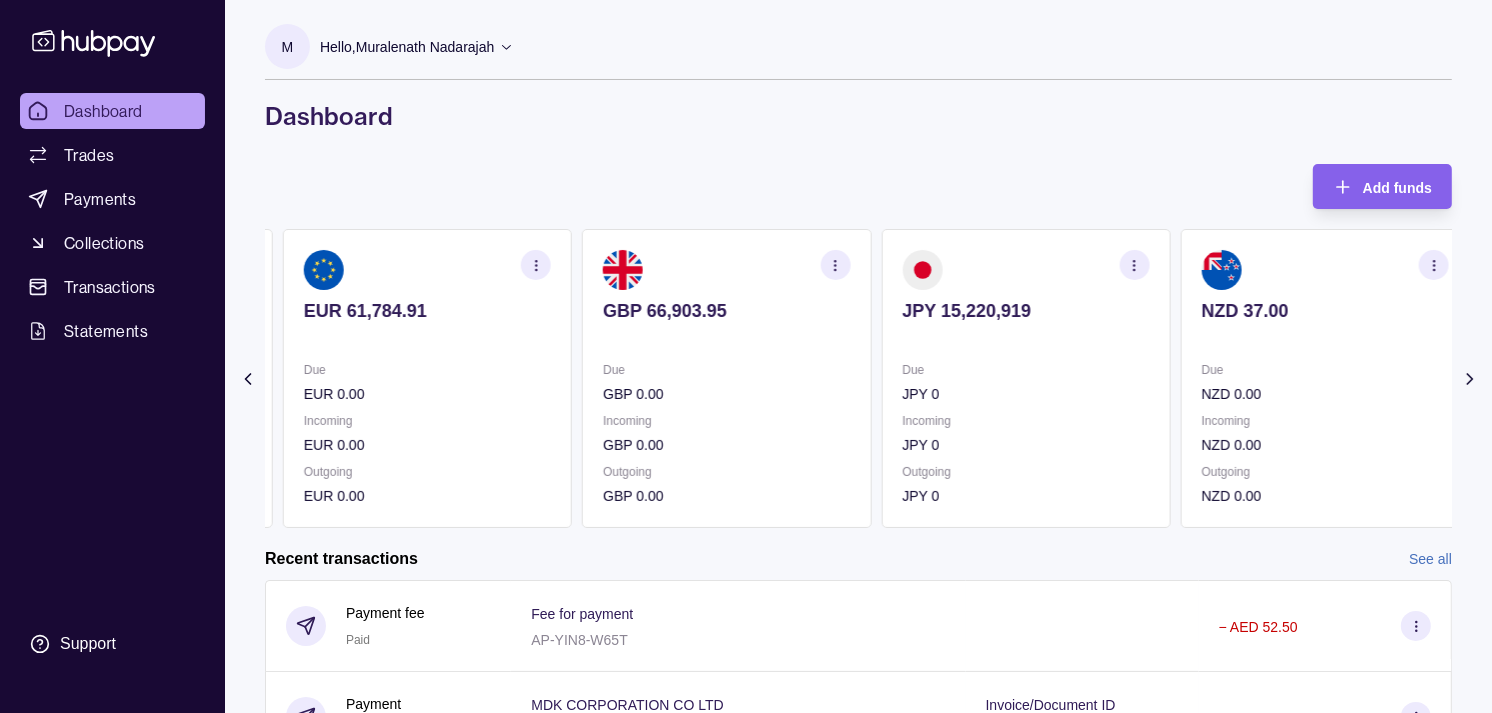 click on "JPY 15,220,919" at bounding box center (1025, 311) 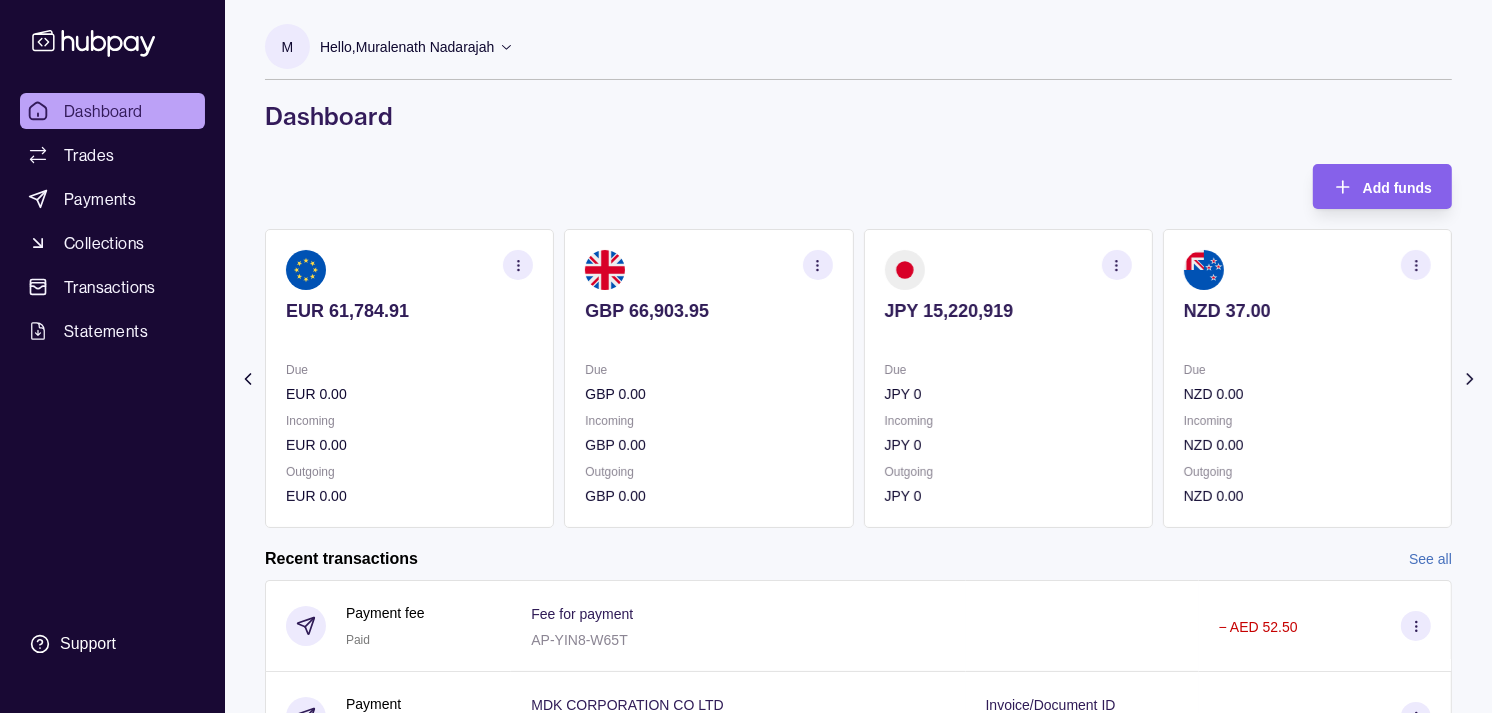 click on "JPY 15,220,919" at bounding box center [1008, 311] 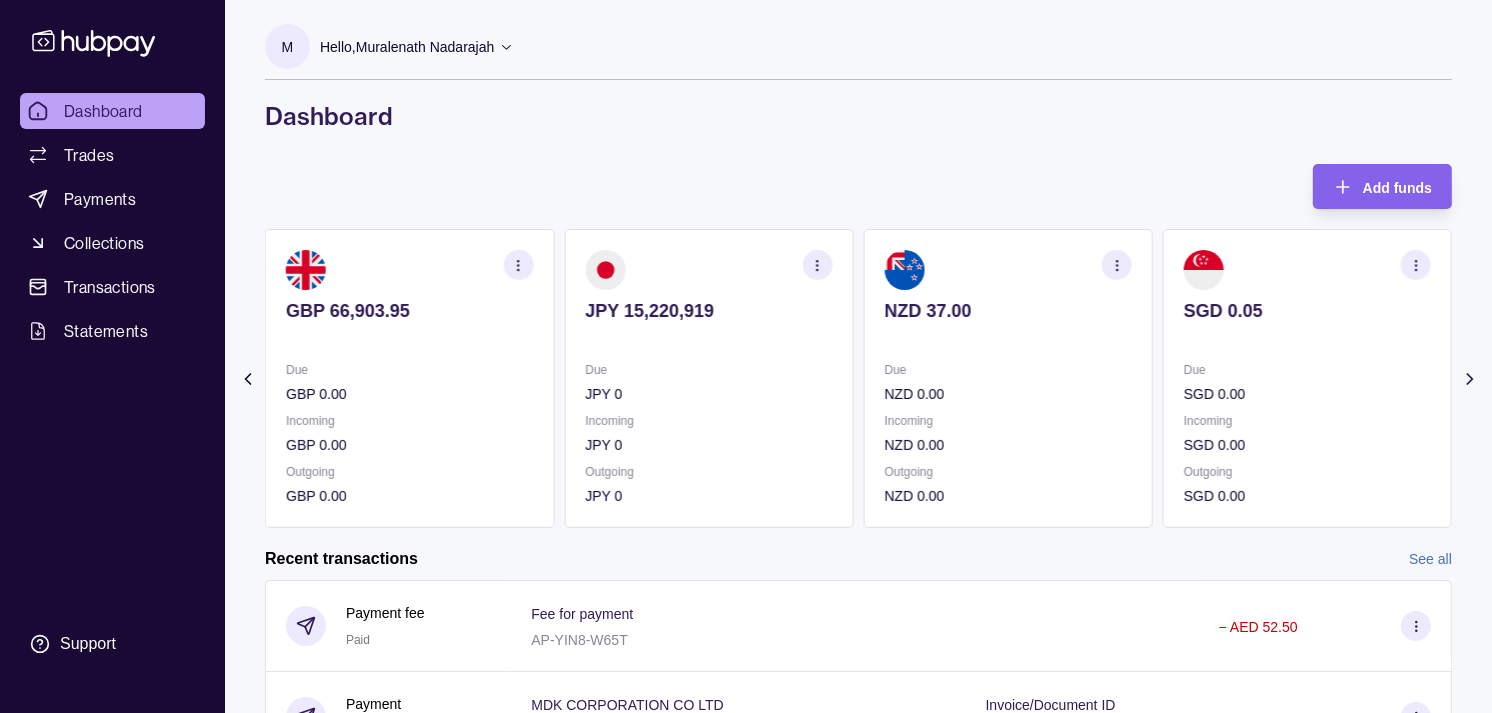 click on "NZD 37.00" at bounding box center (1008, 311) 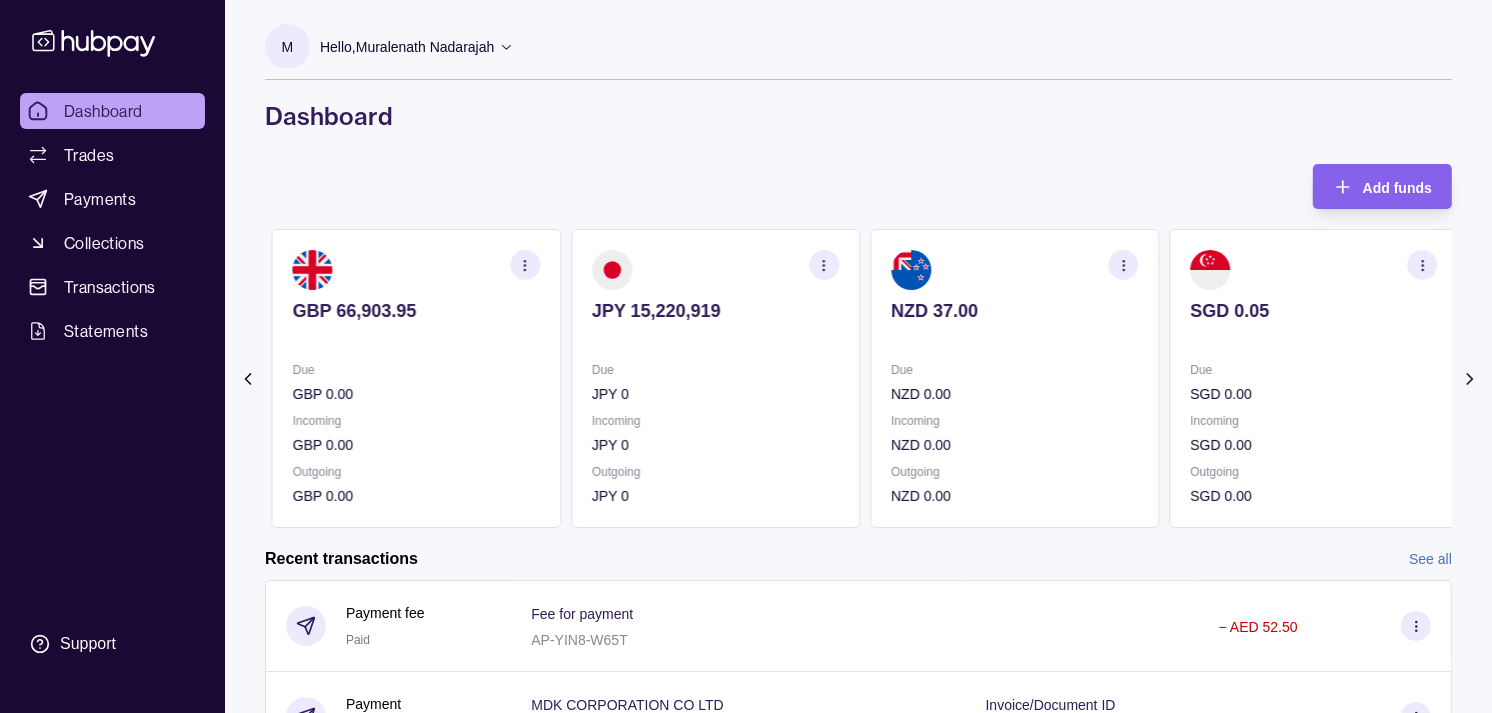 click on "NZD 37.00" at bounding box center (1014, 311) 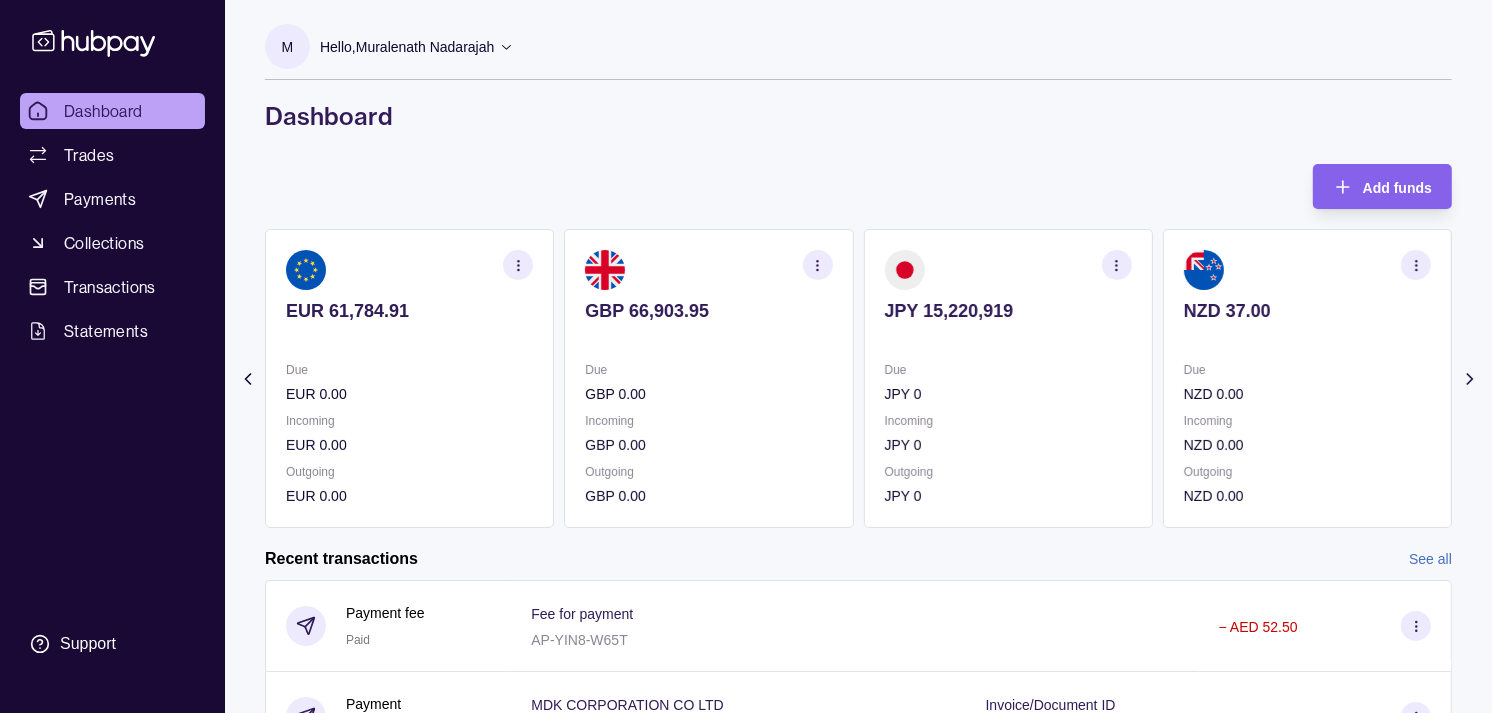 click on "JPY 15,220,919" at bounding box center (1008, 311) 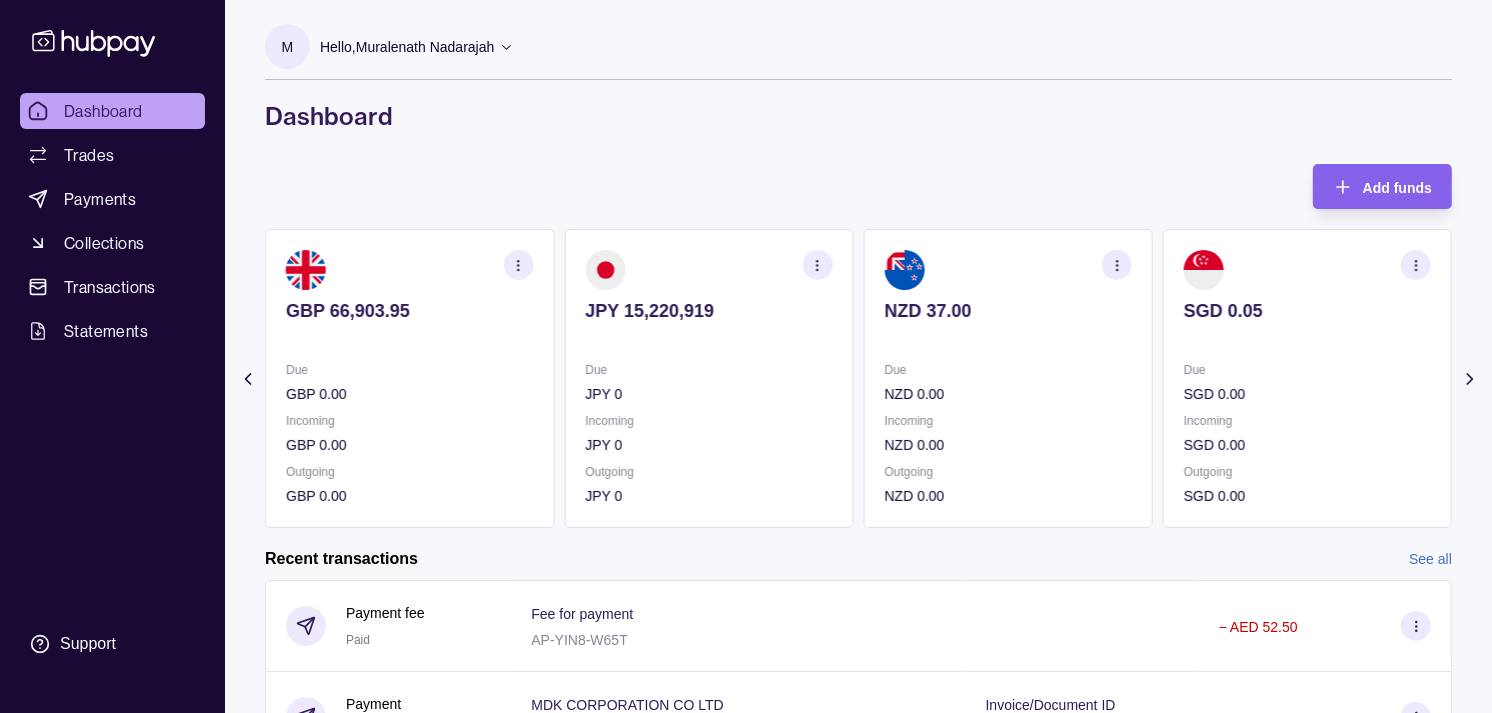 click on "NZD 37.00" at bounding box center (1008, 311) 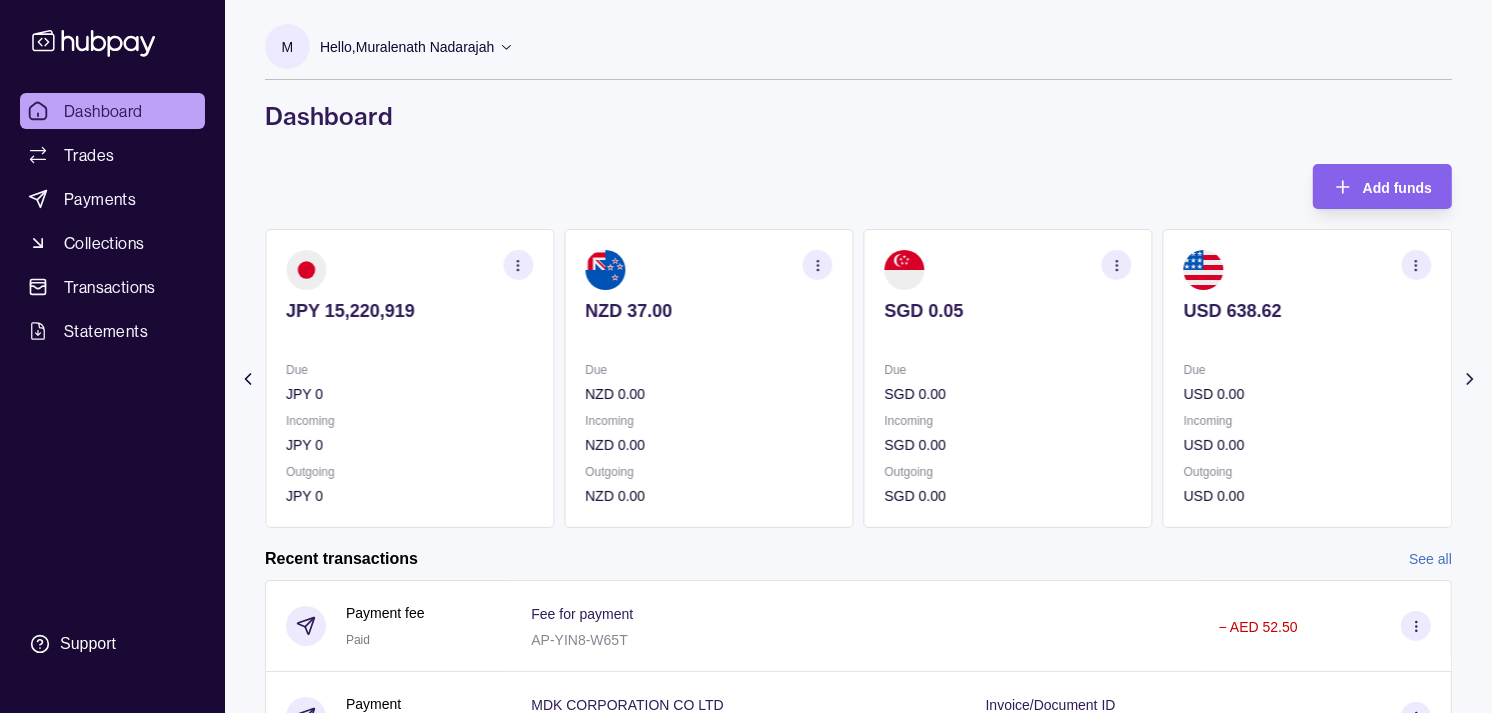 click on "SGD 0.00" at bounding box center (1008, 394) 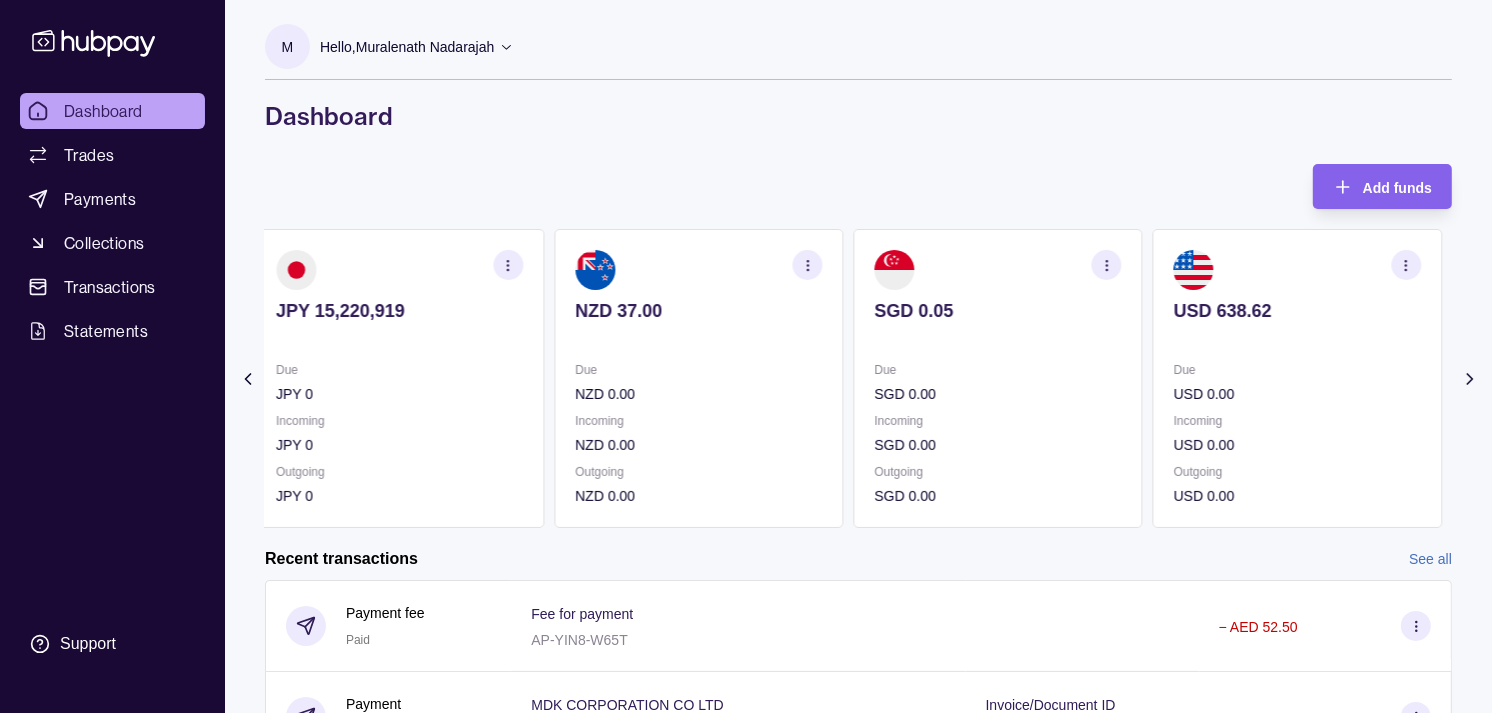 click on "SGD 0.00" at bounding box center (998, 394) 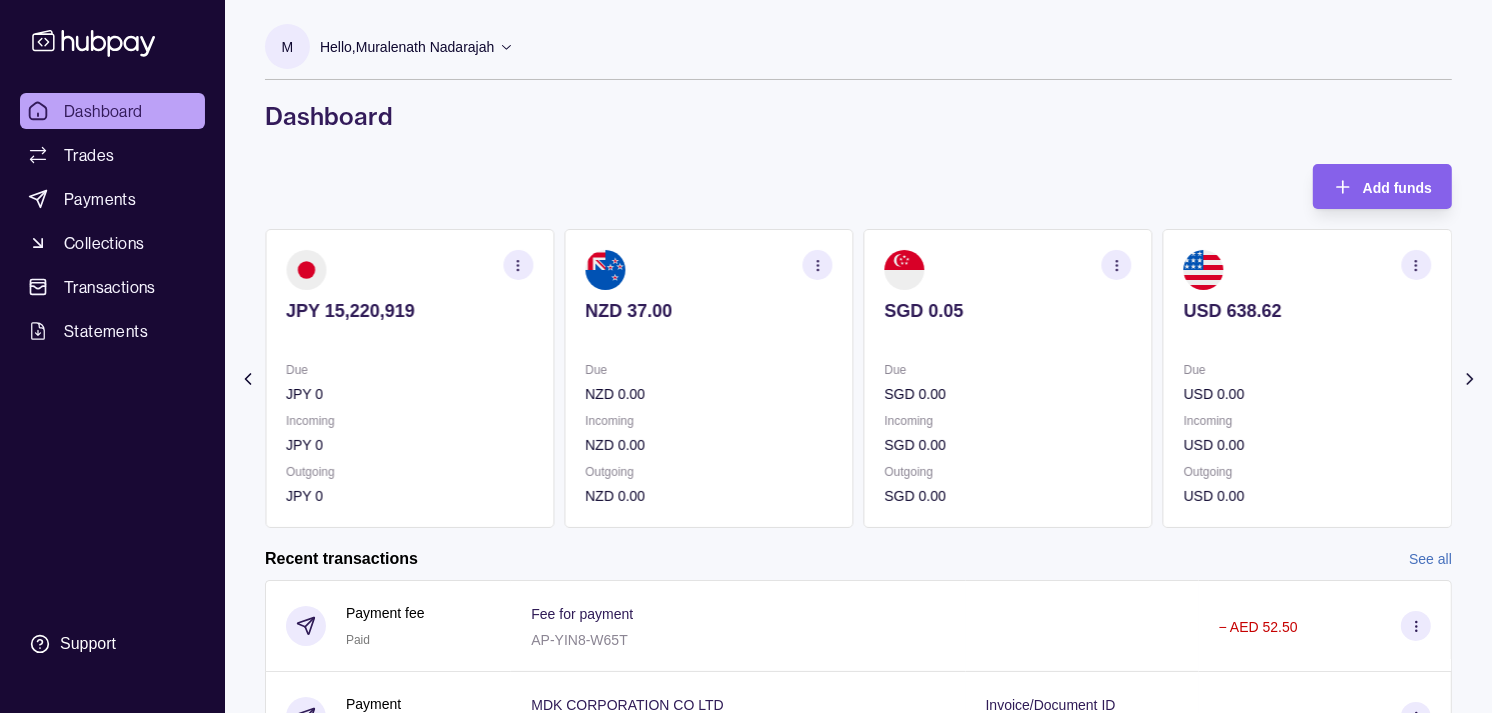 click on "SGD 0.00" at bounding box center (1008, 394) 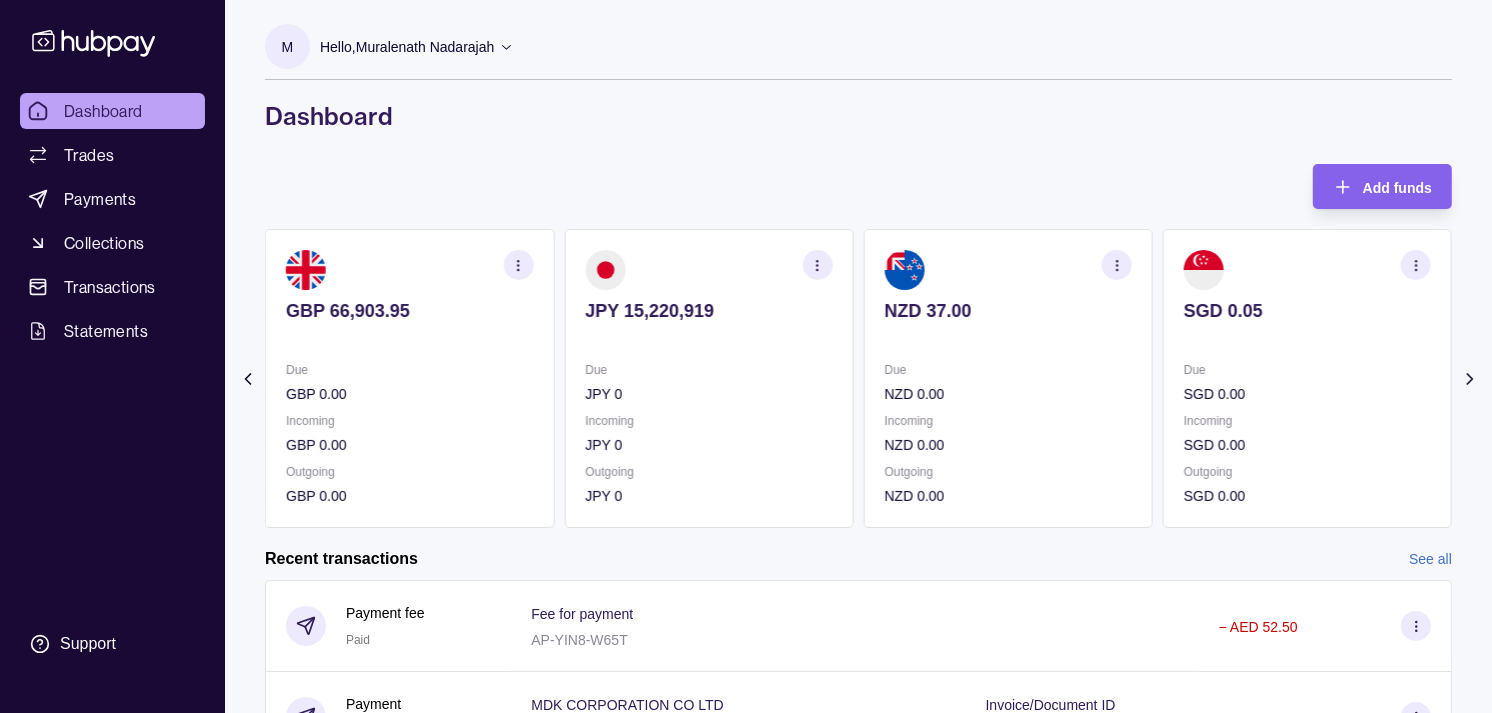 click on "Due NZD 0.00 Incoming NZD 0.00 Outgoing NZD 0.00" at bounding box center [1008, 433] 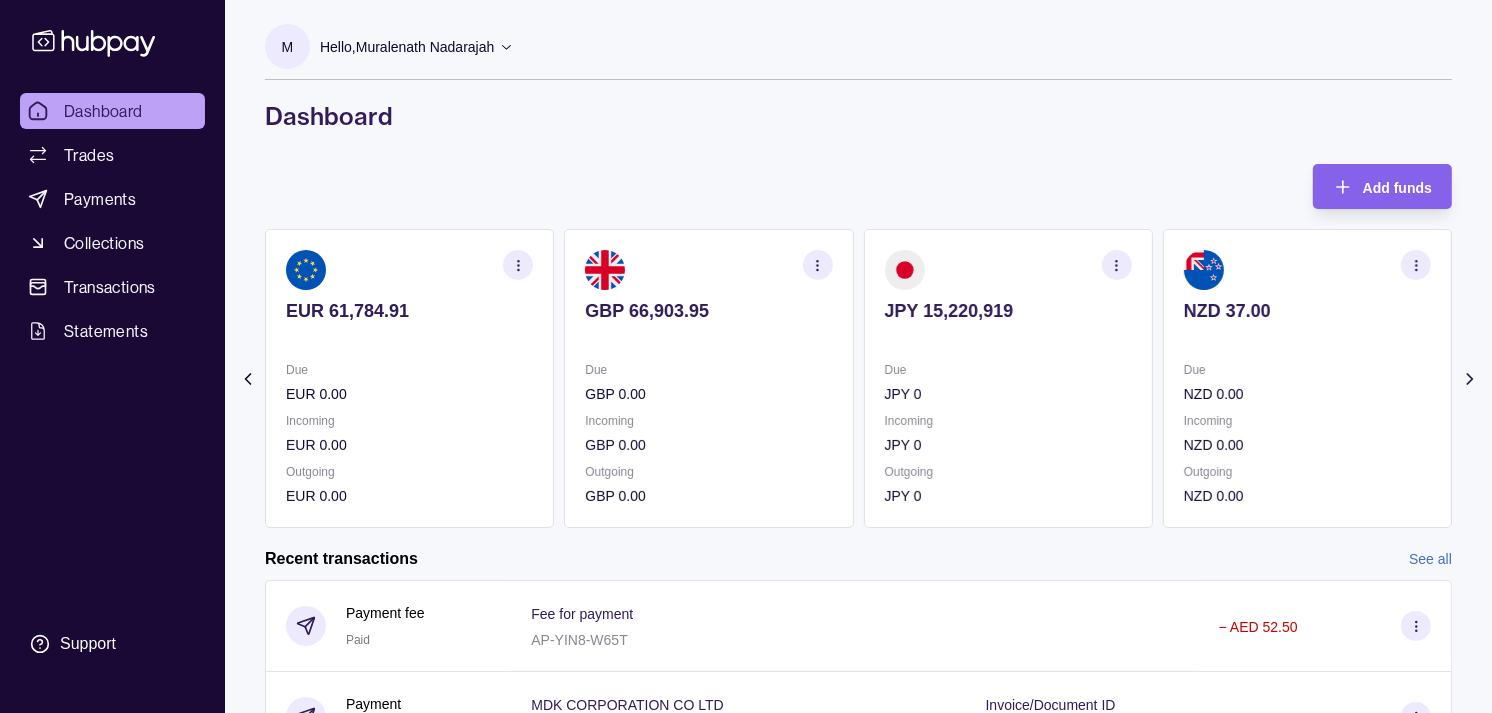 click on "JPY 0" at bounding box center [1008, 394] 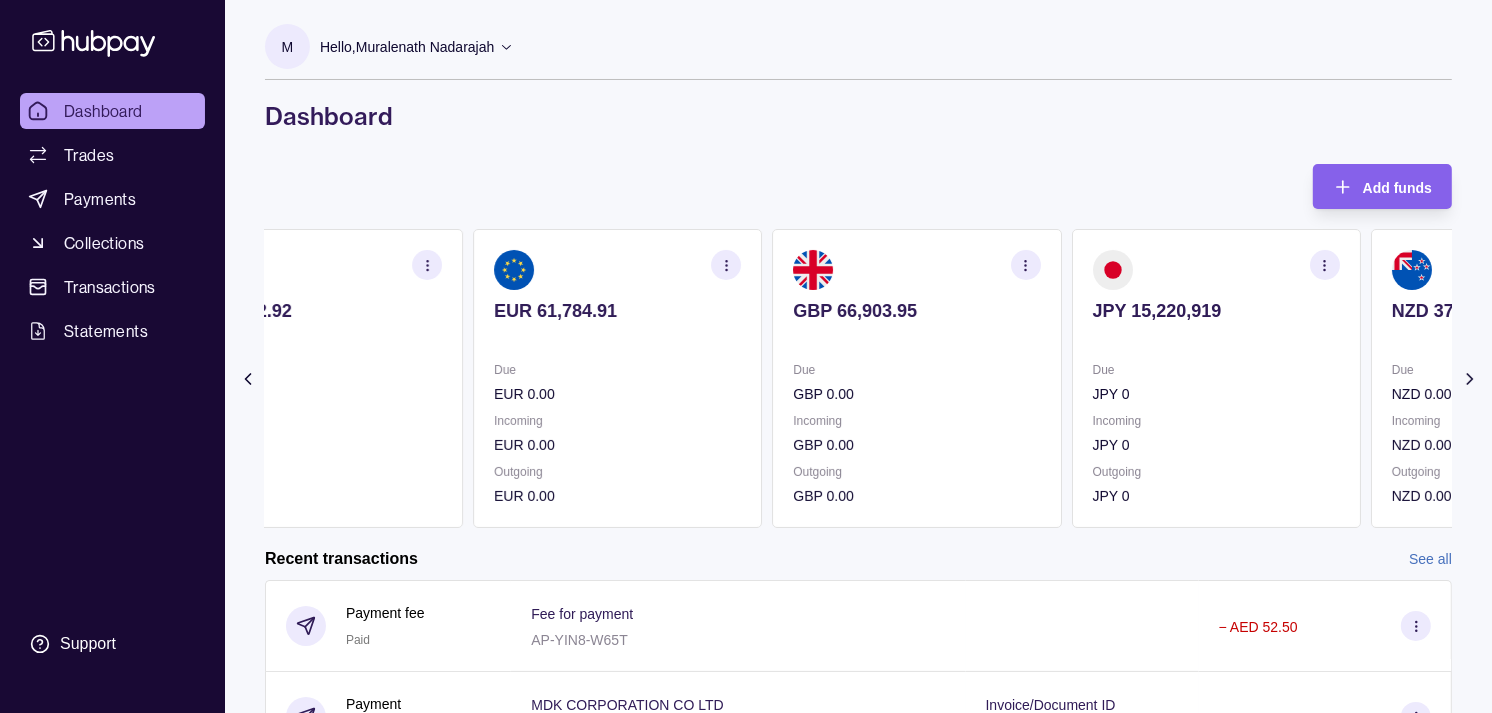 click on "Due GBP 0.00 Incoming GBP 0.00 Outgoing GBP 0.00" at bounding box center [916, 378] 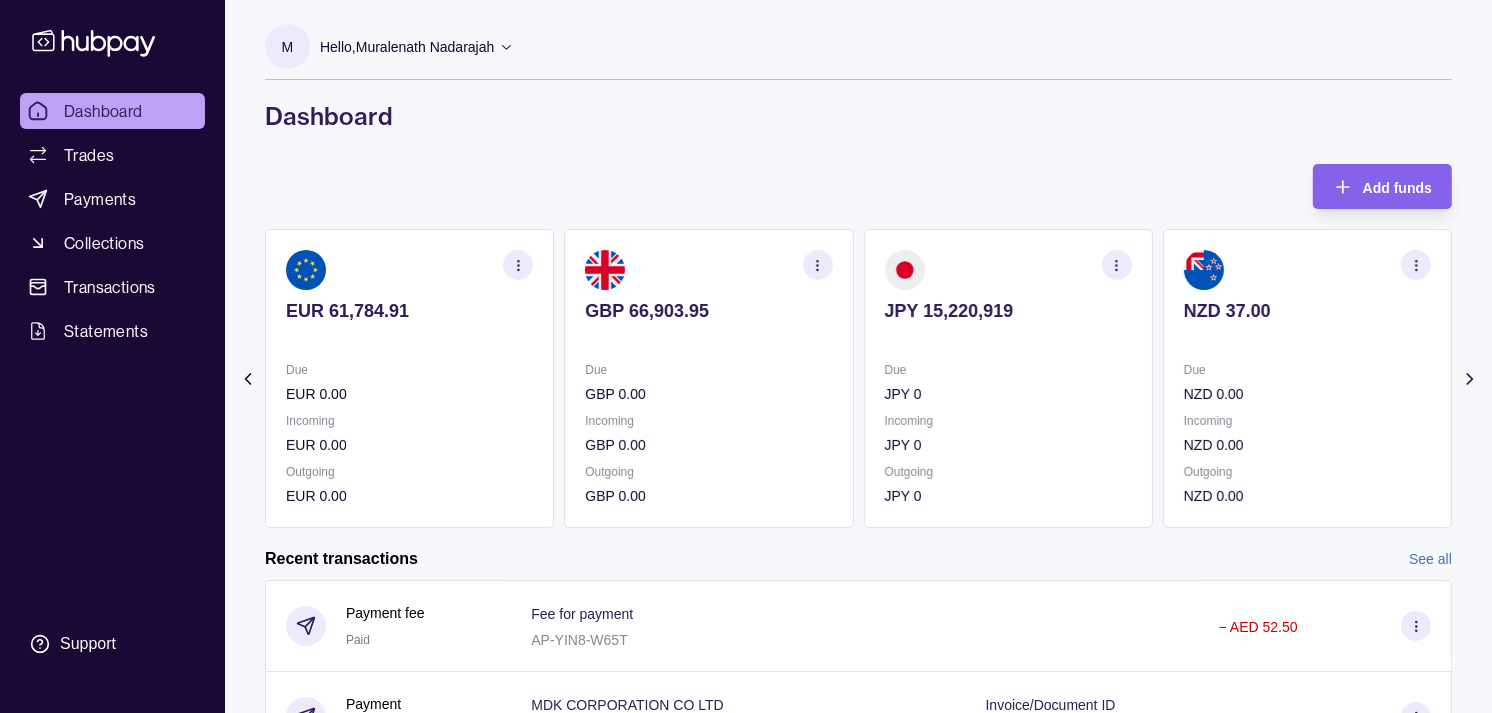 click at bounding box center [1008, 338] 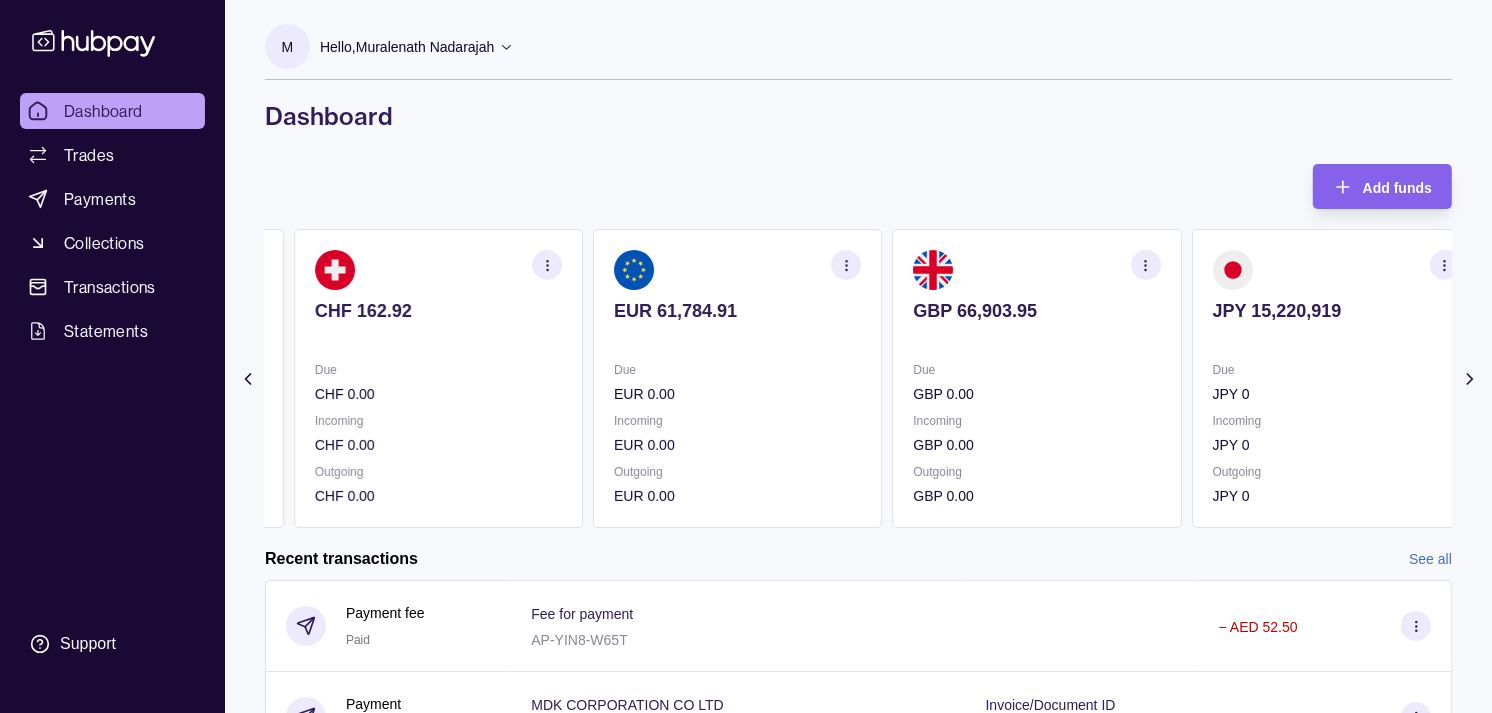 click on "Due GBP 0.00 Incoming GBP 0.00 Outgoing GBP 0.00" at bounding box center [1036, 378] 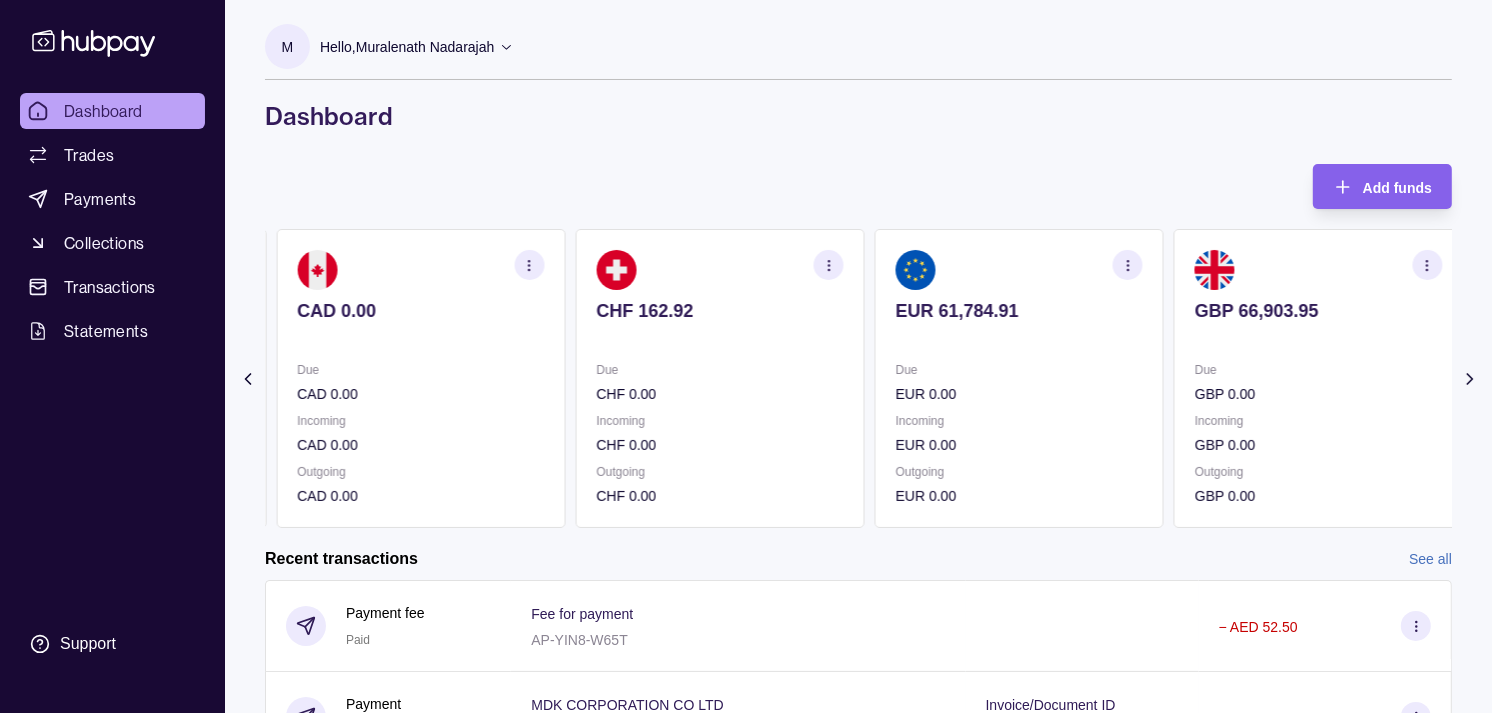 click at bounding box center [1019, 338] 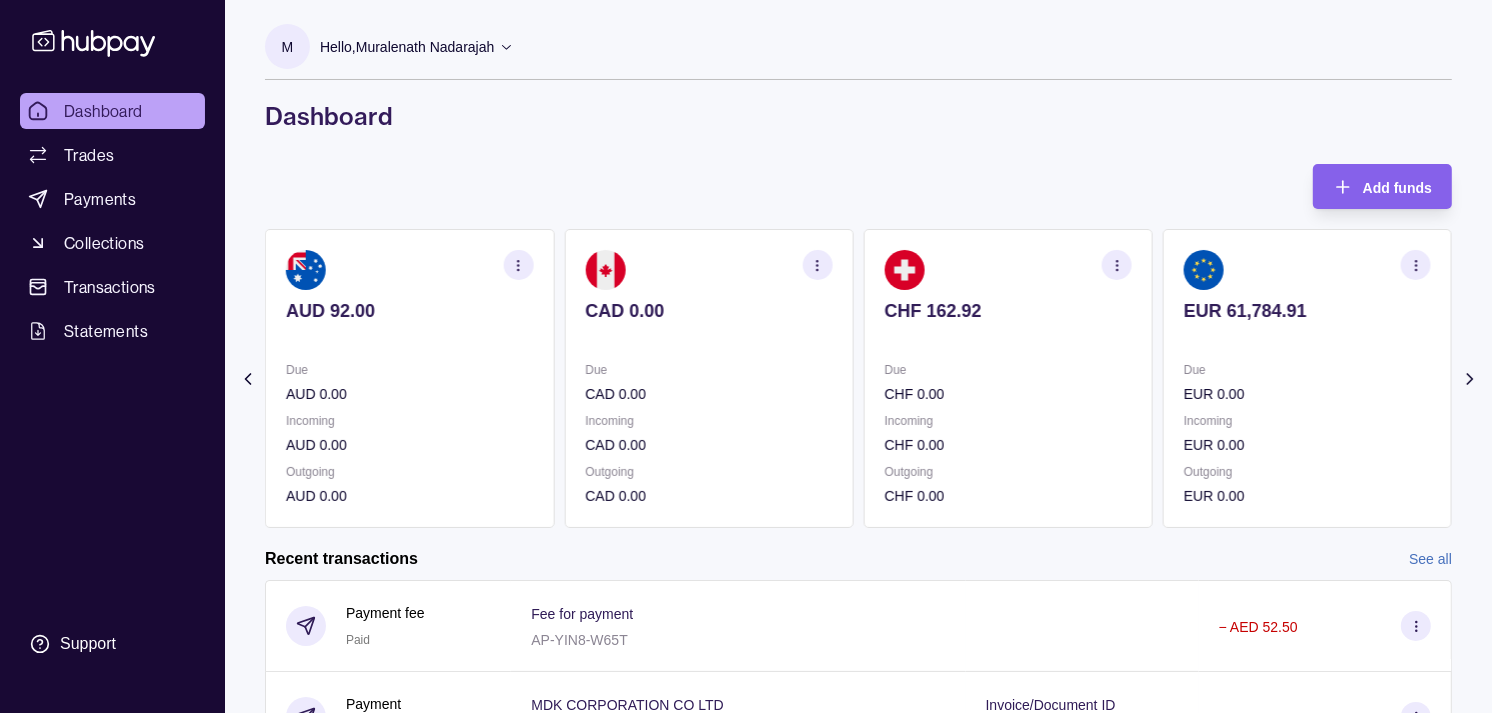 click on "Due" at bounding box center [708, 370] 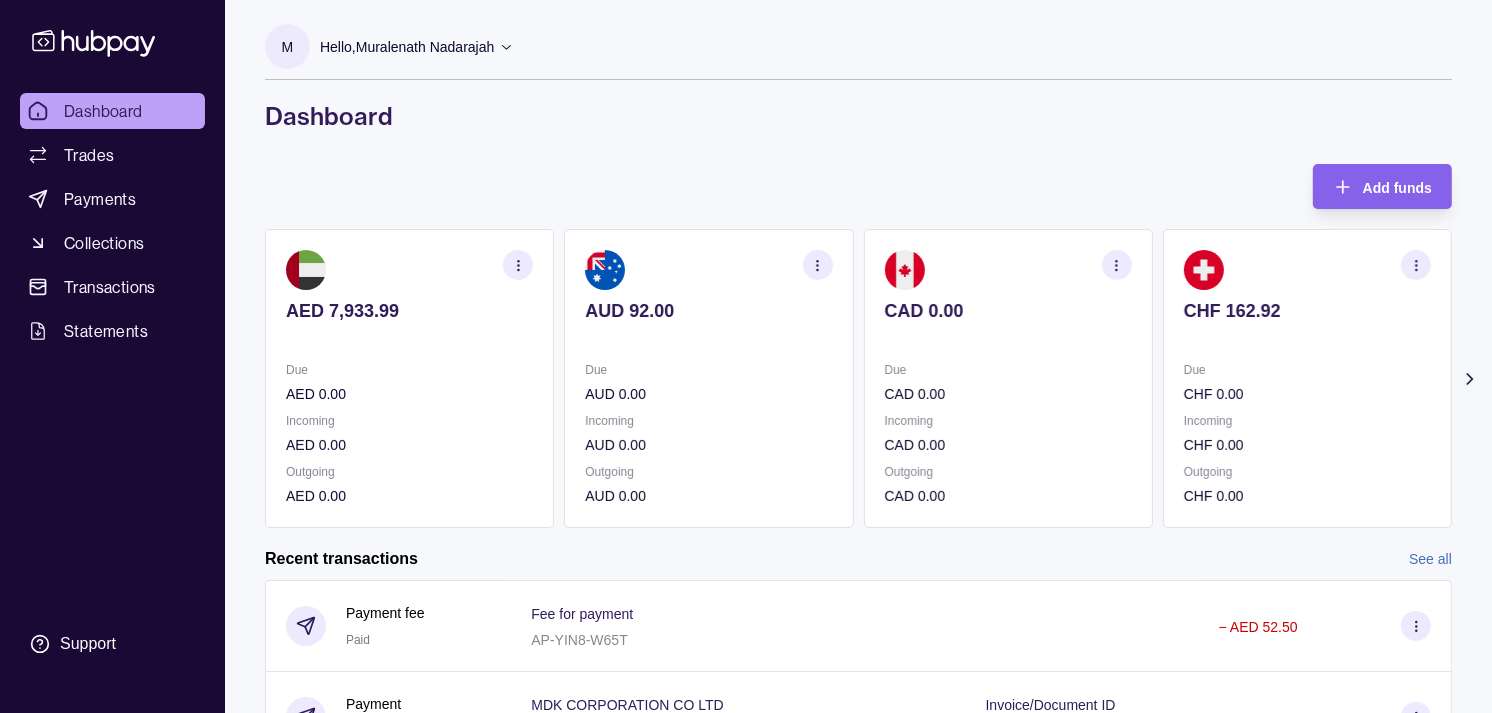 click on "Due AUD 0.00" at bounding box center (708, 382) 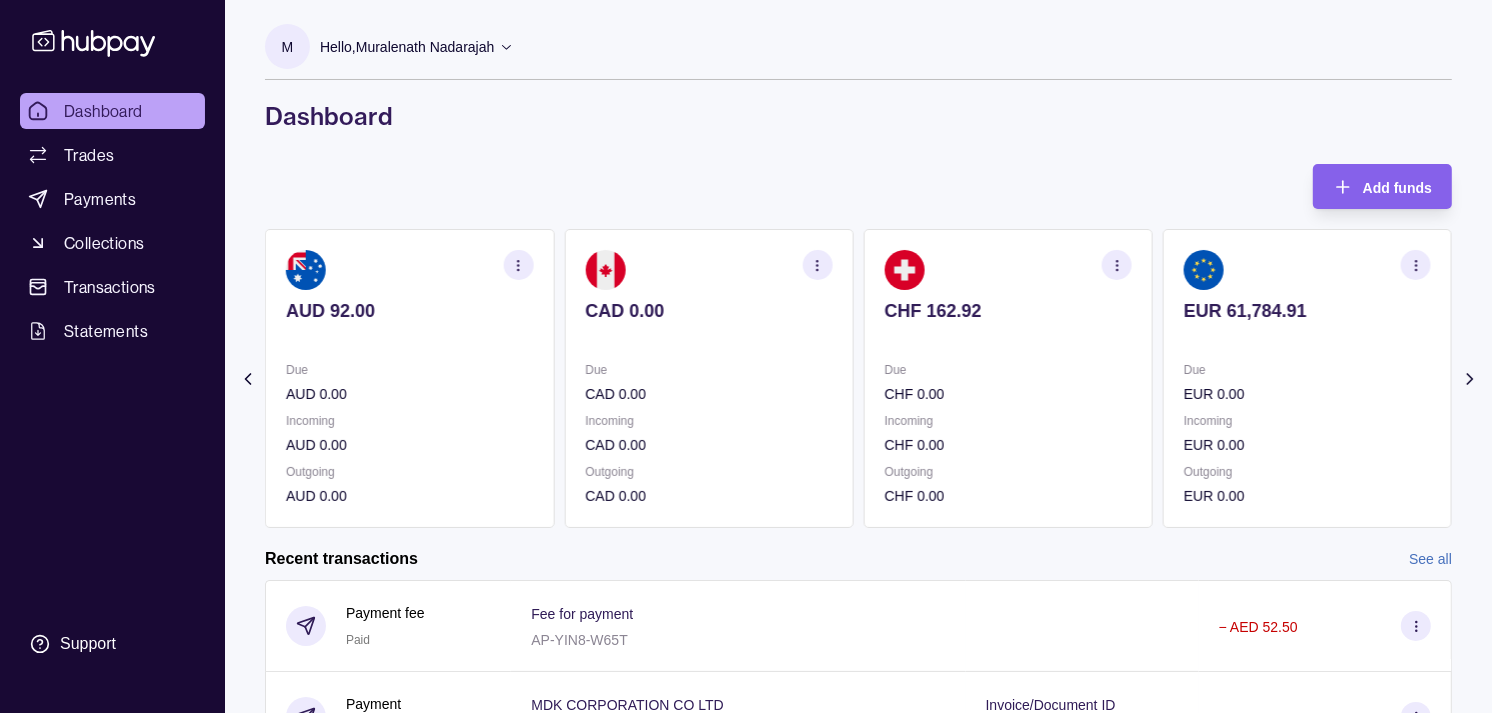 click on "CHF 162.92                                                                                                               Due CHF 0.00 Incoming CHF 0.00 Outgoing CHF 0.00" at bounding box center [1008, 378] 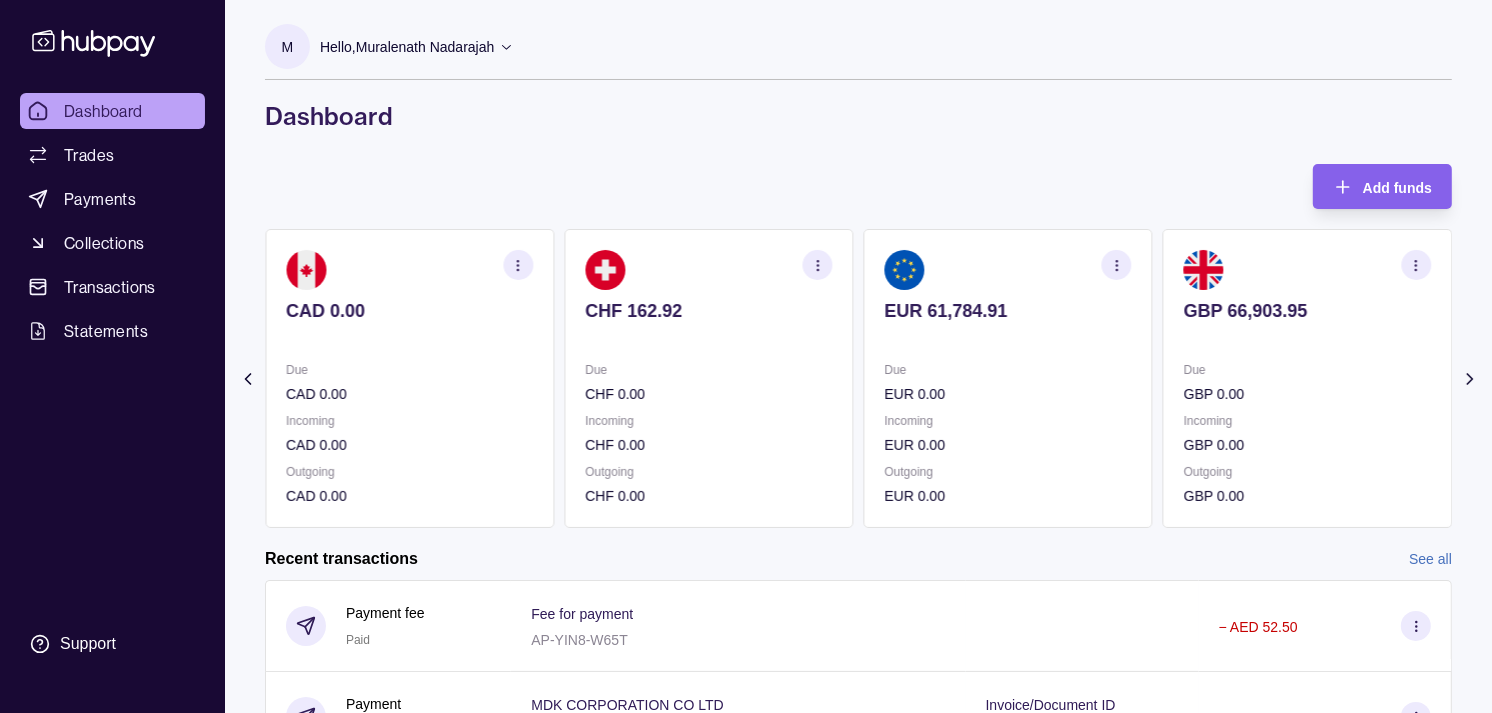 click on "EUR 0.00" at bounding box center [1008, 394] 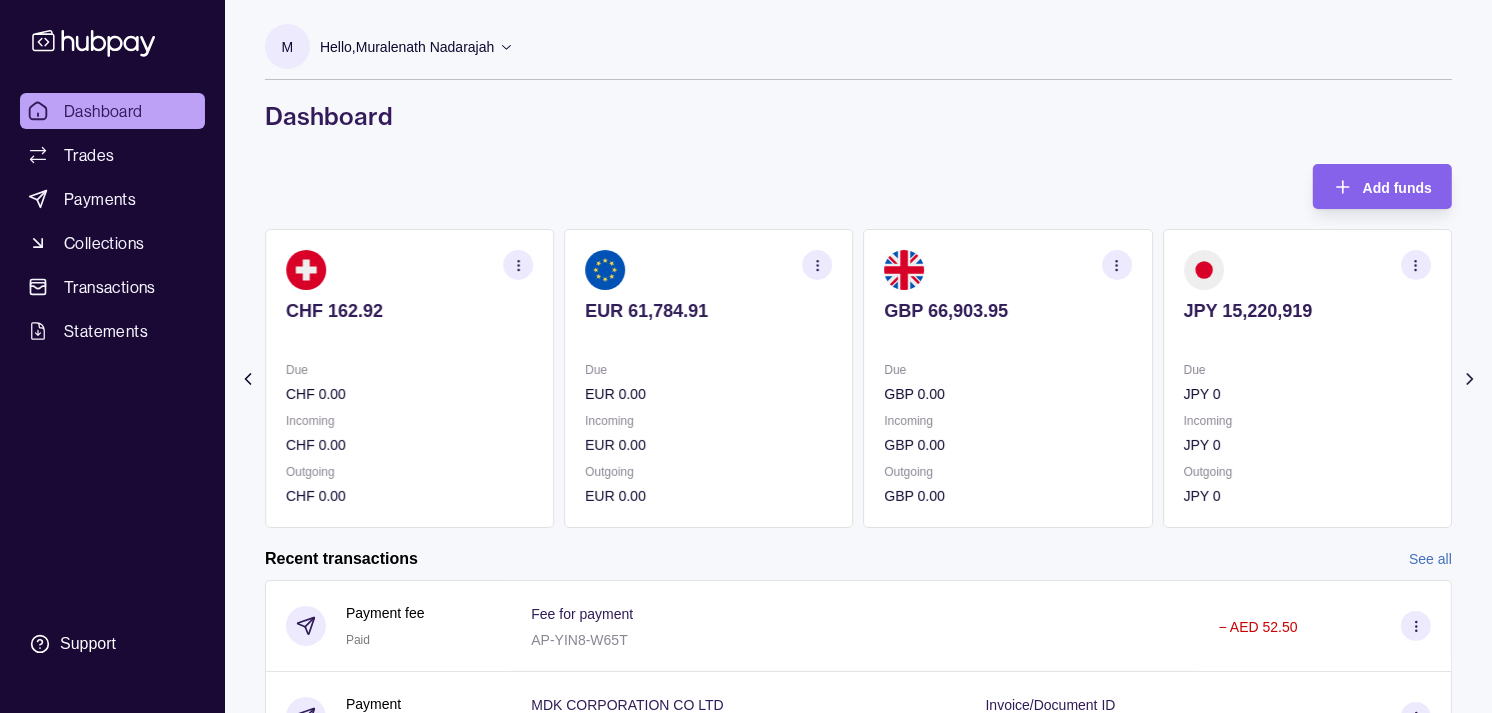 click on "JPY 15,220,919" at bounding box center (1307, 311) 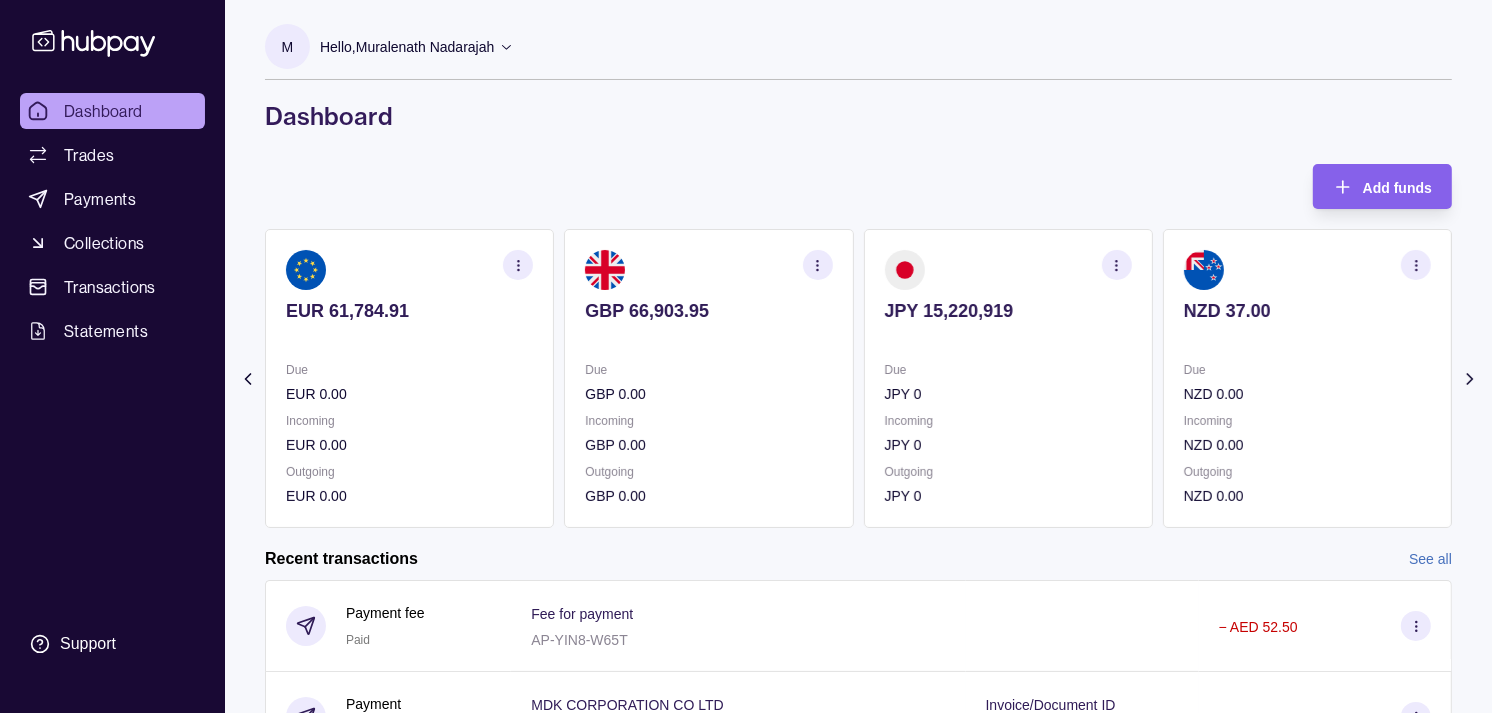 click on "NZD 0.00" at bounding box center [1307, 394] 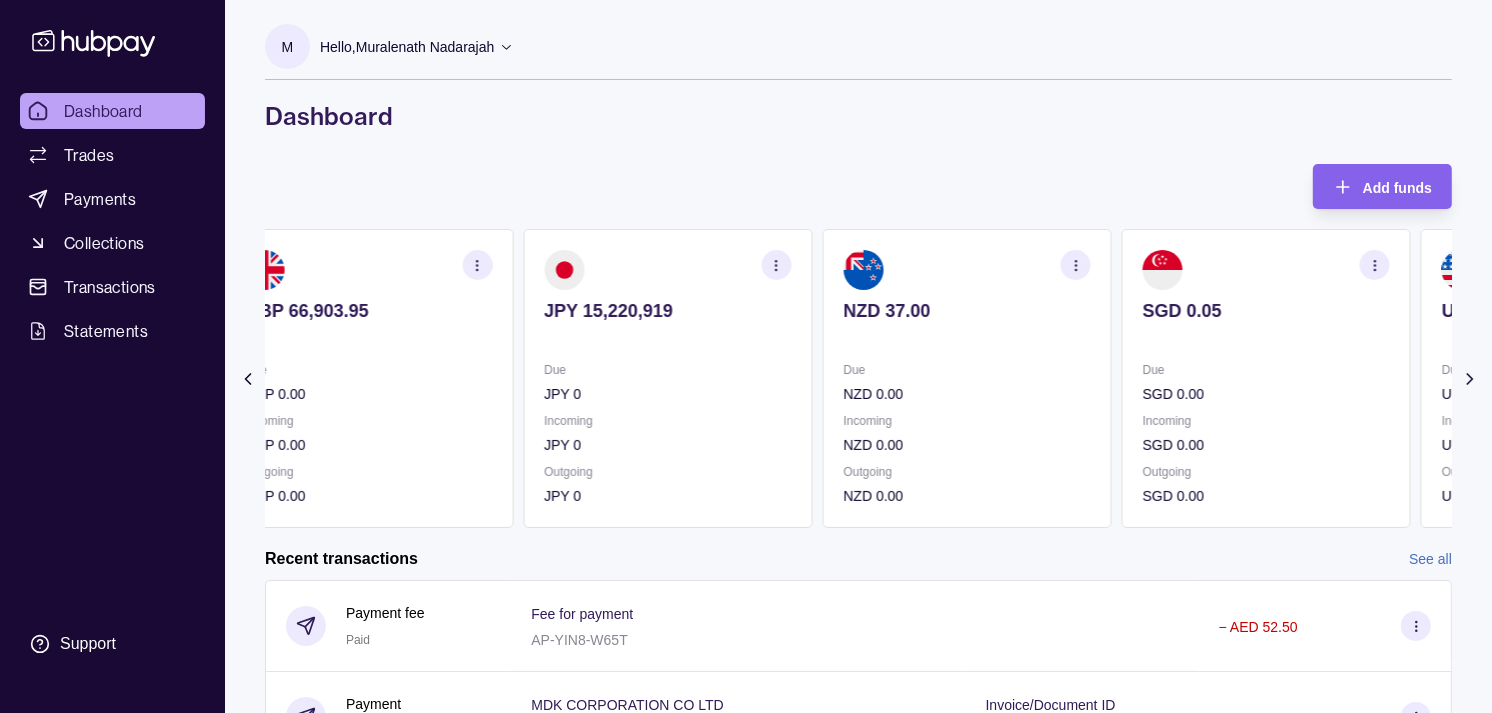 click on "SGD 0.05                                                                                                               Due SGD 0.00 Incoming SGD 0.00 Outgoing SGD 0.00" at bounding box center [1266, 378] 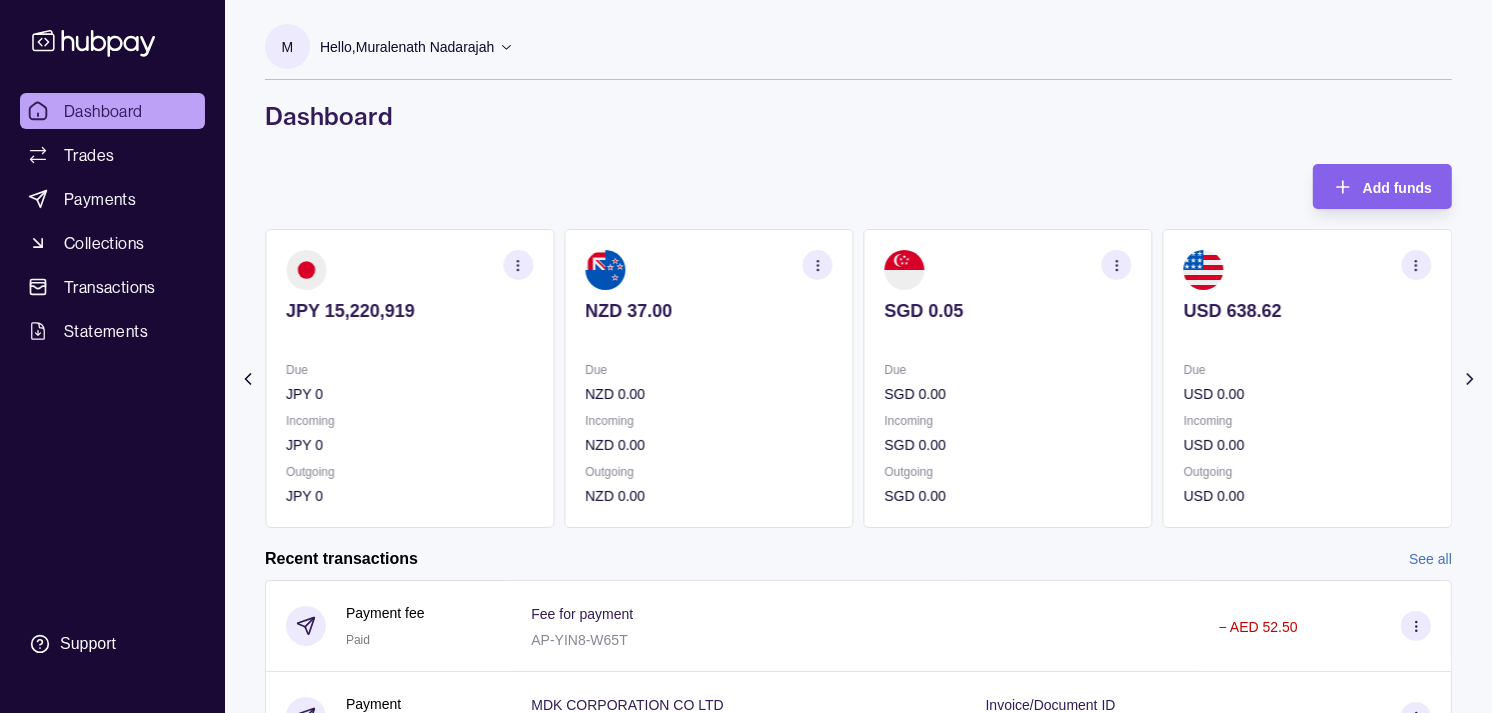 click on "USD 638.62                                                                                                               Due USD 0.00 Incoming USD 0.00 Outgoing USD 0.00" at bounding box center [1307, 378] 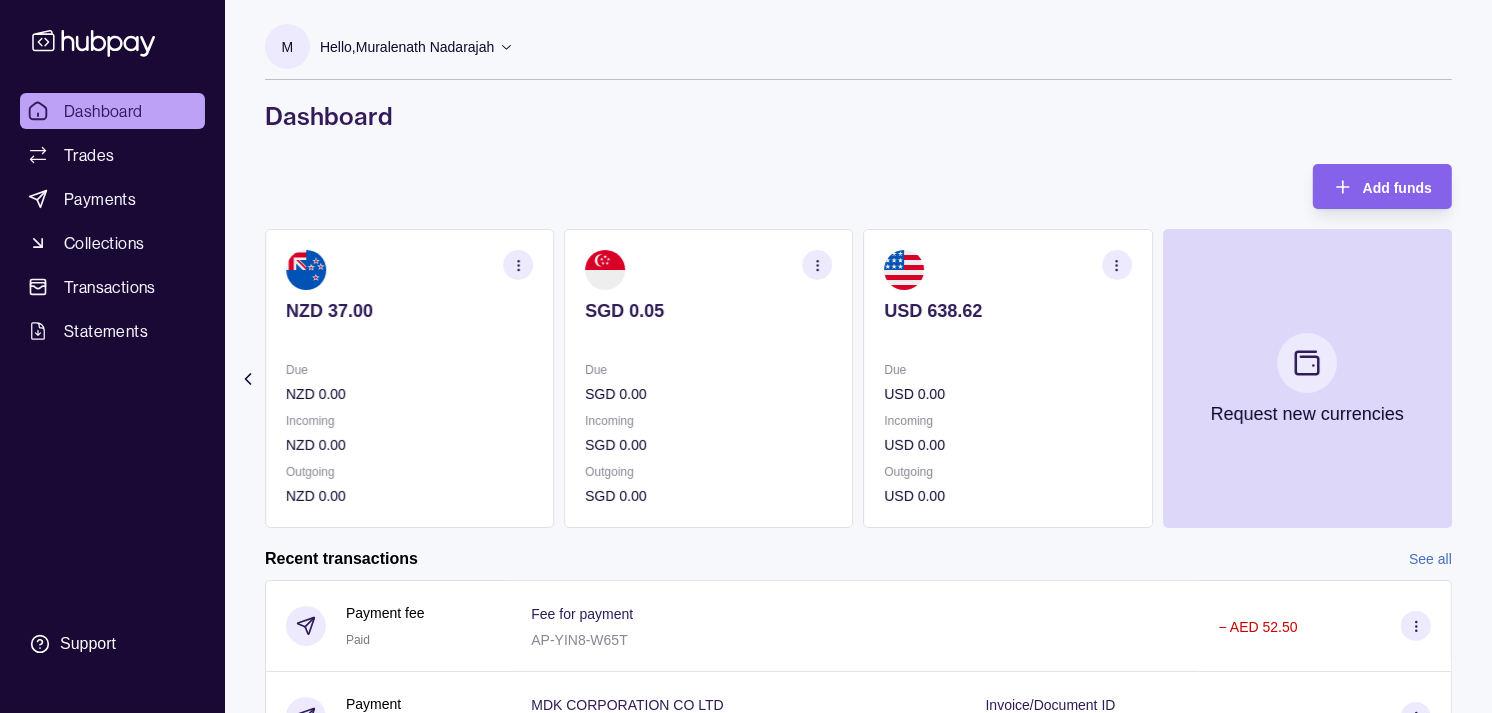 click on "Due USD 0.00" at bounding box center (1008, 382) 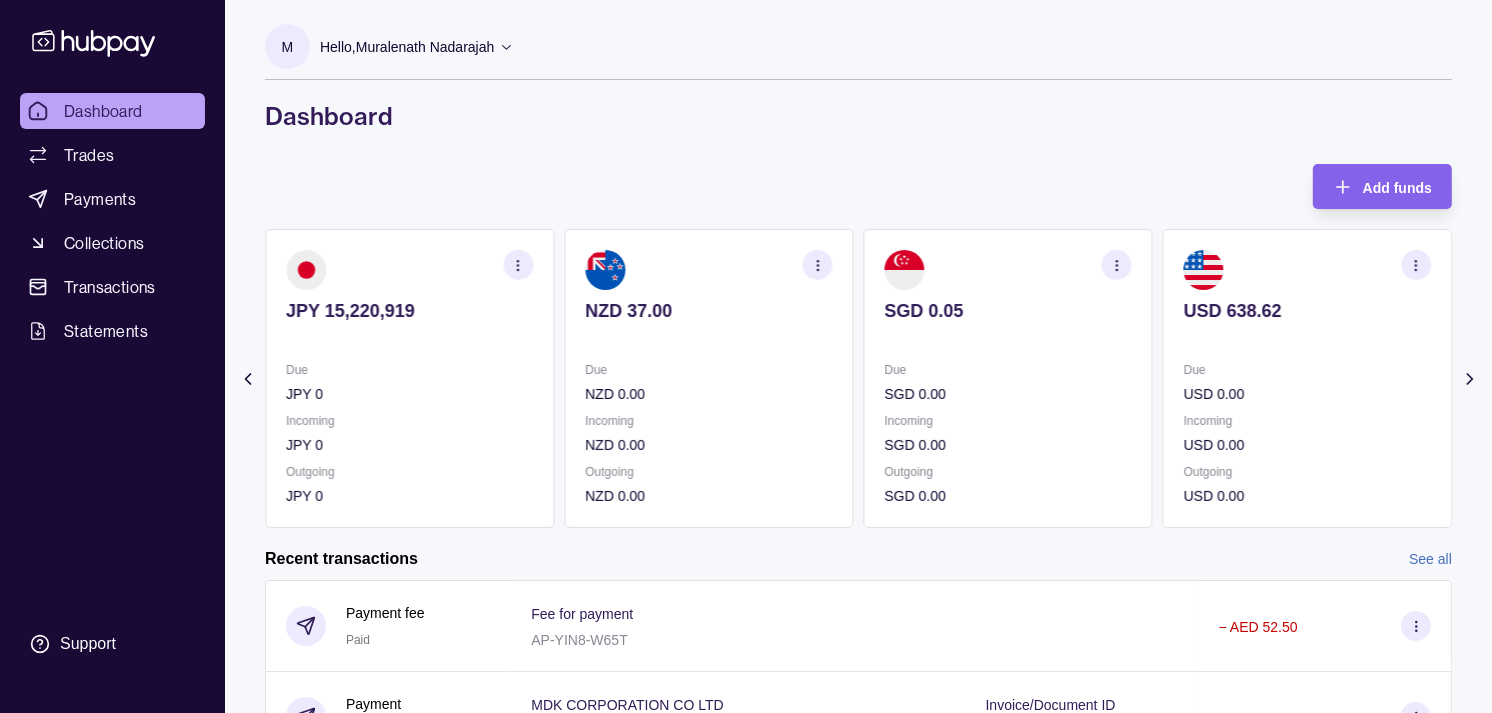 click on "SGD 0.00" at bounding box center (1008, 394) 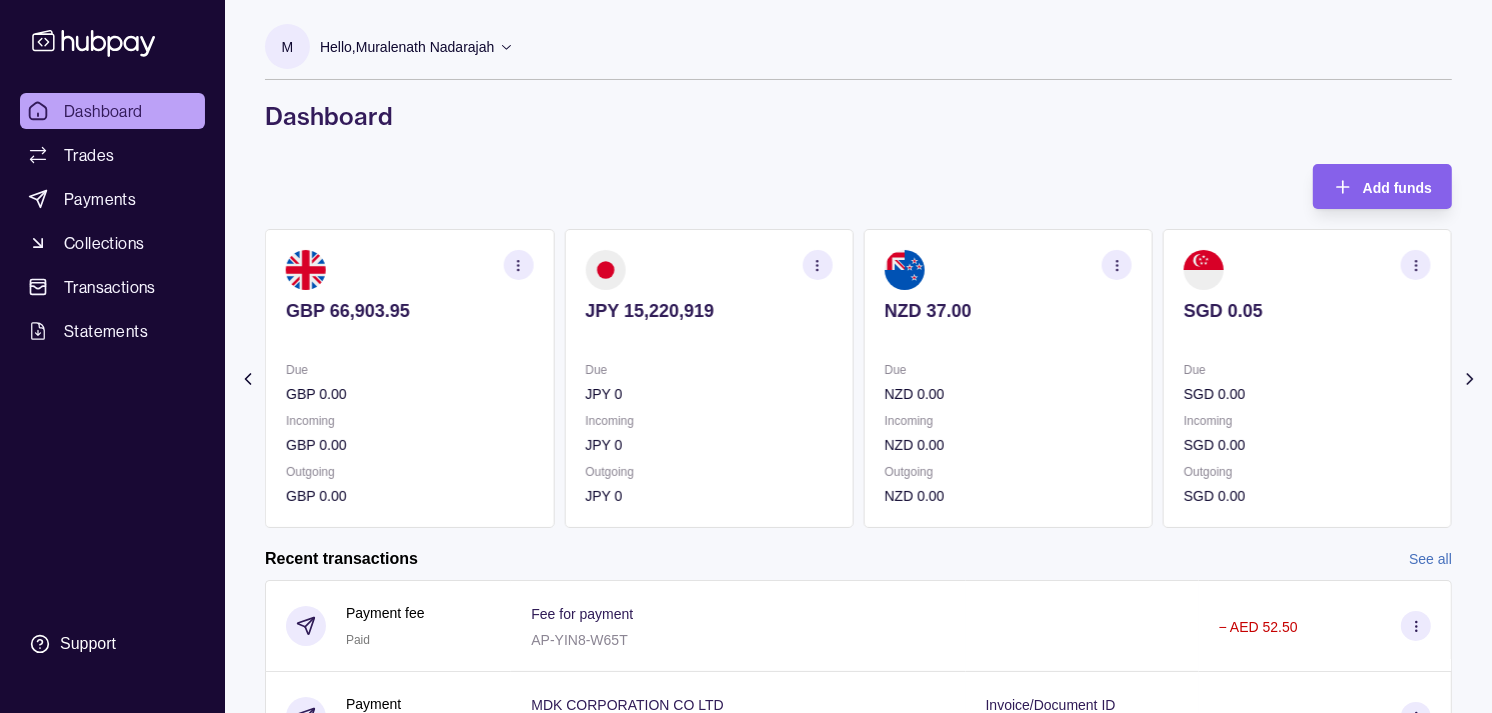 click 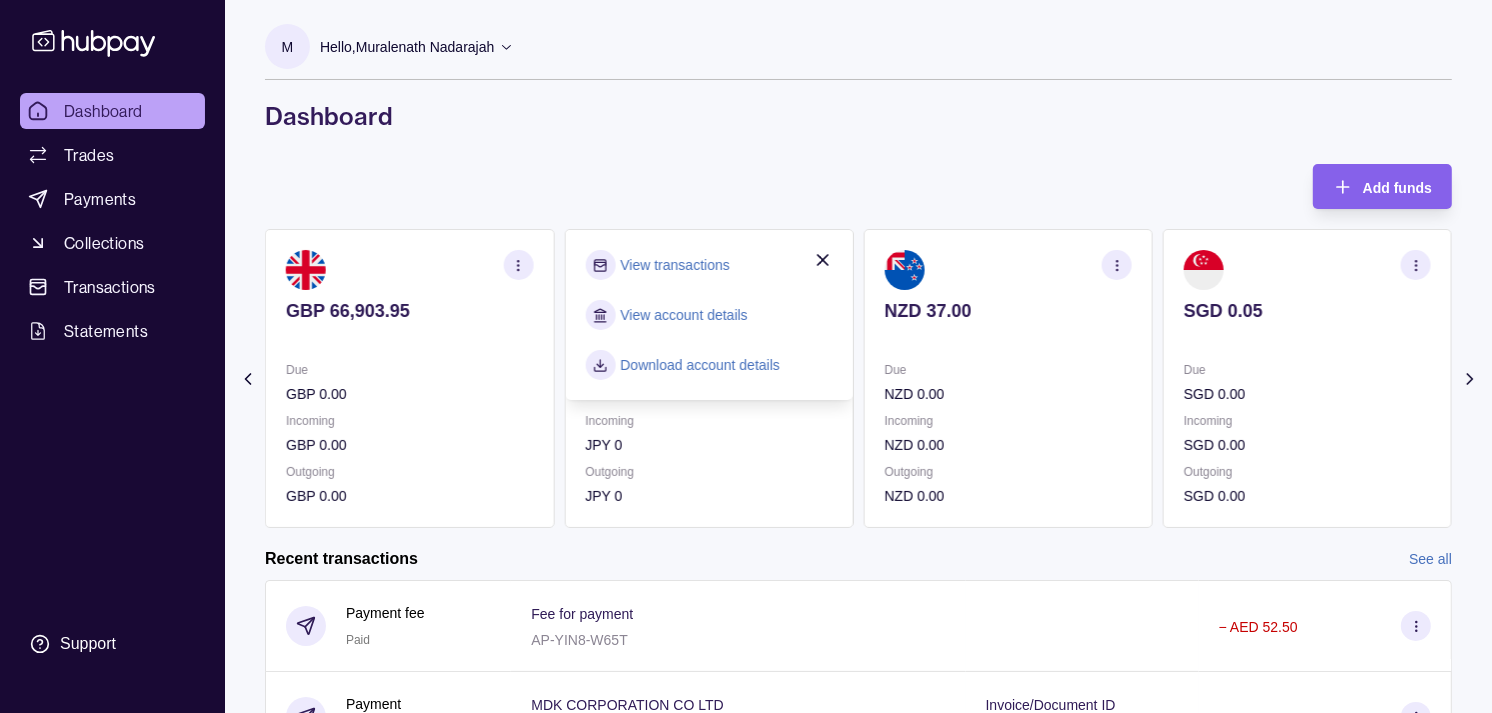 click on "View transactions" at bounding box center [674, 265] 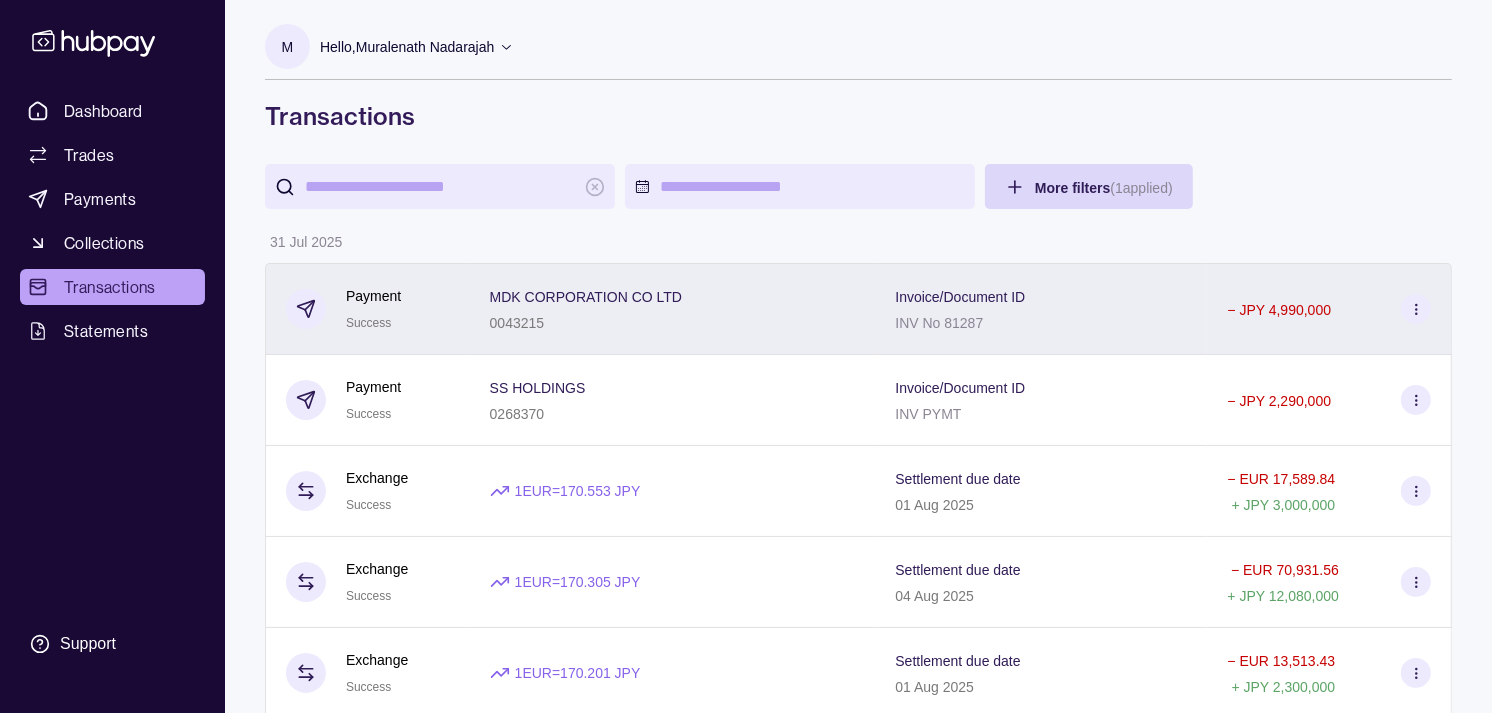 click on "Payment Success" at bounding box center (368, 309) 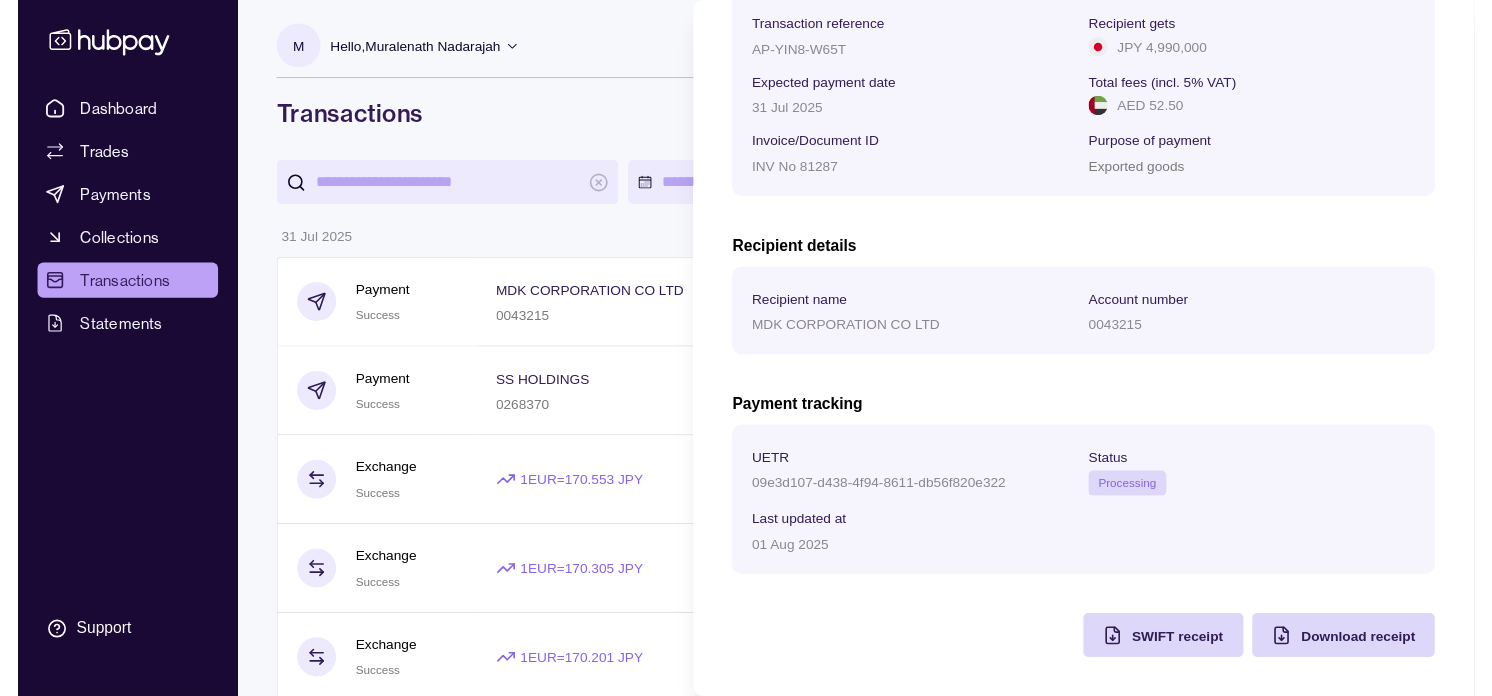 scroll, scrollTop: 334, scrollLeft: 0, axis: vertical 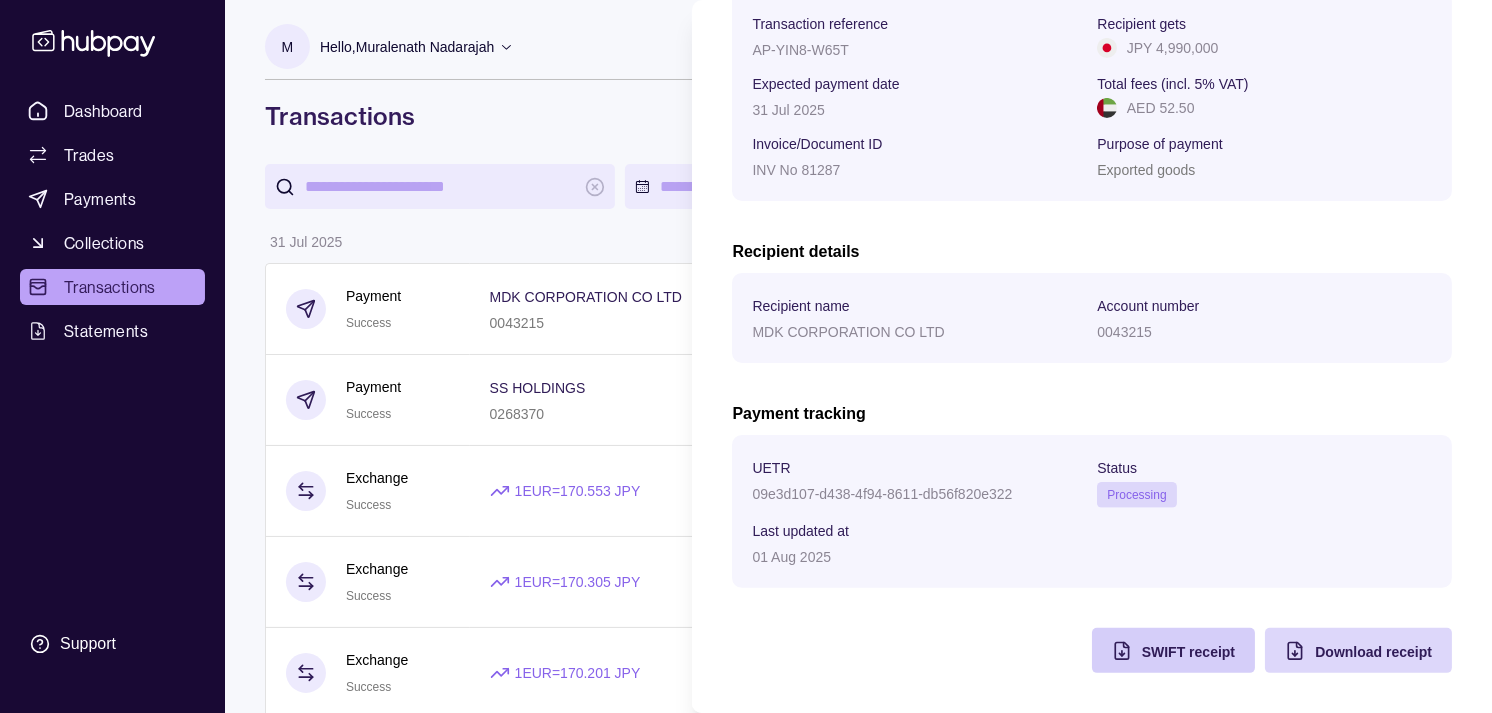 click on "SWIFT receipt" at bounding box center [1188, 652] 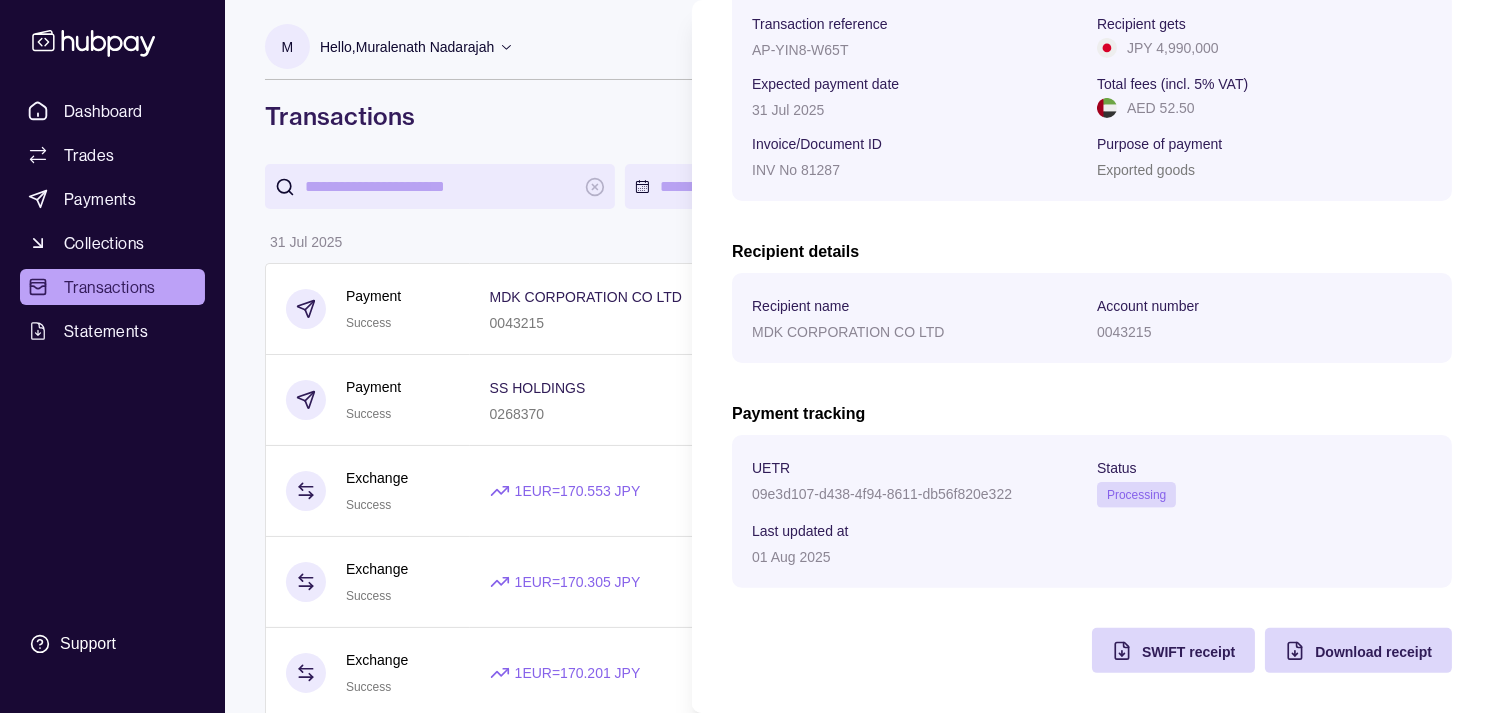 click on "Hello, [NAME] Strides Trading LLC" at bounding box center (746, 1174) 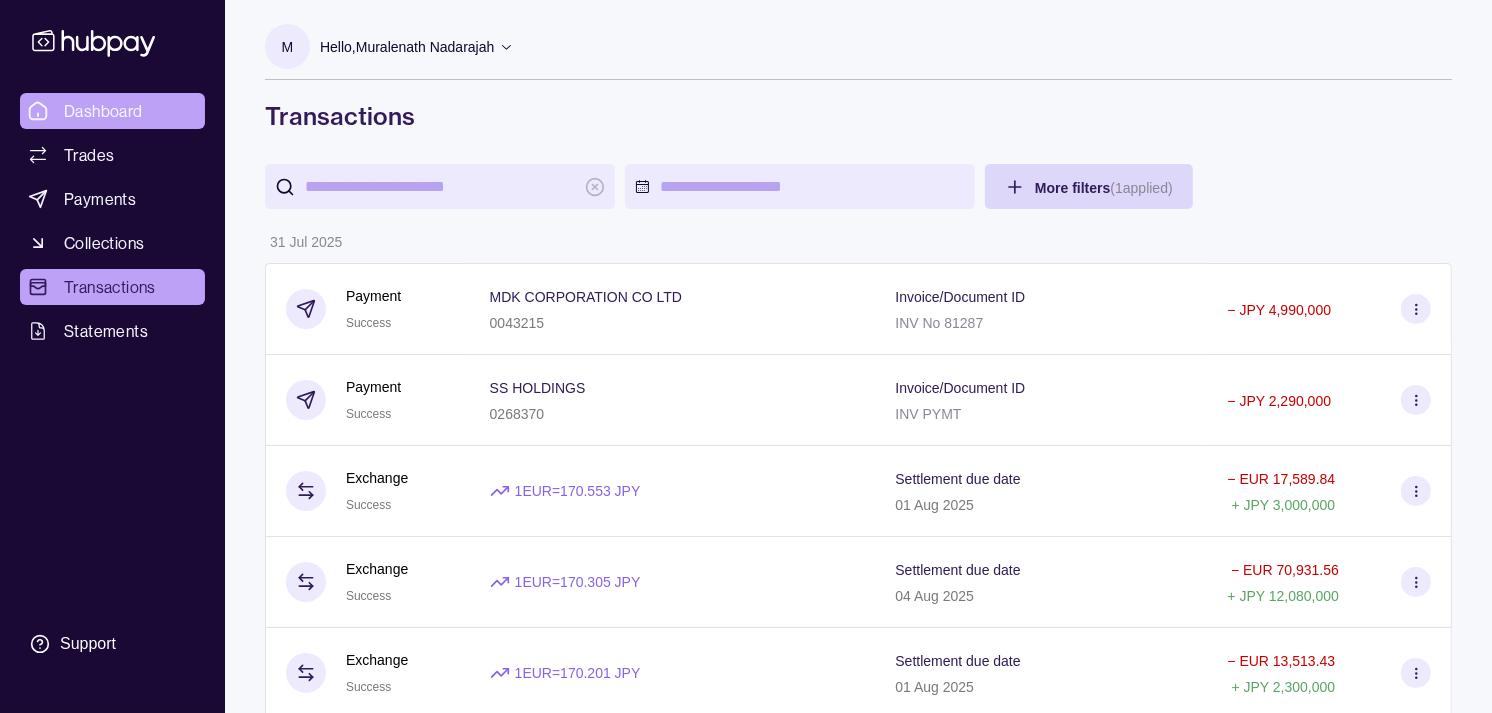 click on "Dashboard" at bounding box center (103, 111) 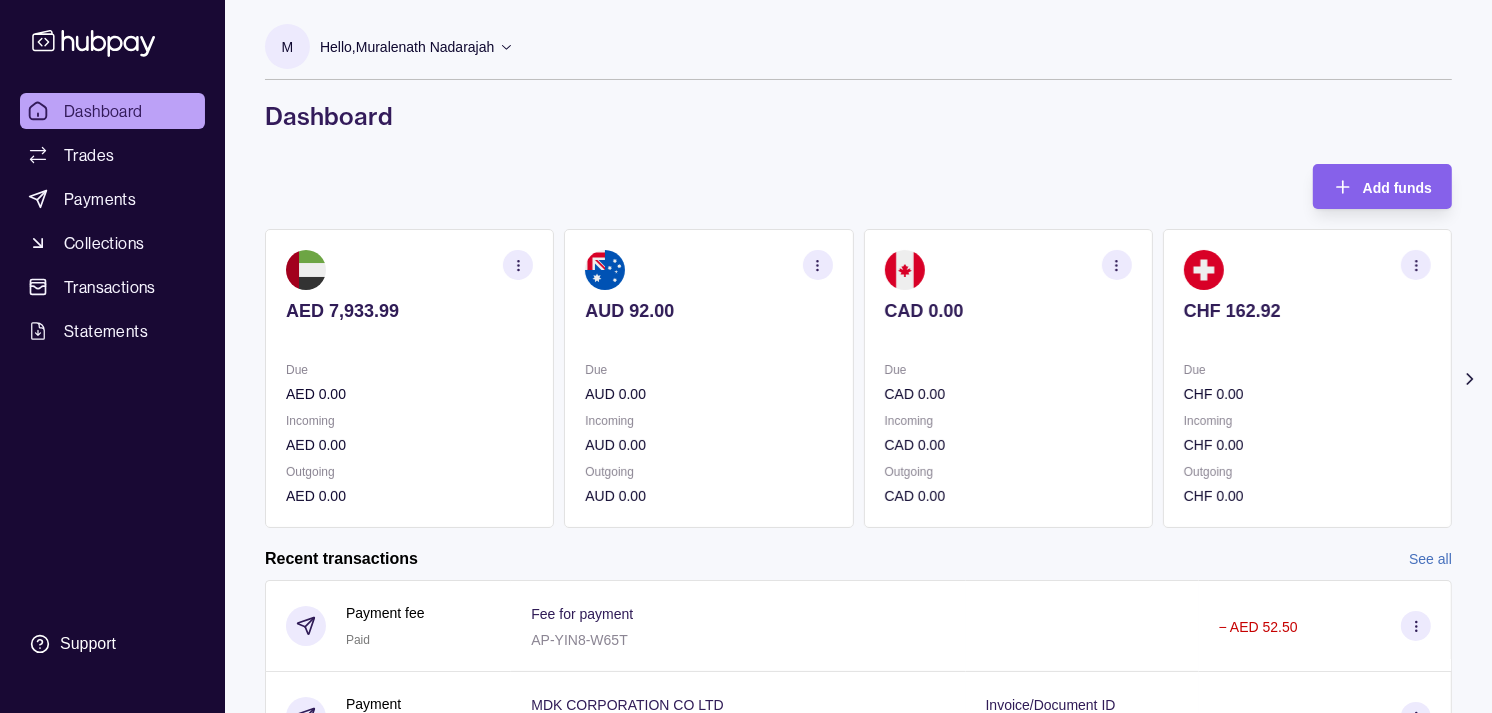click on "AUD 92.00" at bounding box center (708, 311) 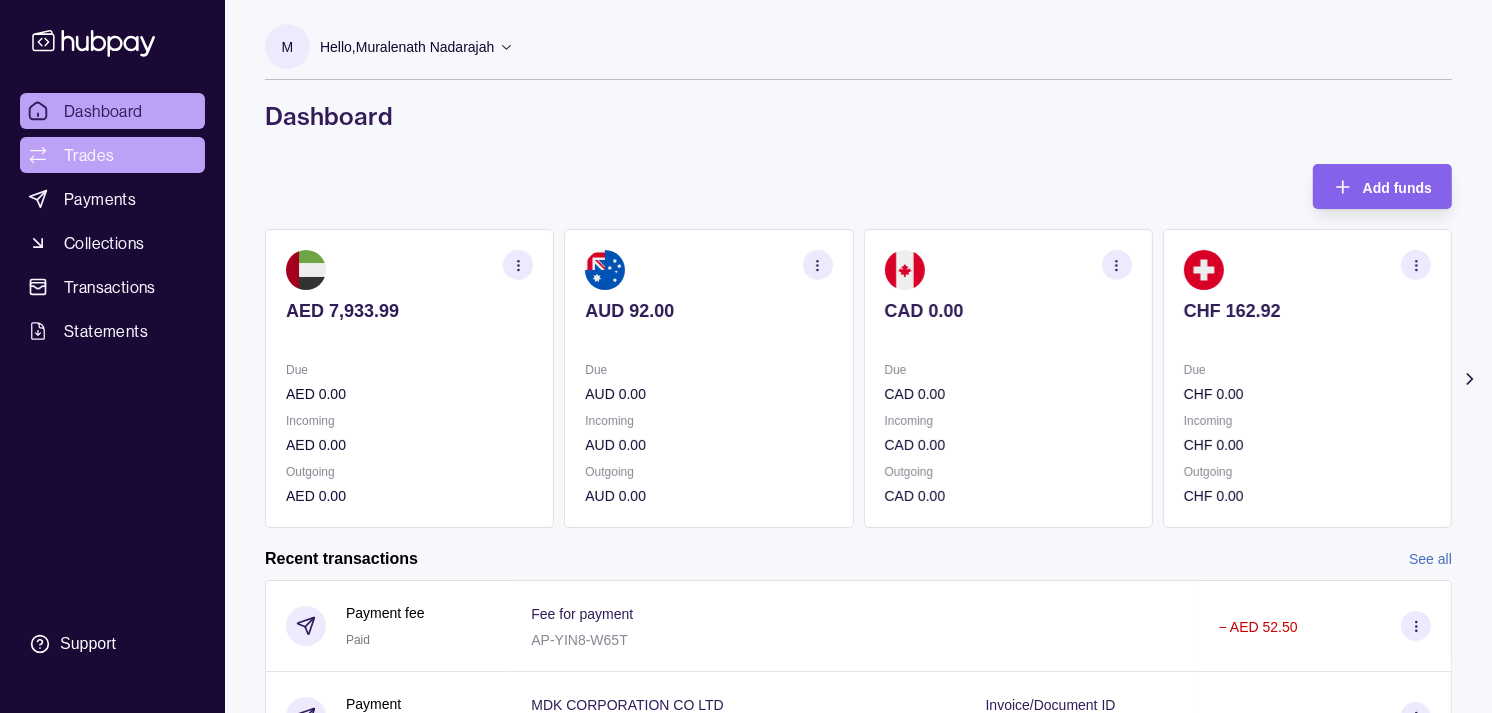 click on "Trades" at bounding box center (112, 155) 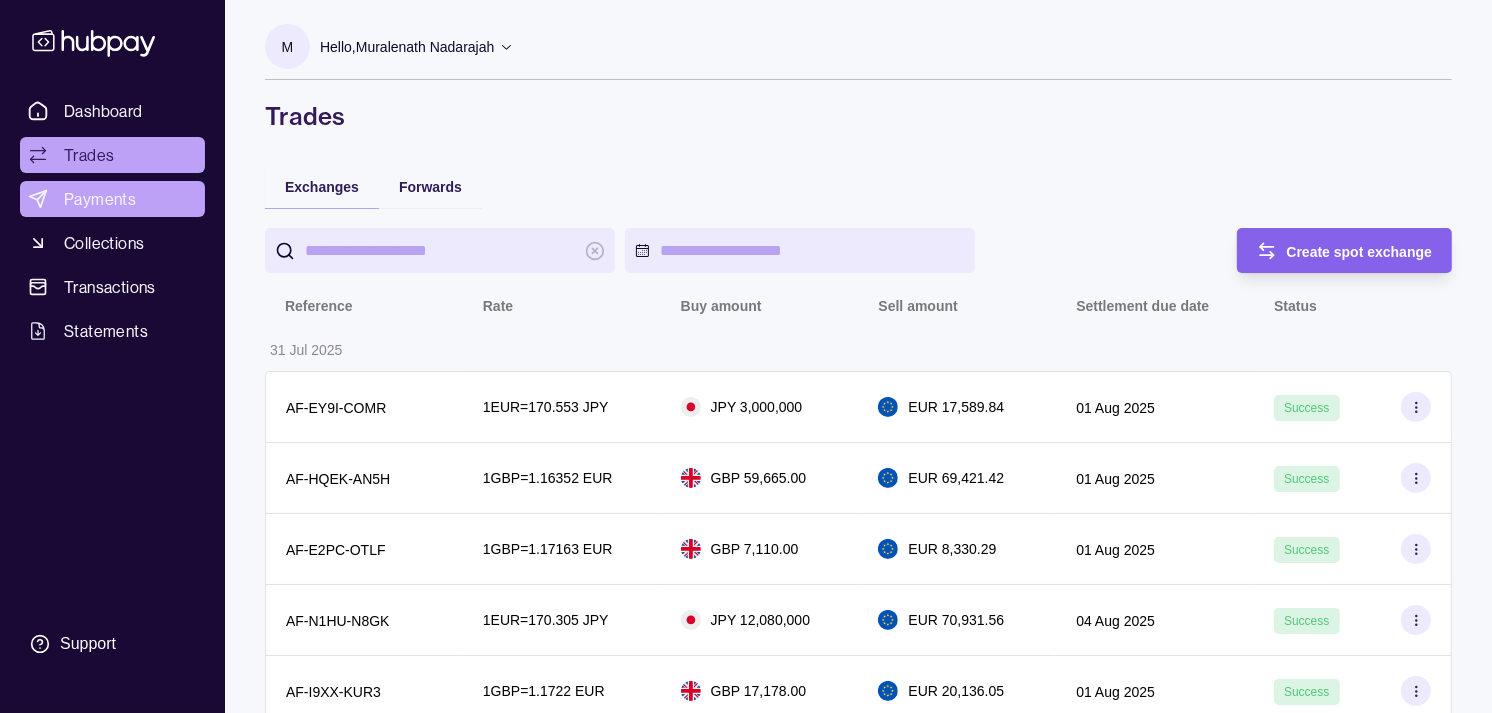 click on "Payments" at bounding box center [100, 199] 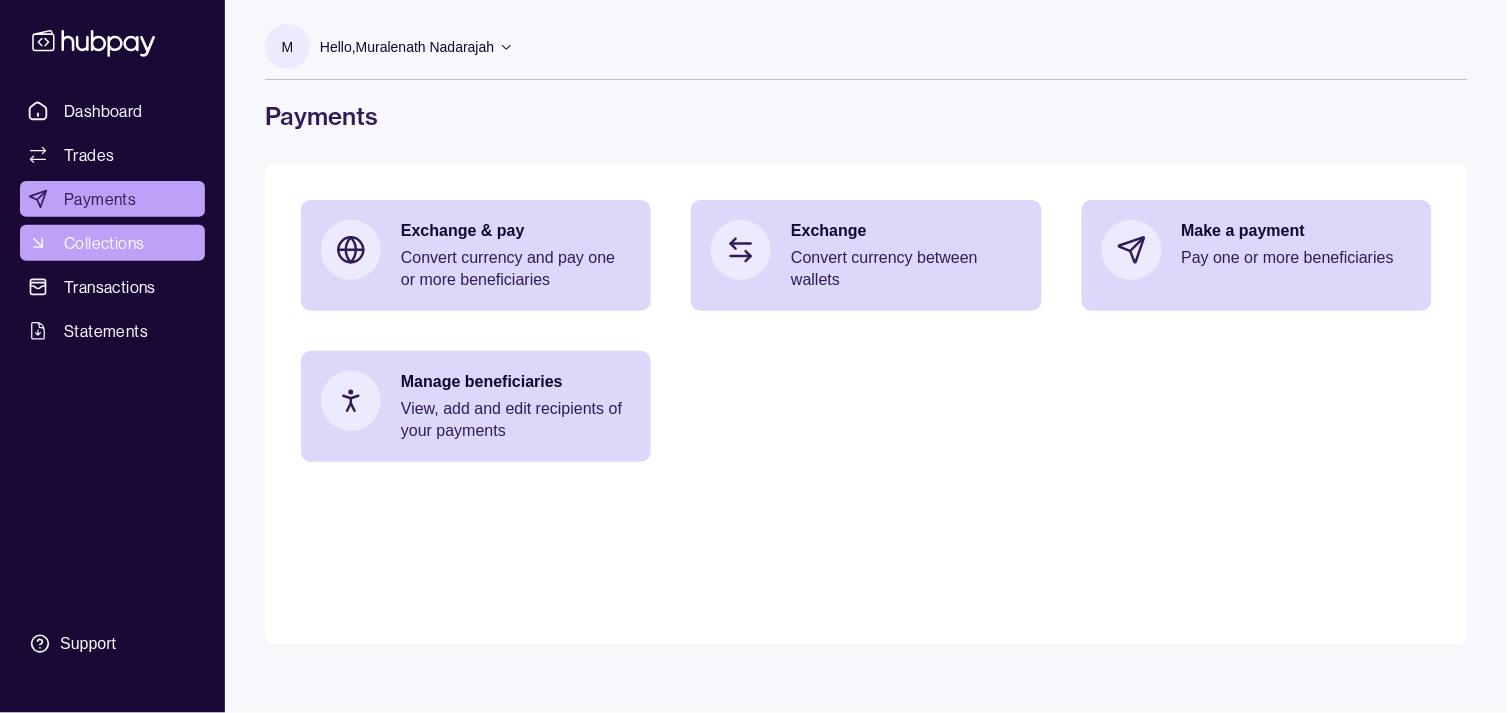 click on "Collections" at bounding box center (104, 243) 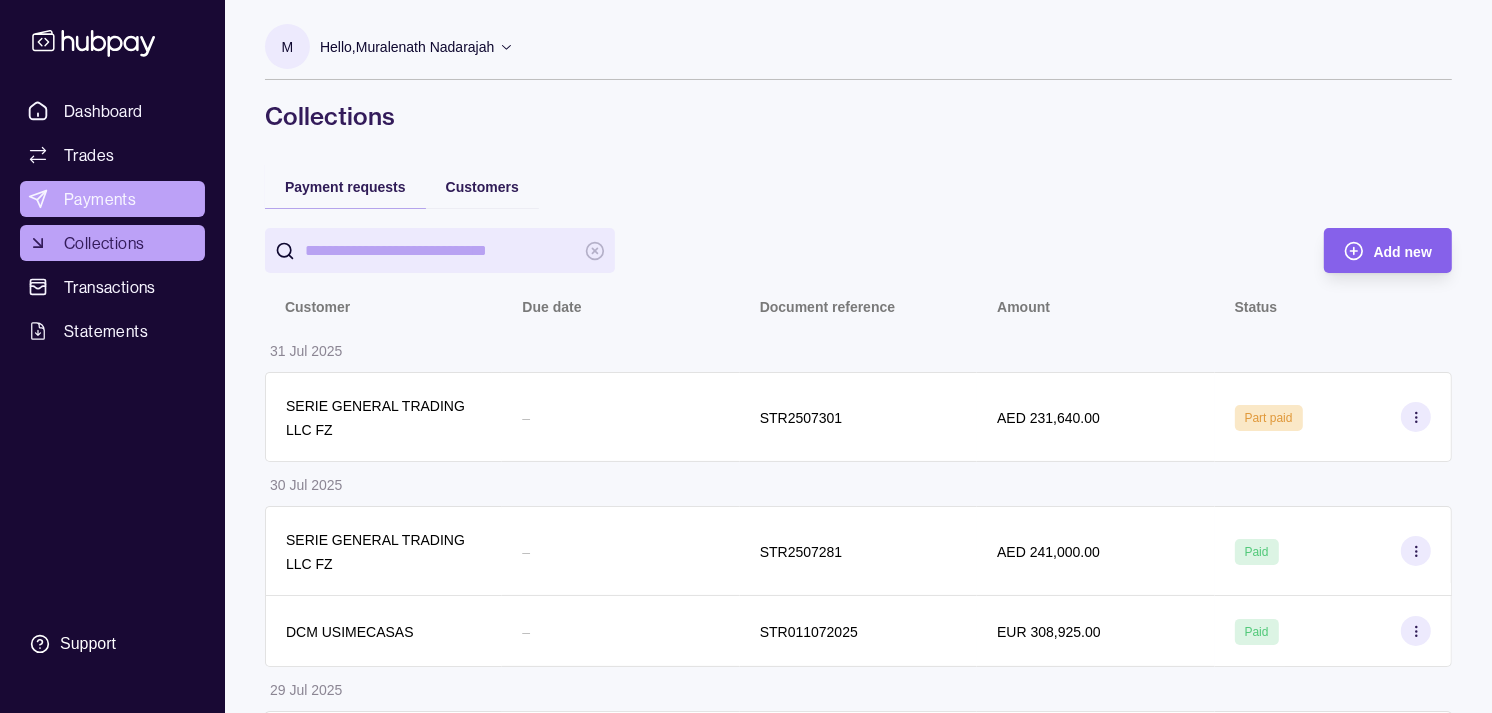 click on "Payments" at bounding box center (100, 199) 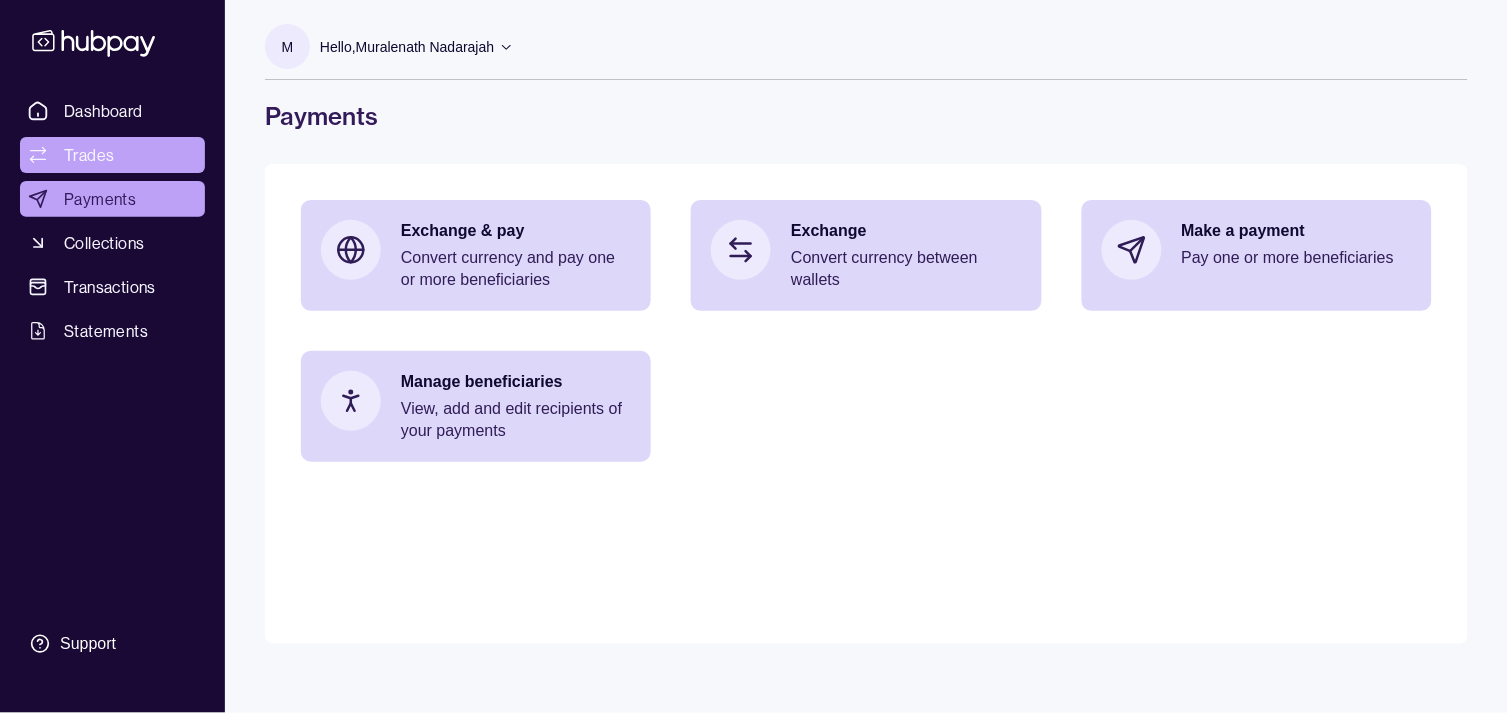 click on "Trades" at bounding box center [89, 155] 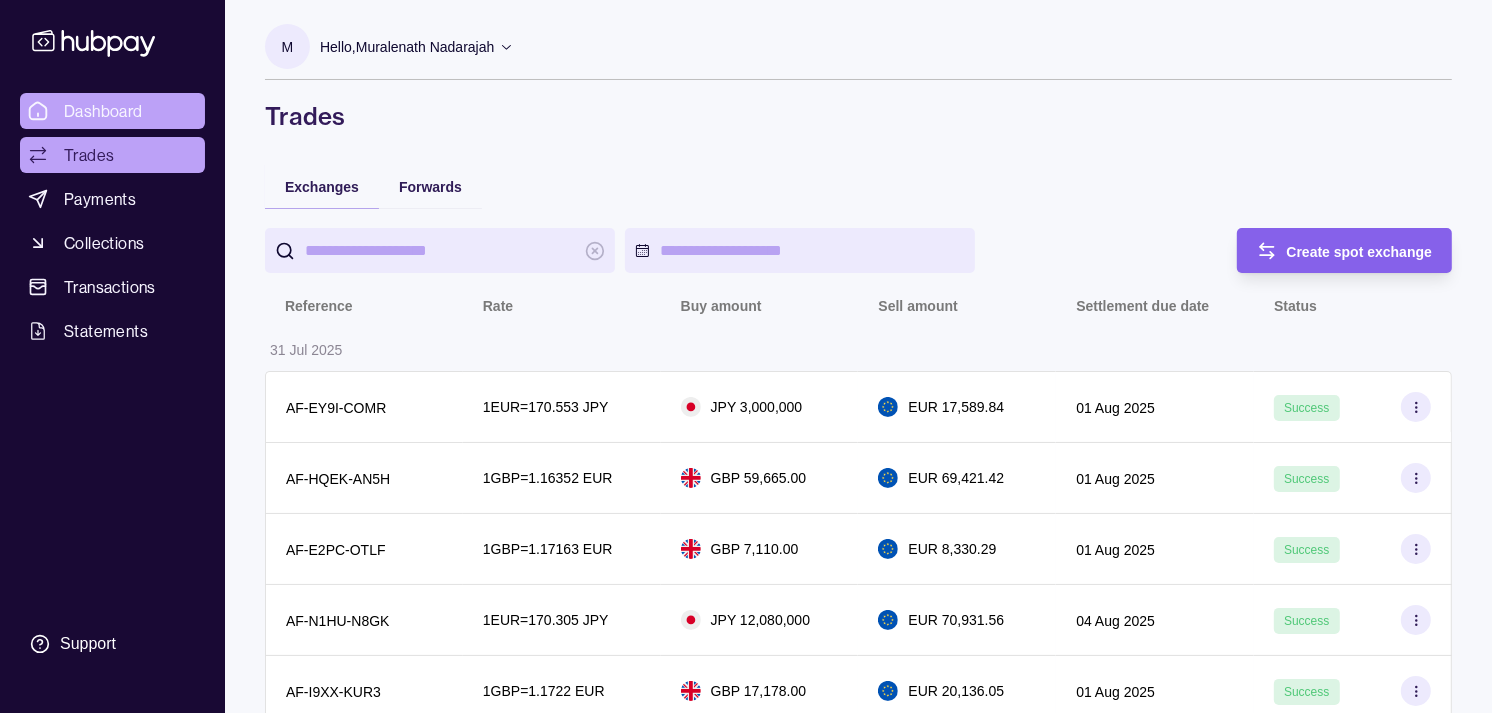 click on "Dashboard" at bounding box center [103, 111] 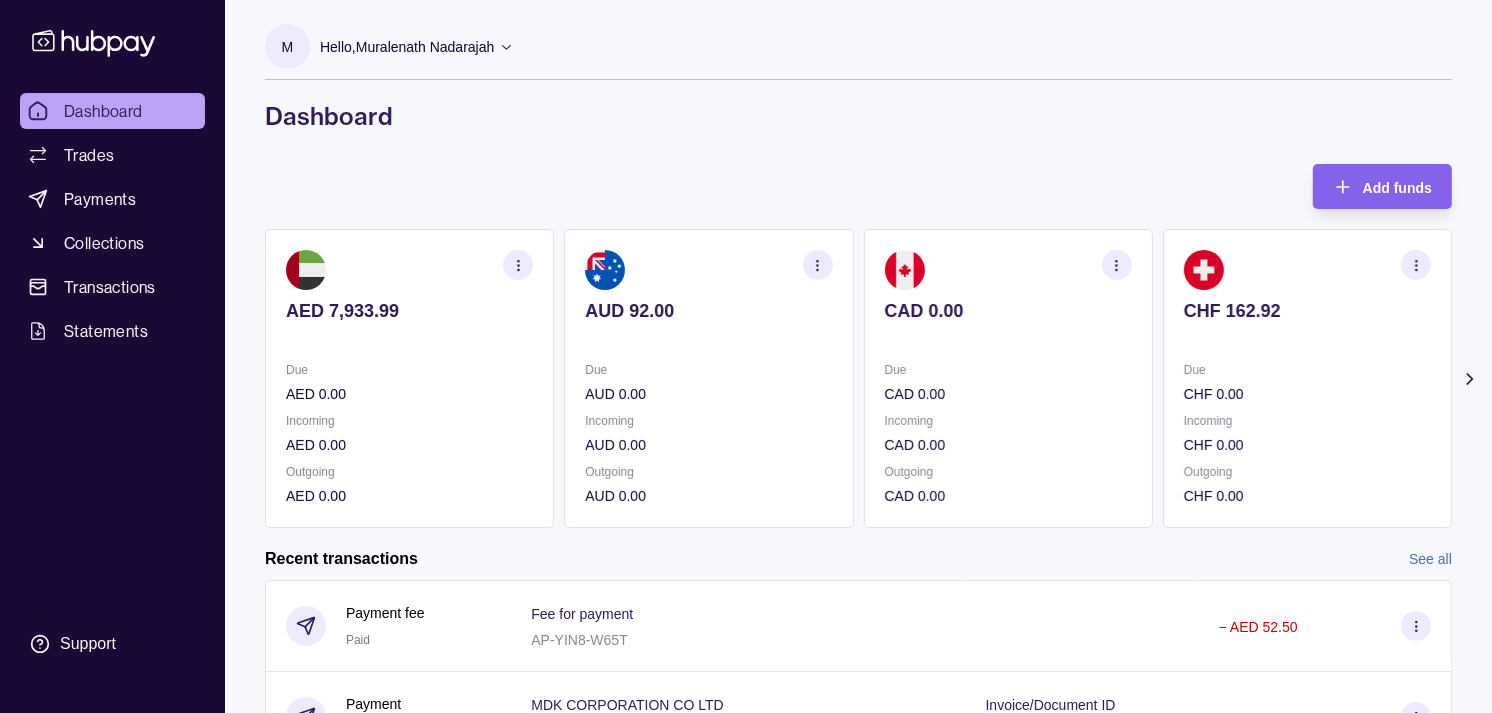 click 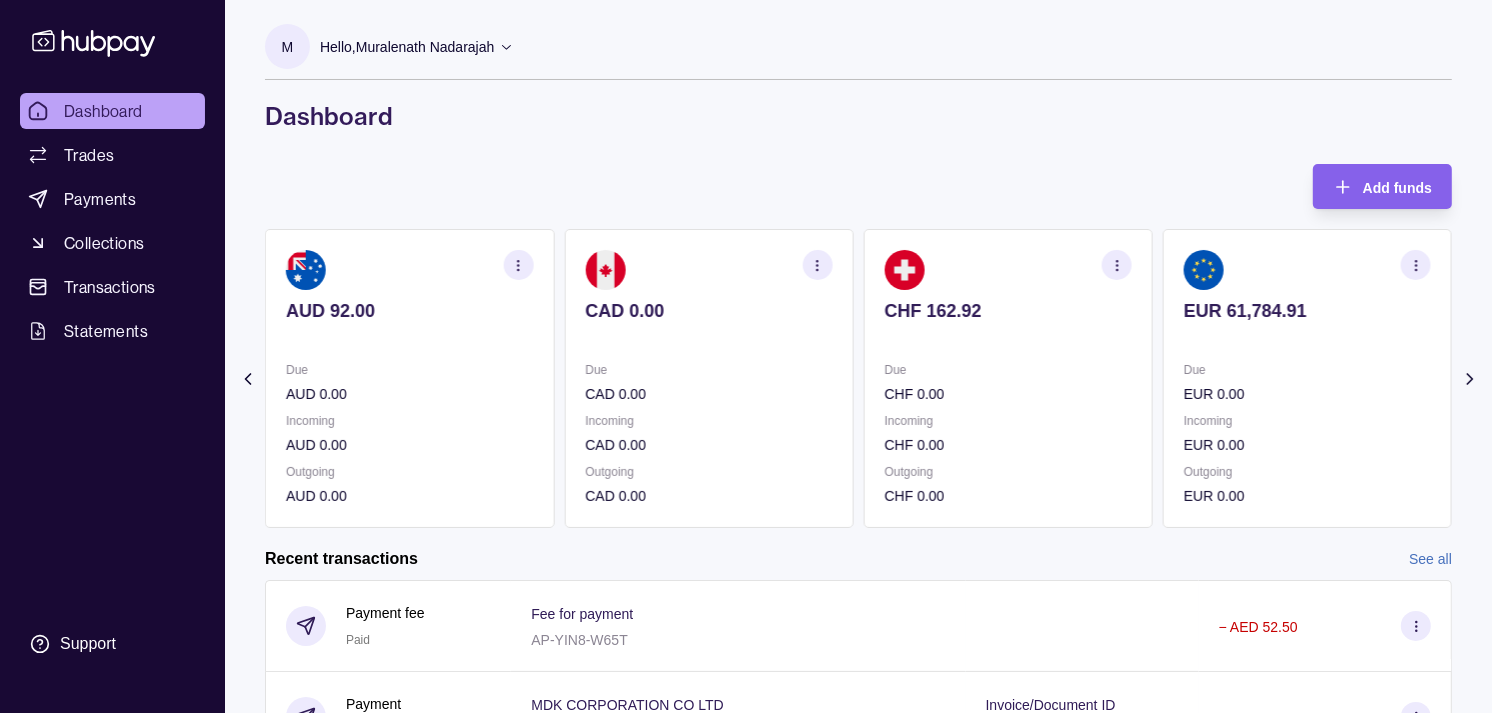 click 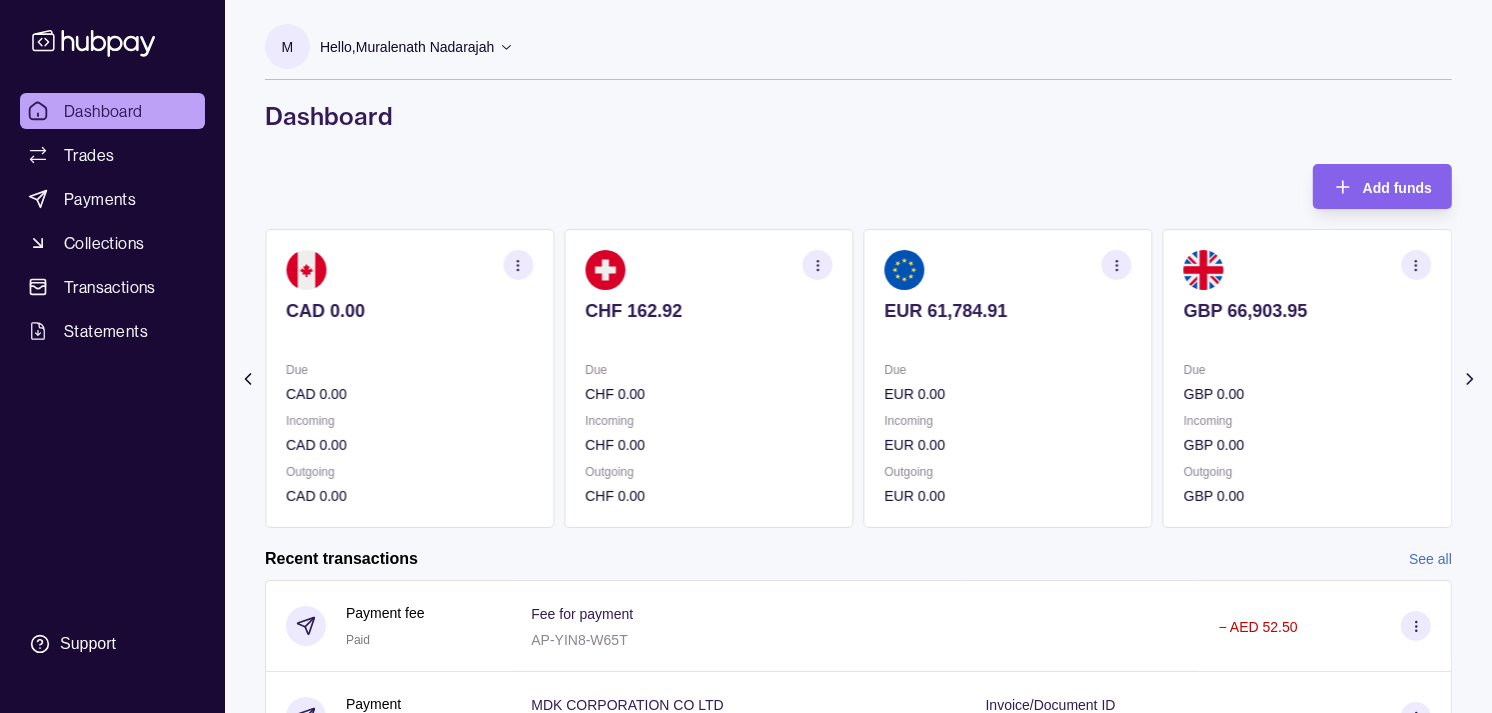 click 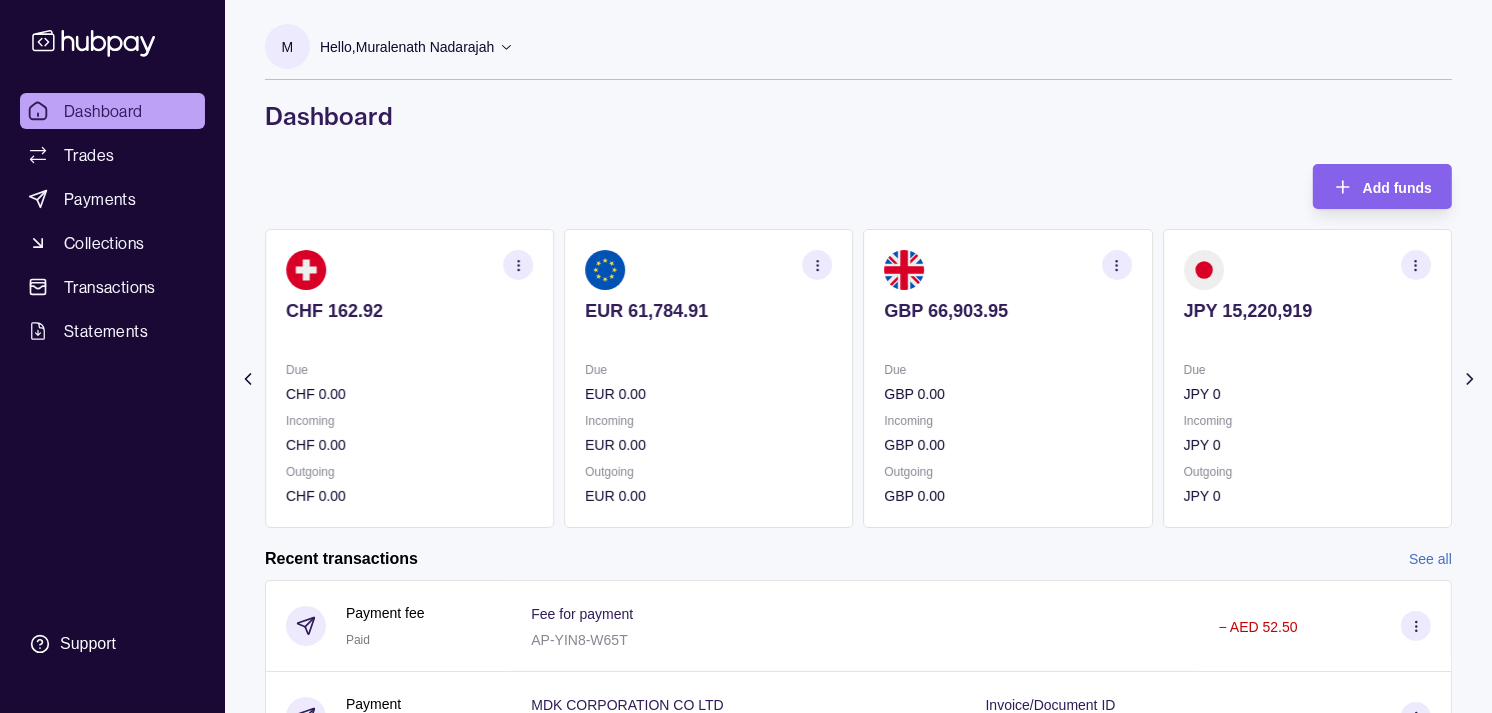 click 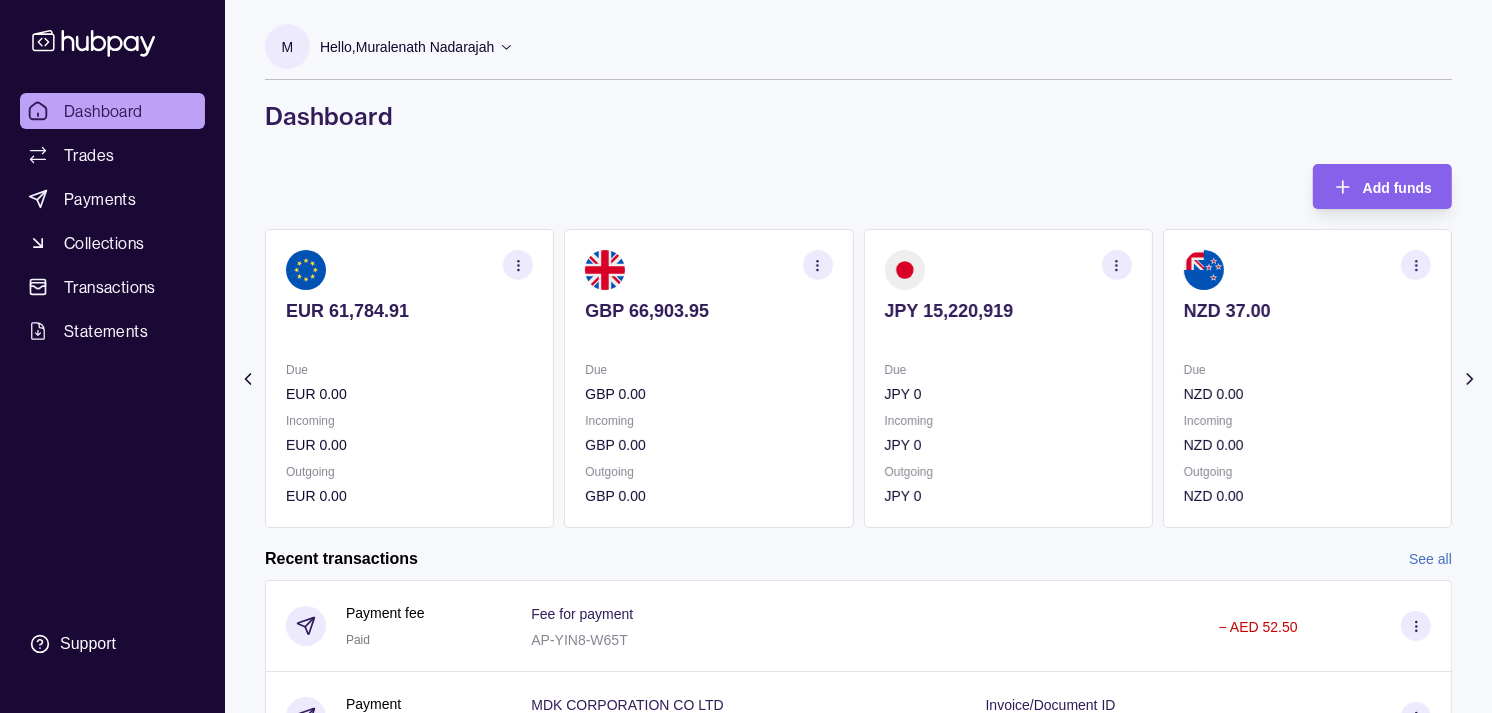 click 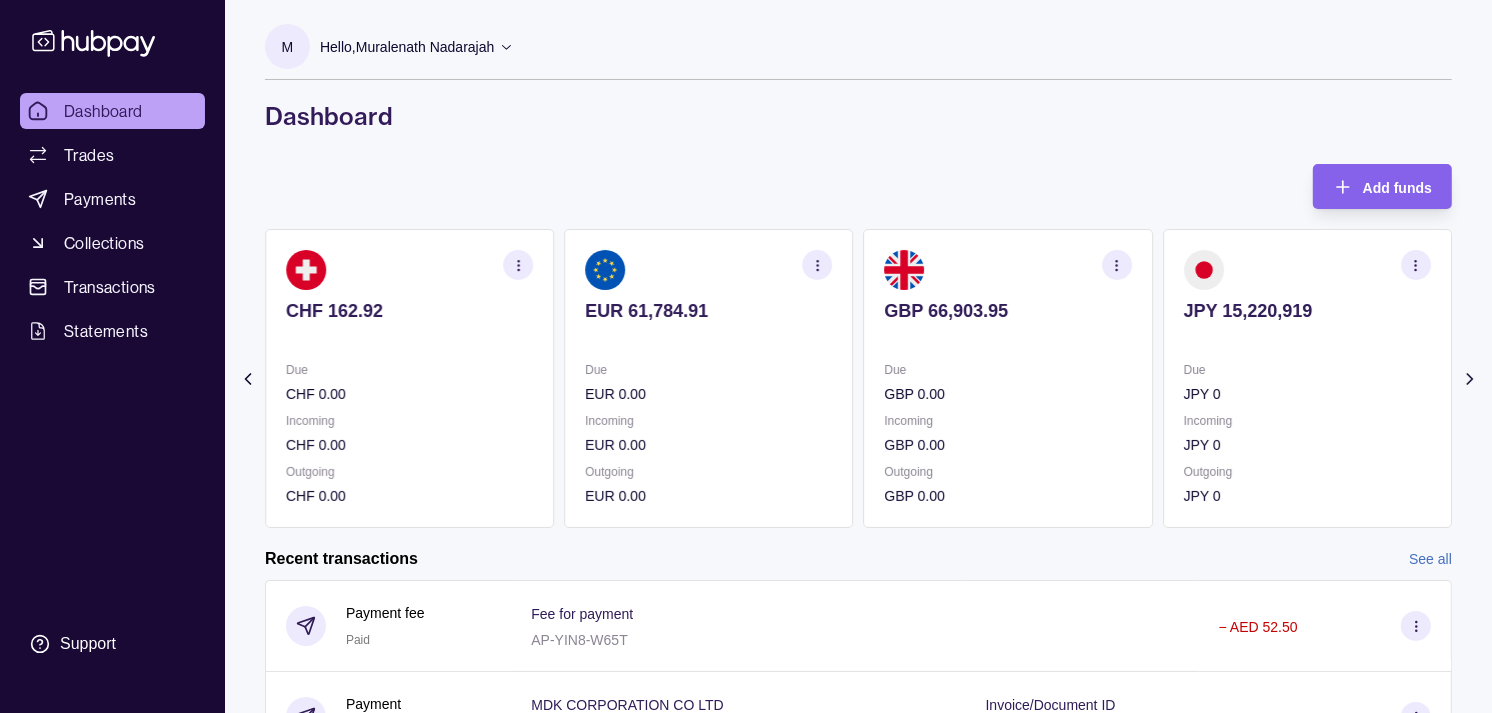 click 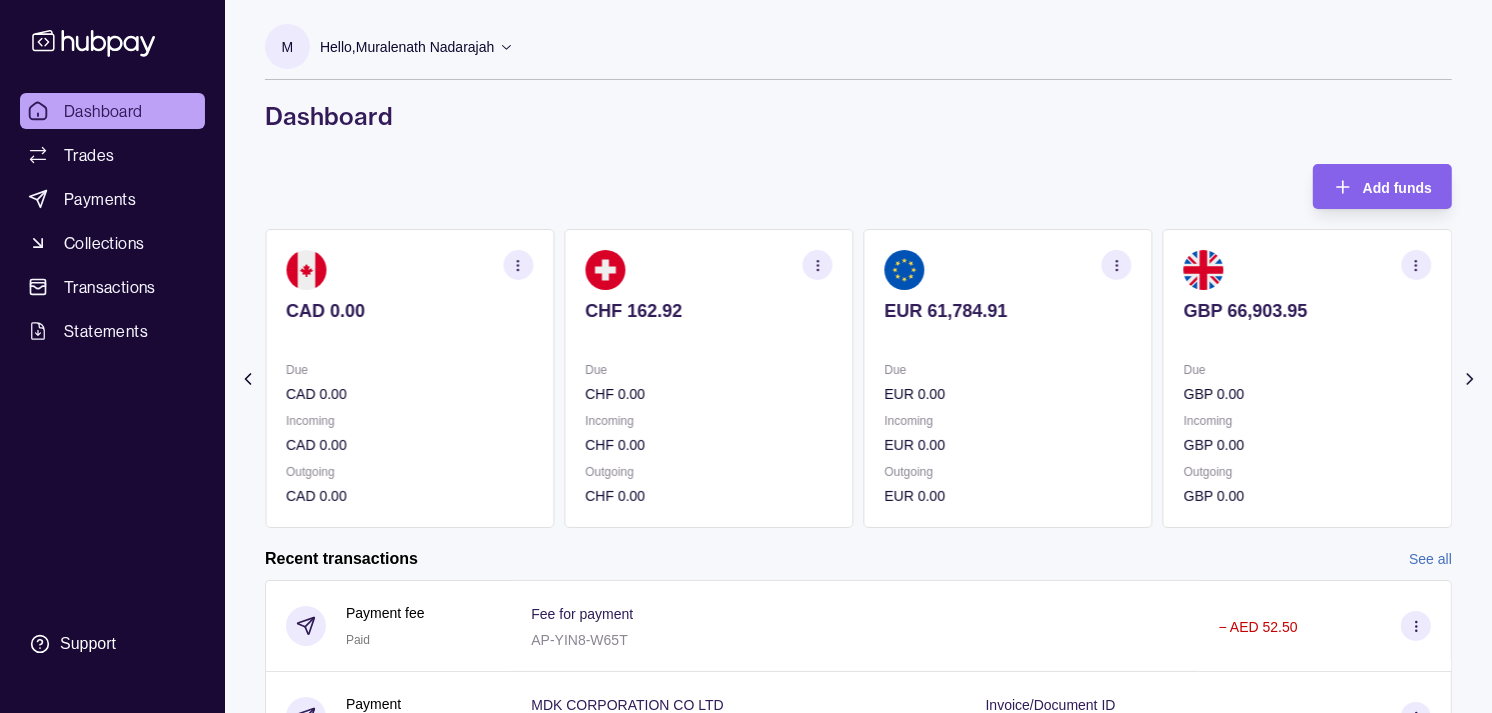 click 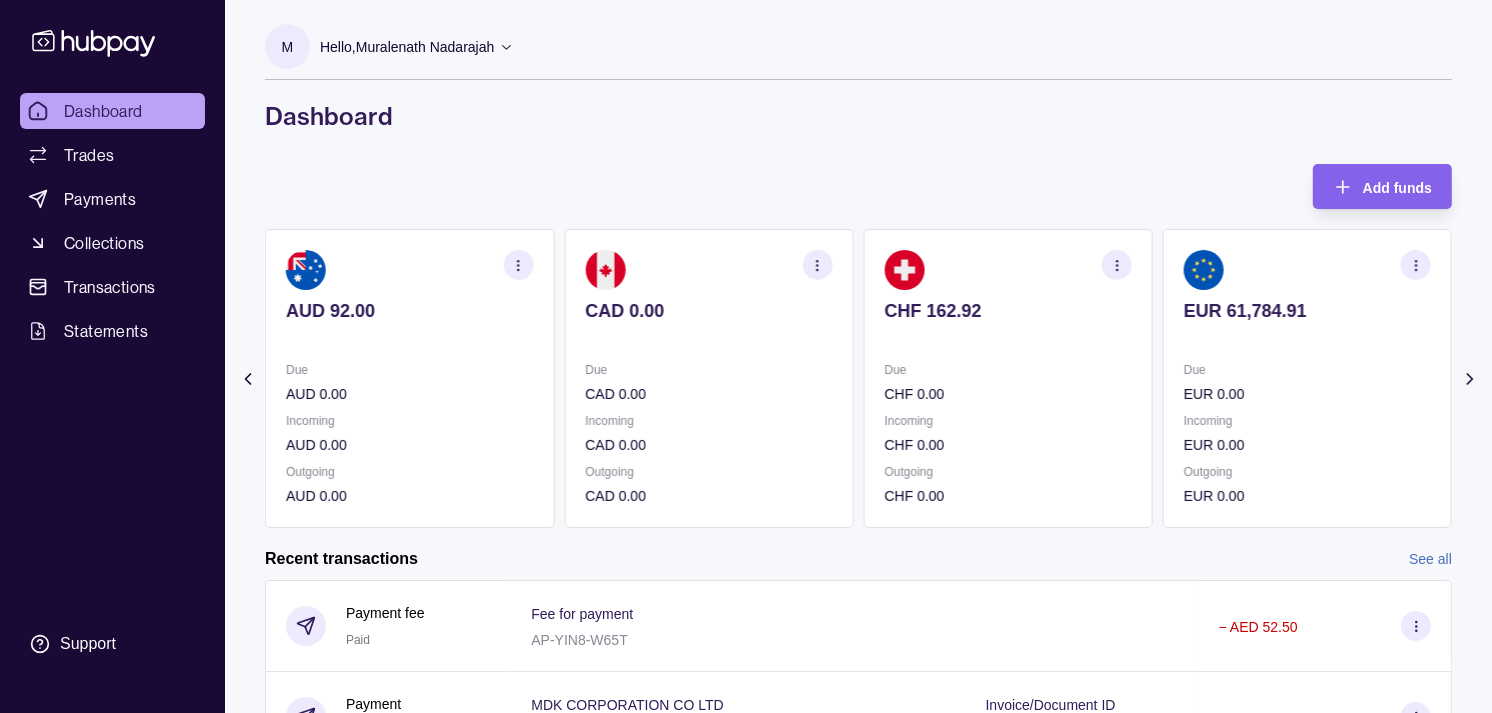 click 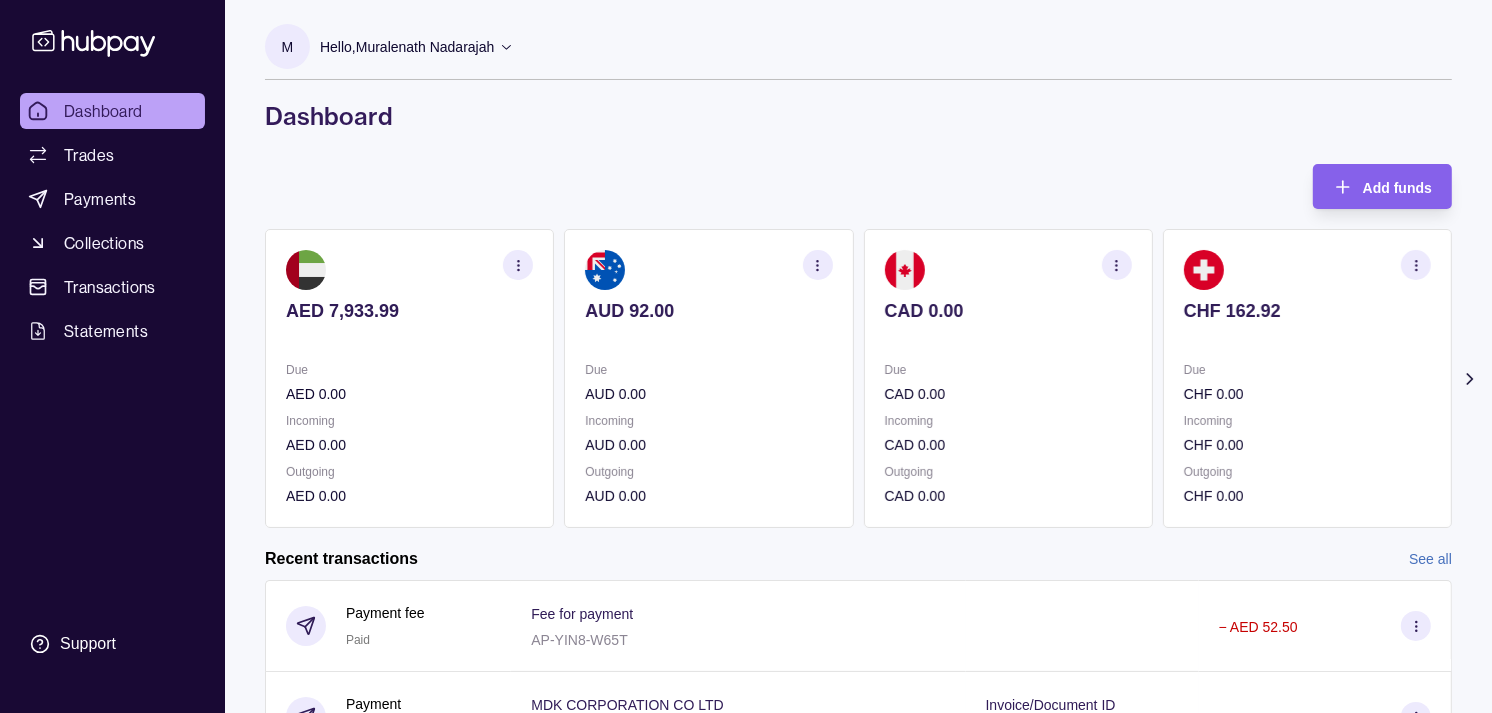 click 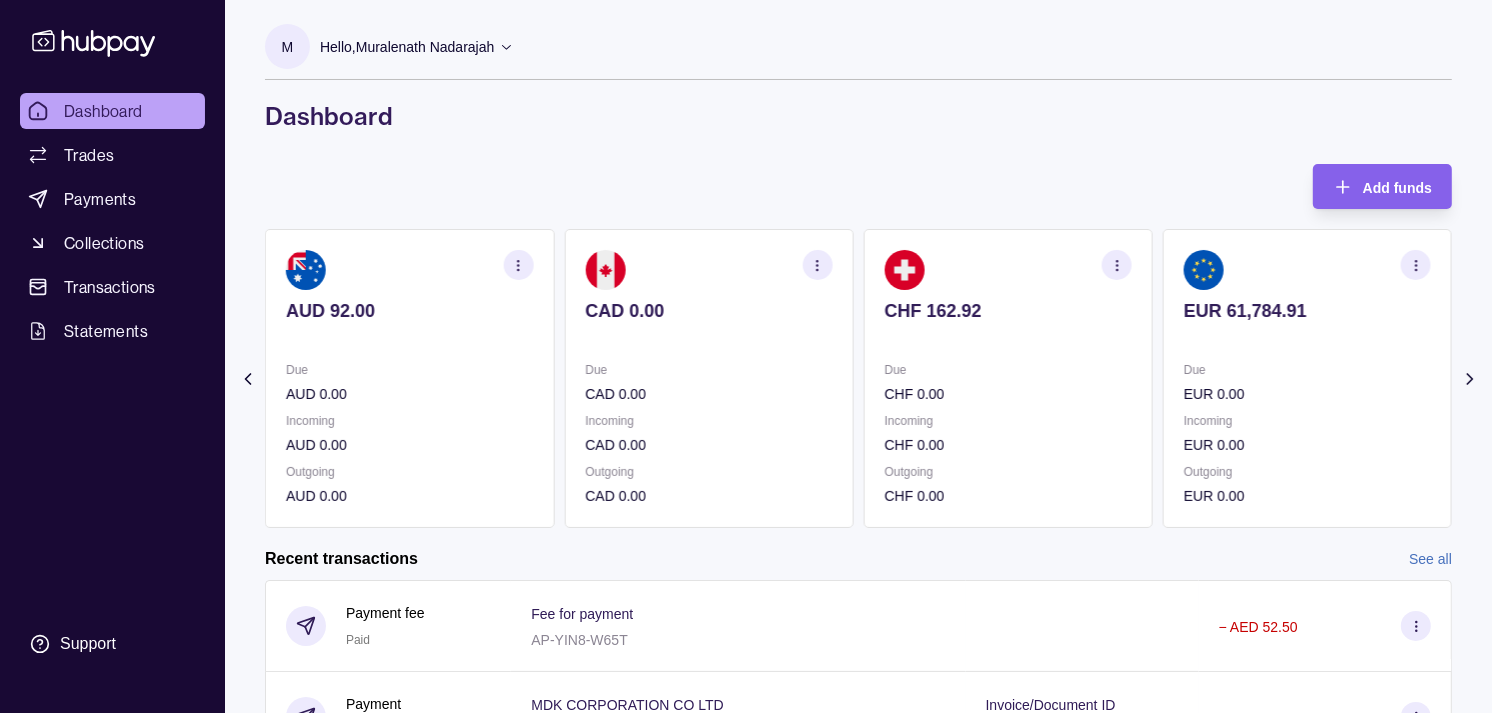 click 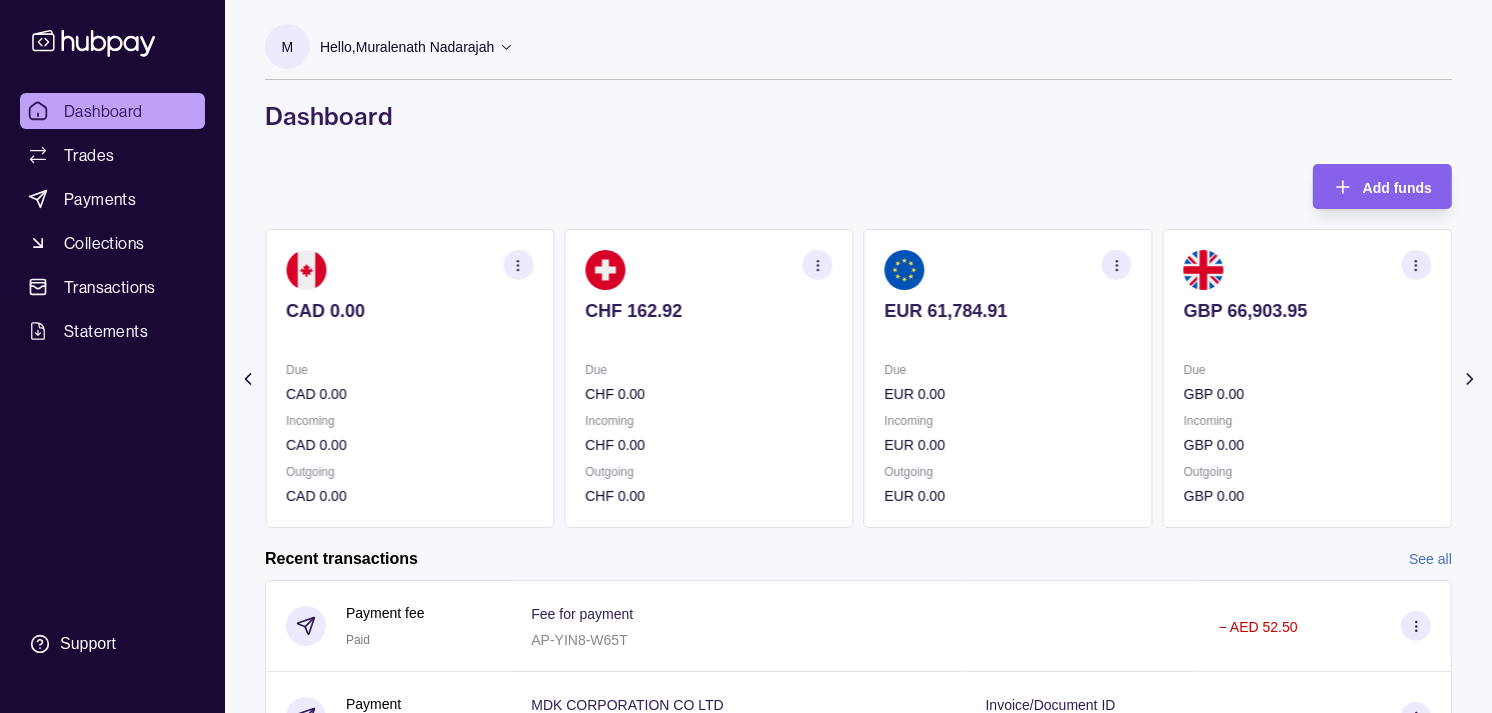 click 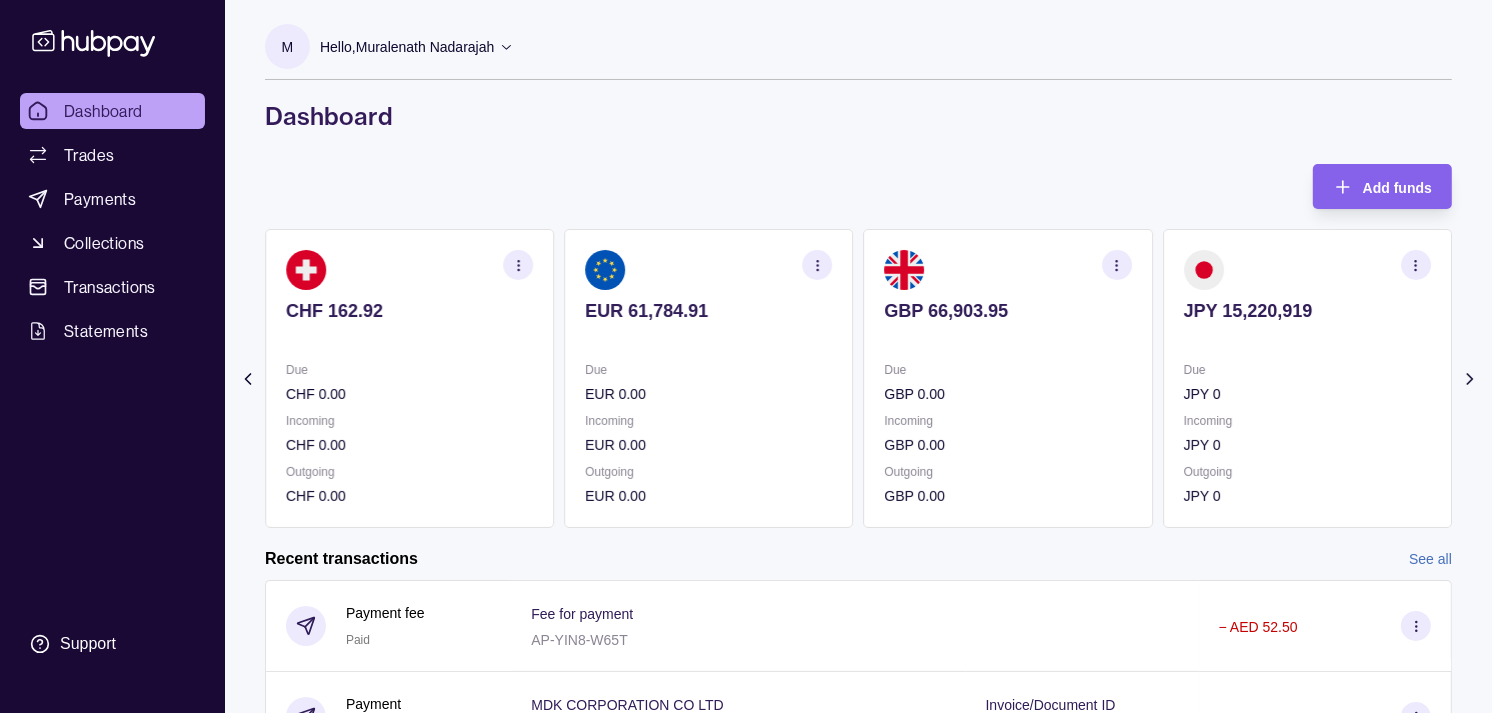 click 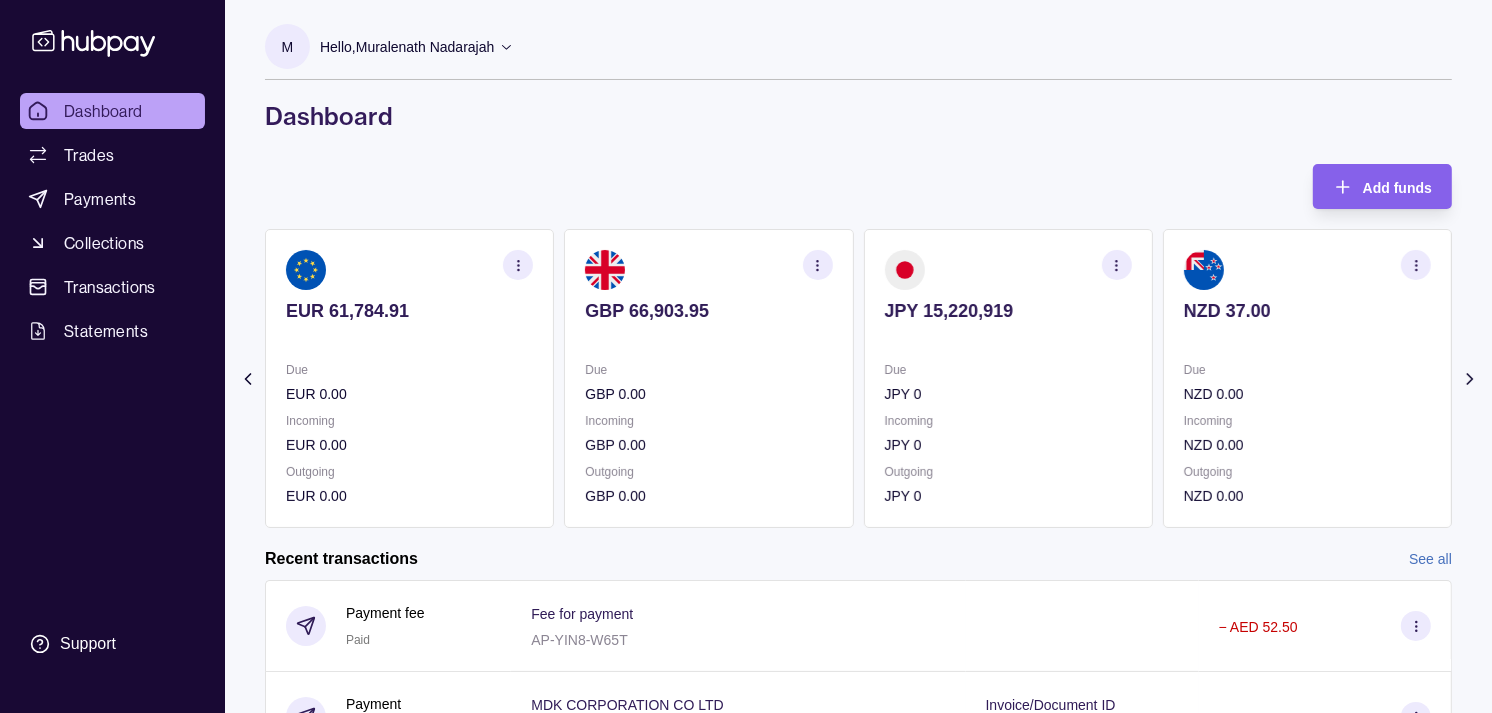 click 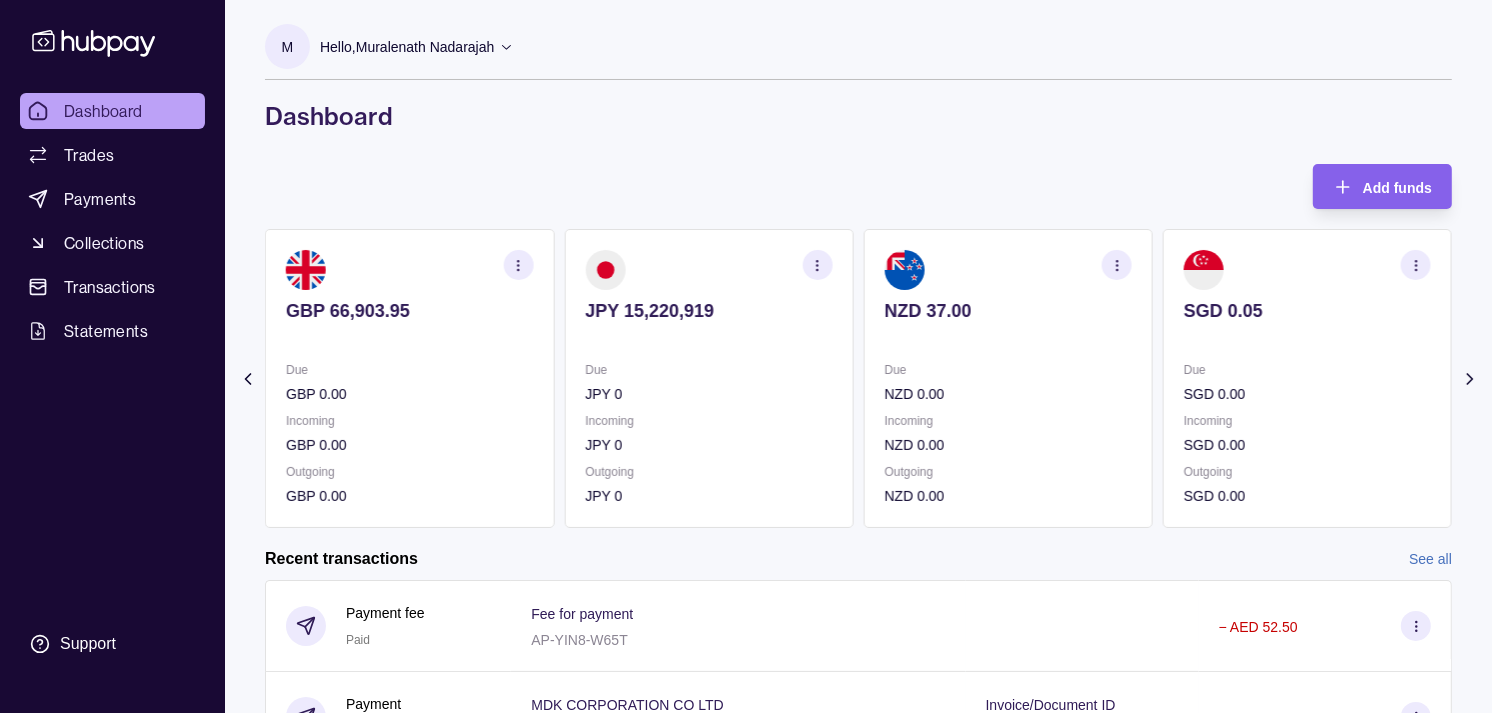 click 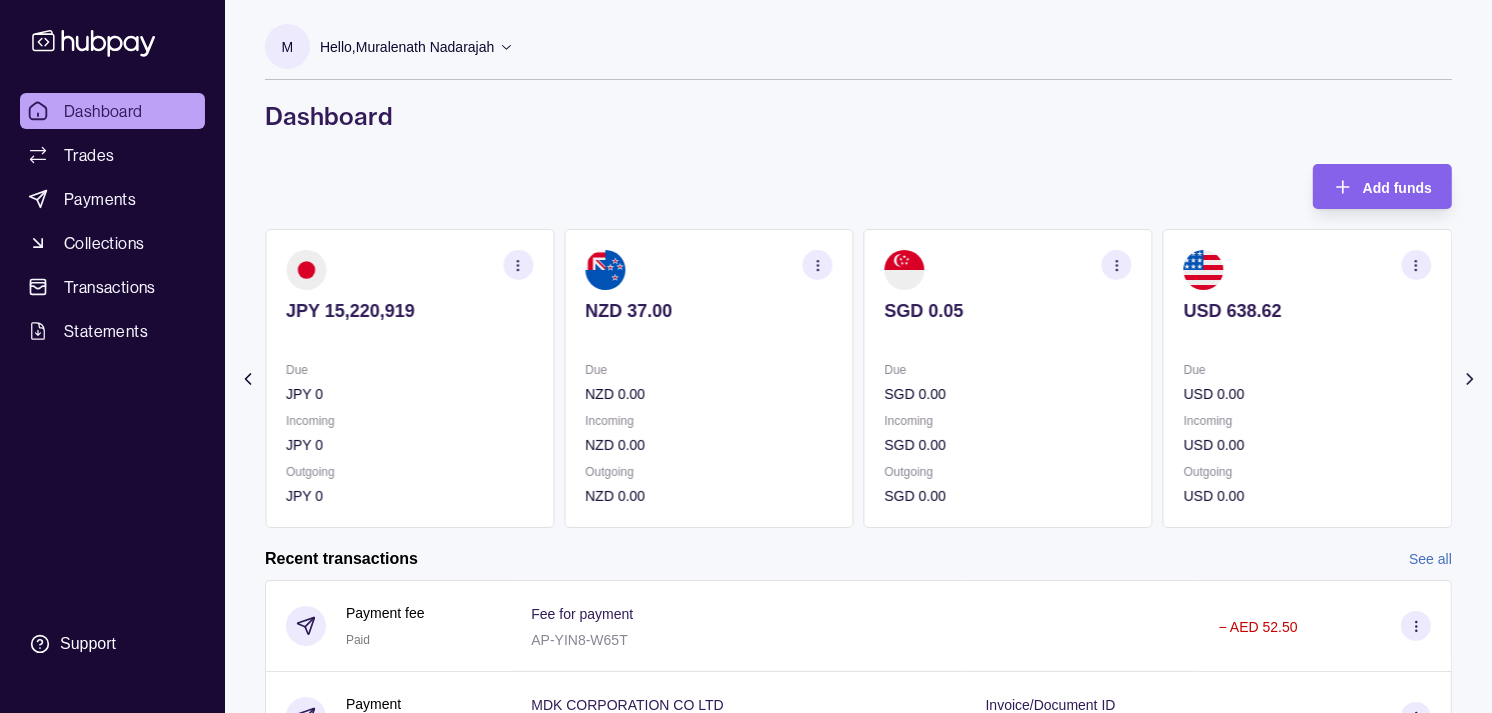 click 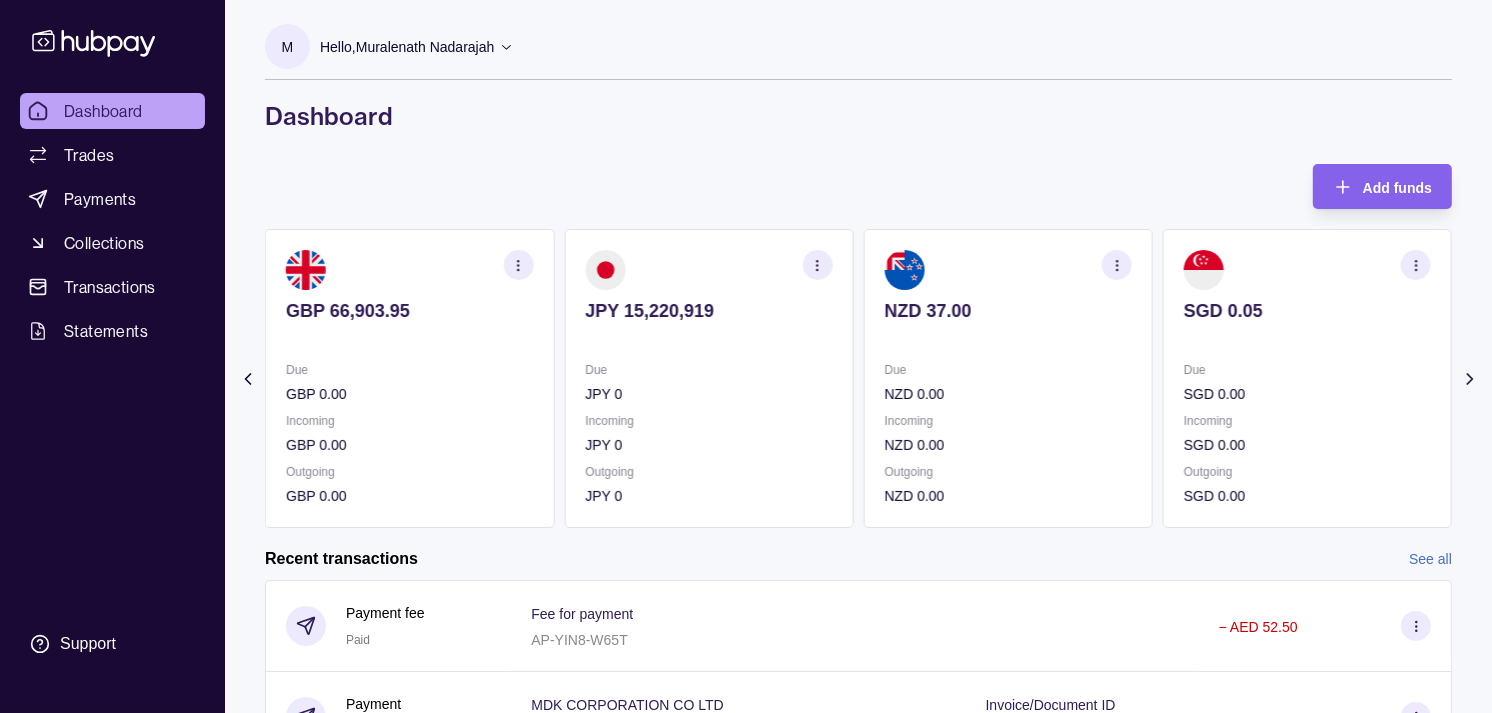click 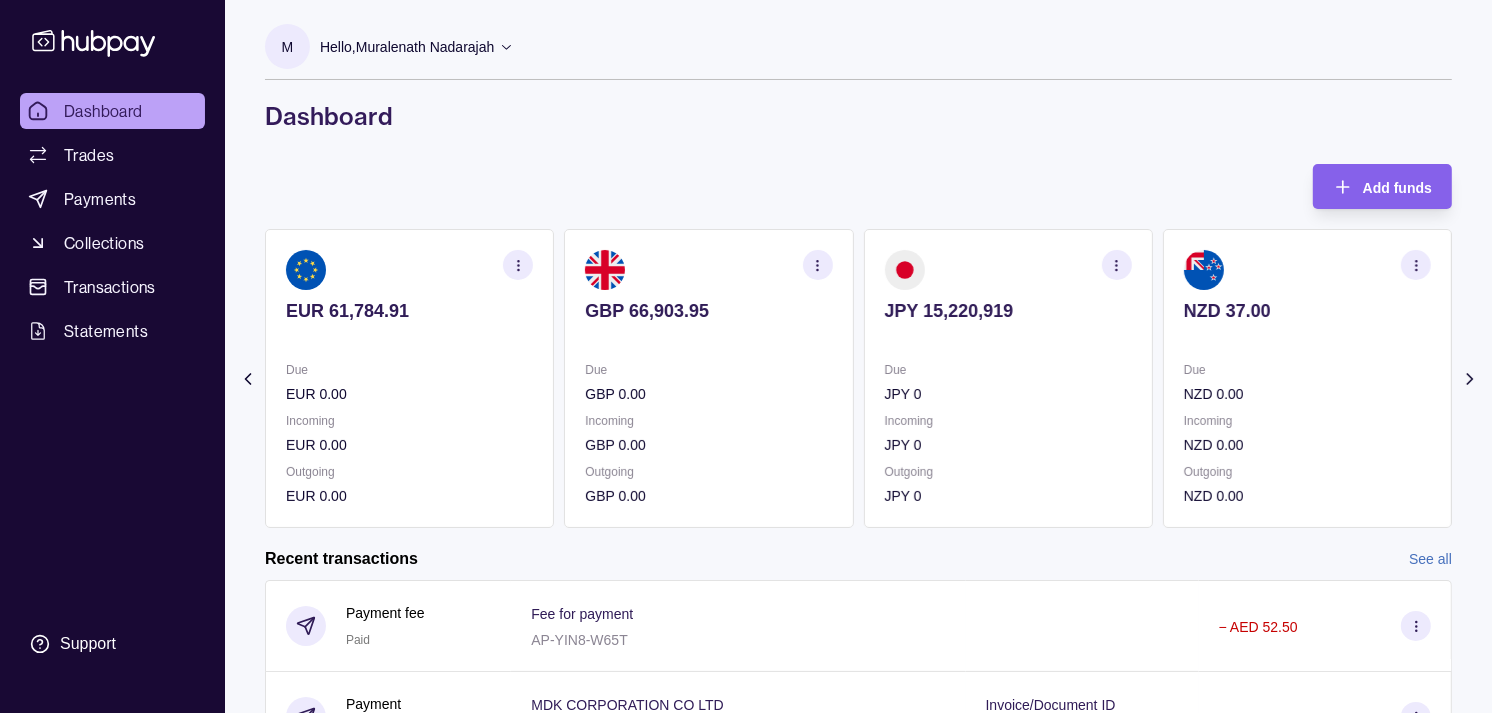 click 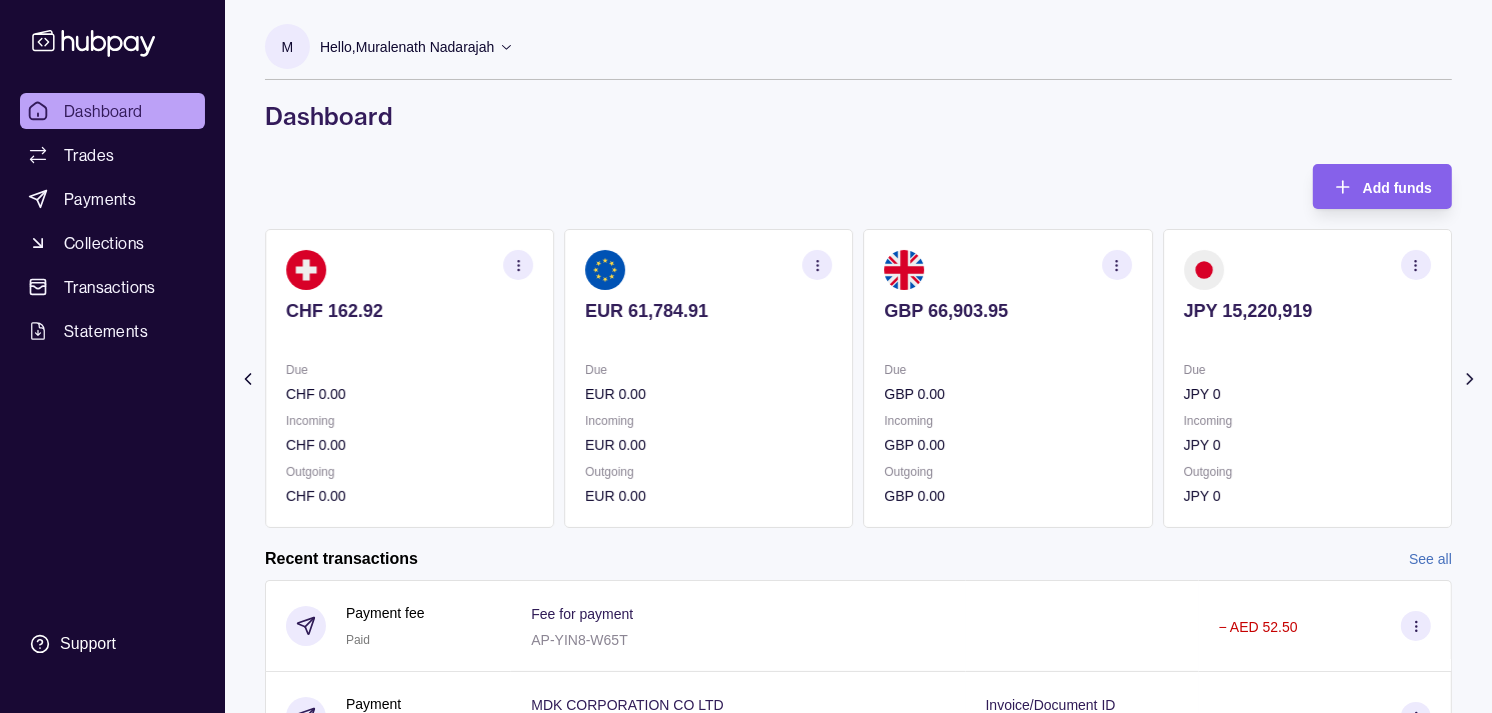 click 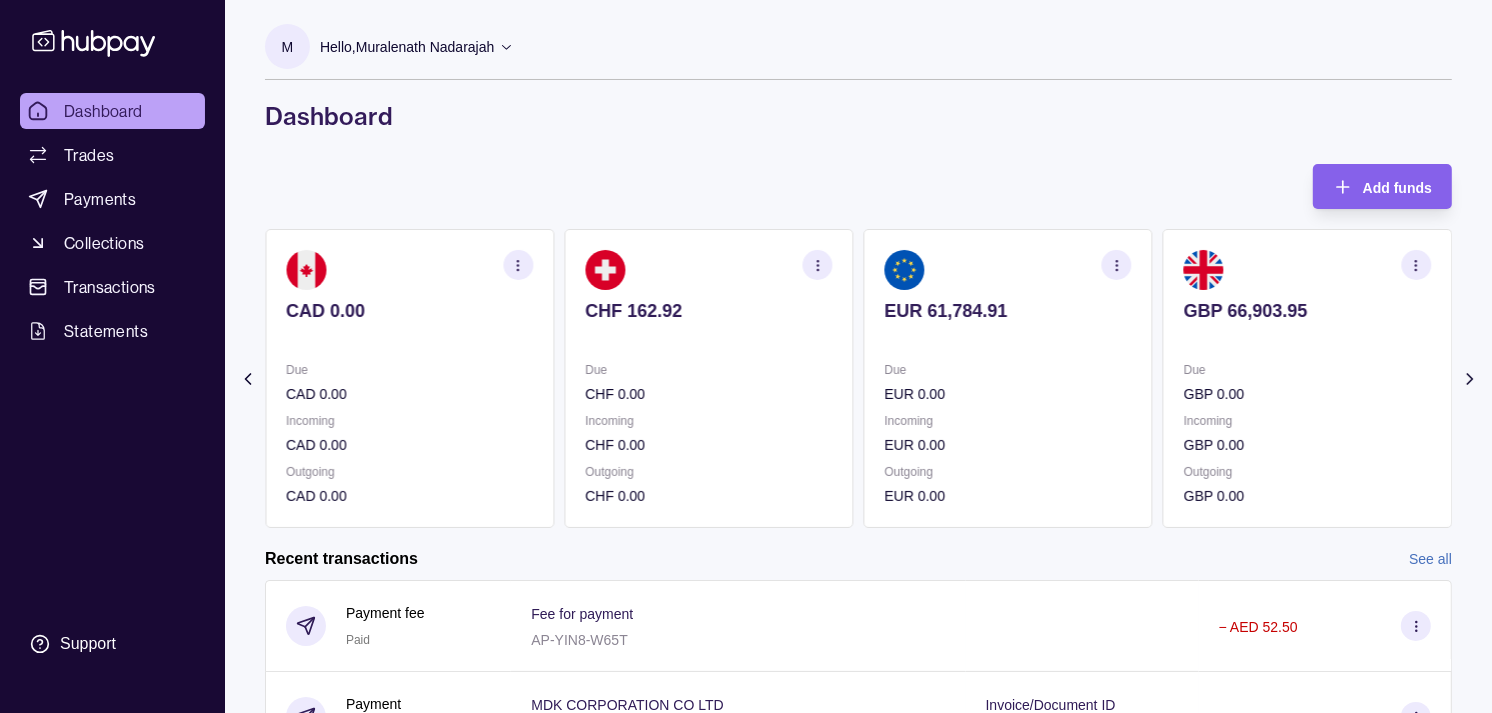 click 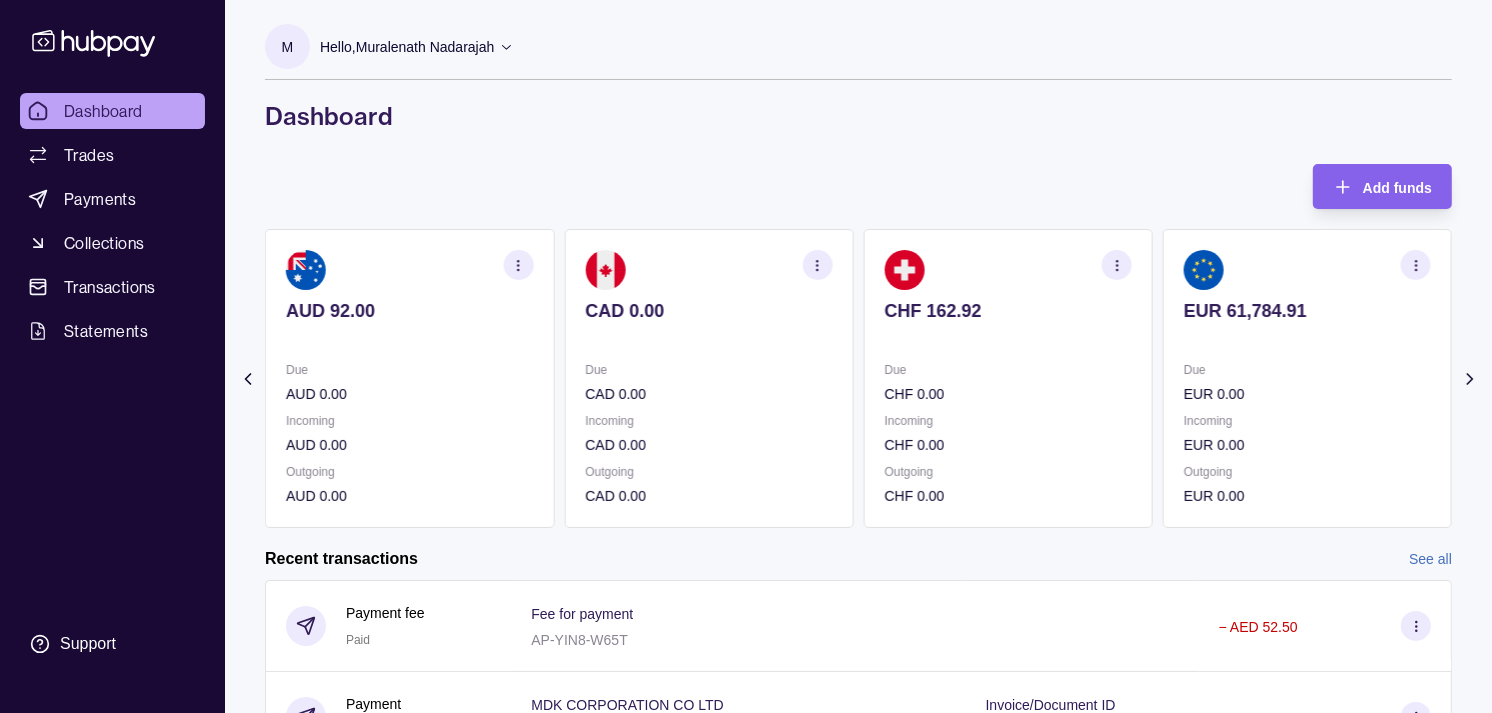 click 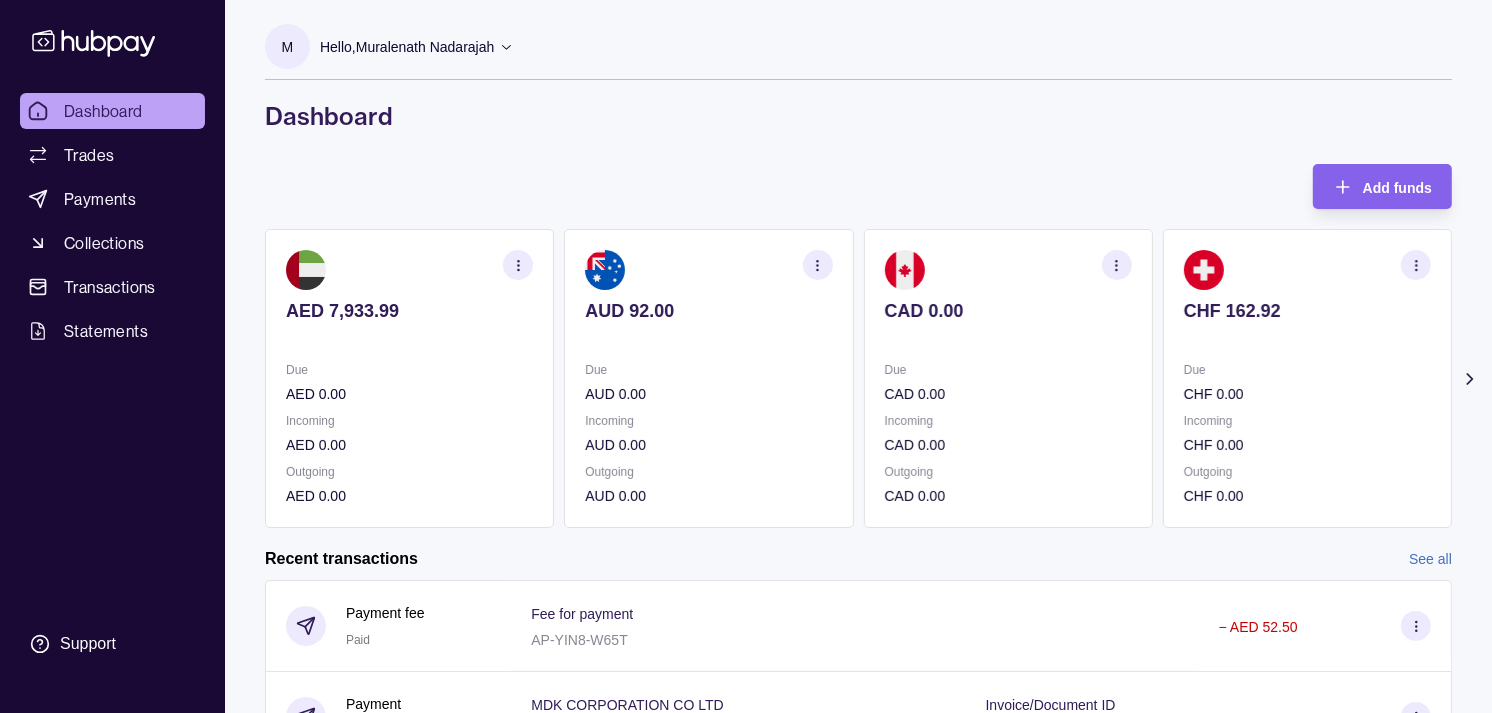click 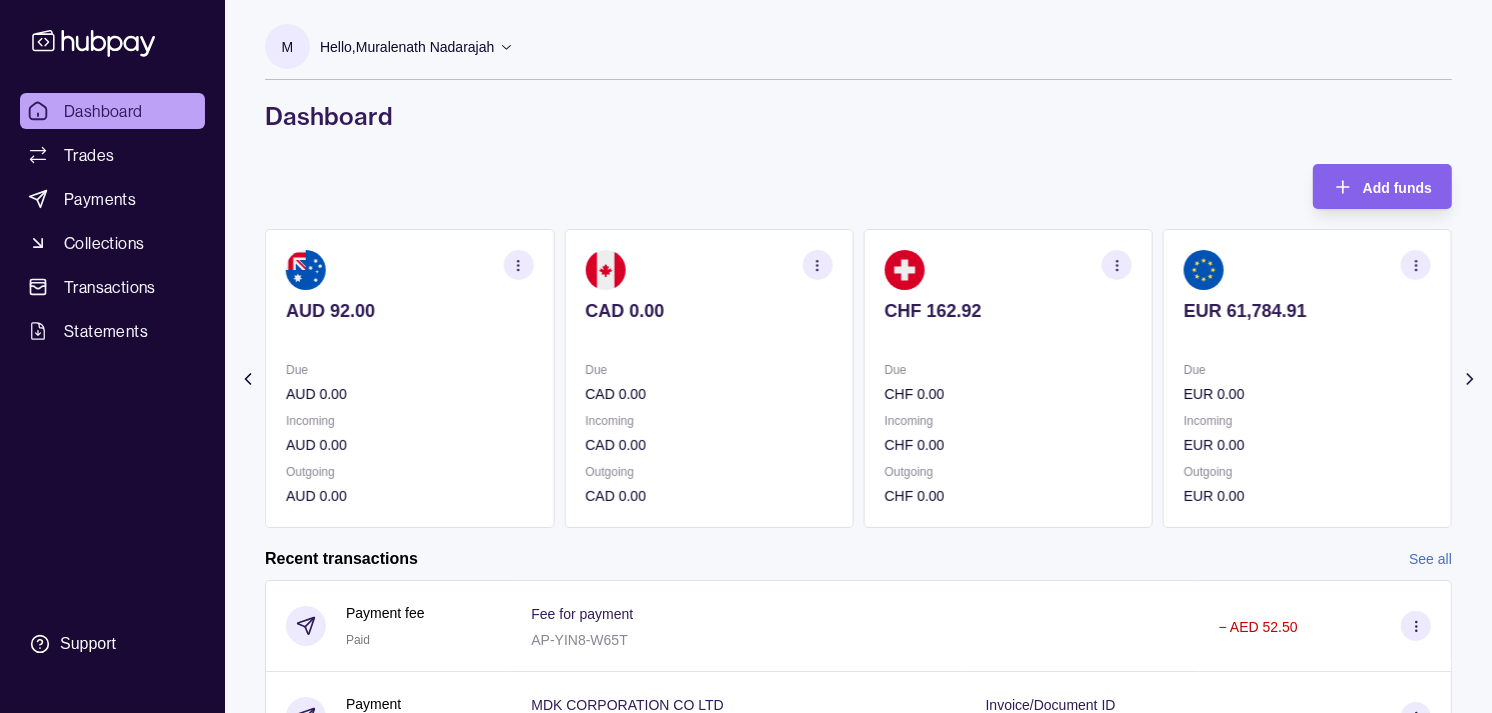 click 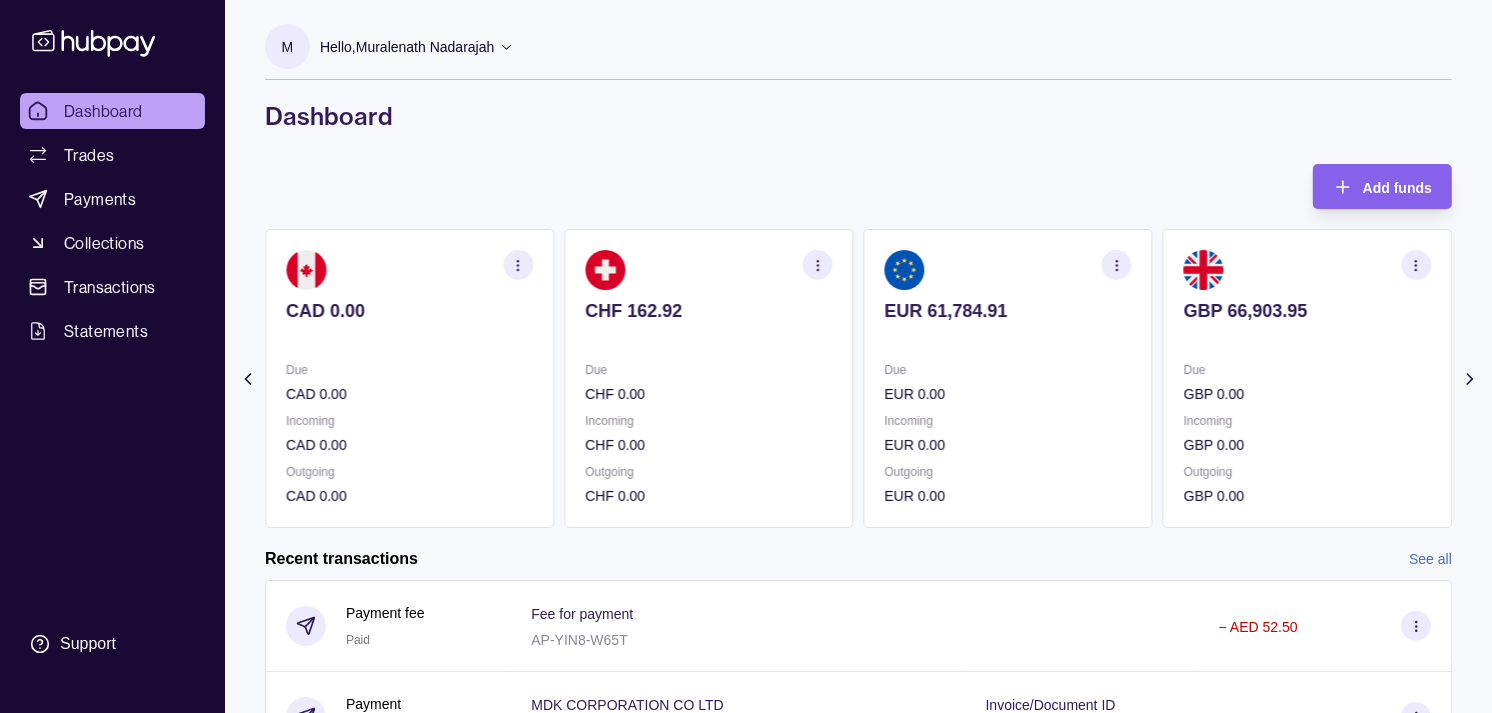 click 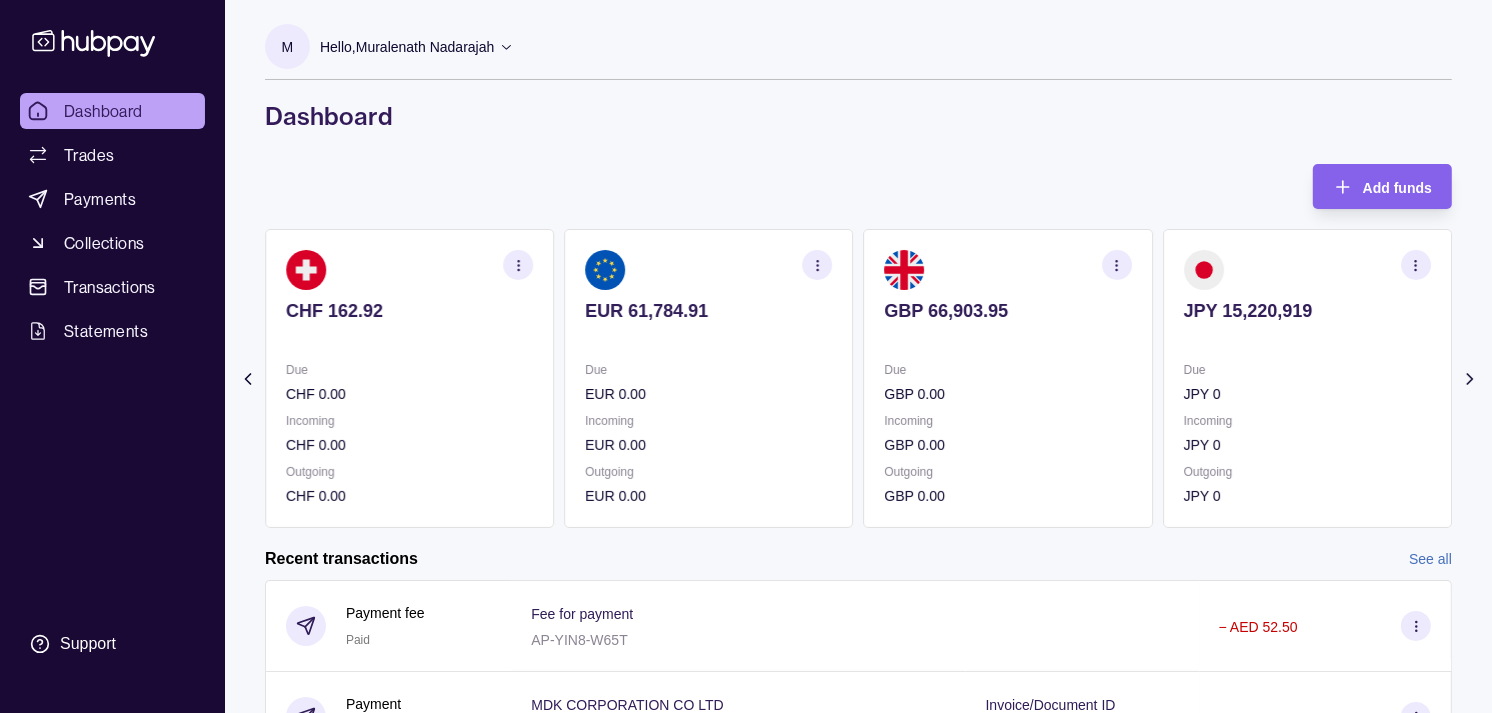 click 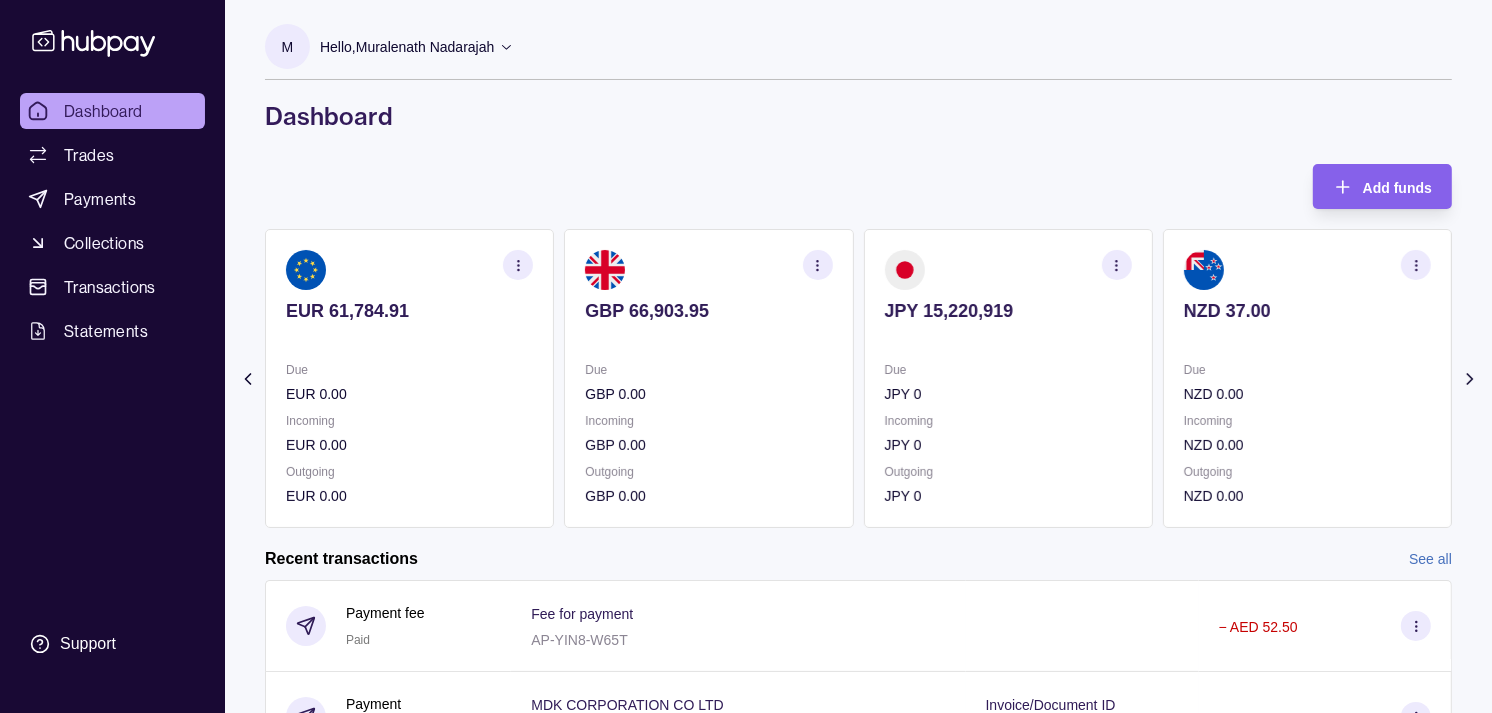 click 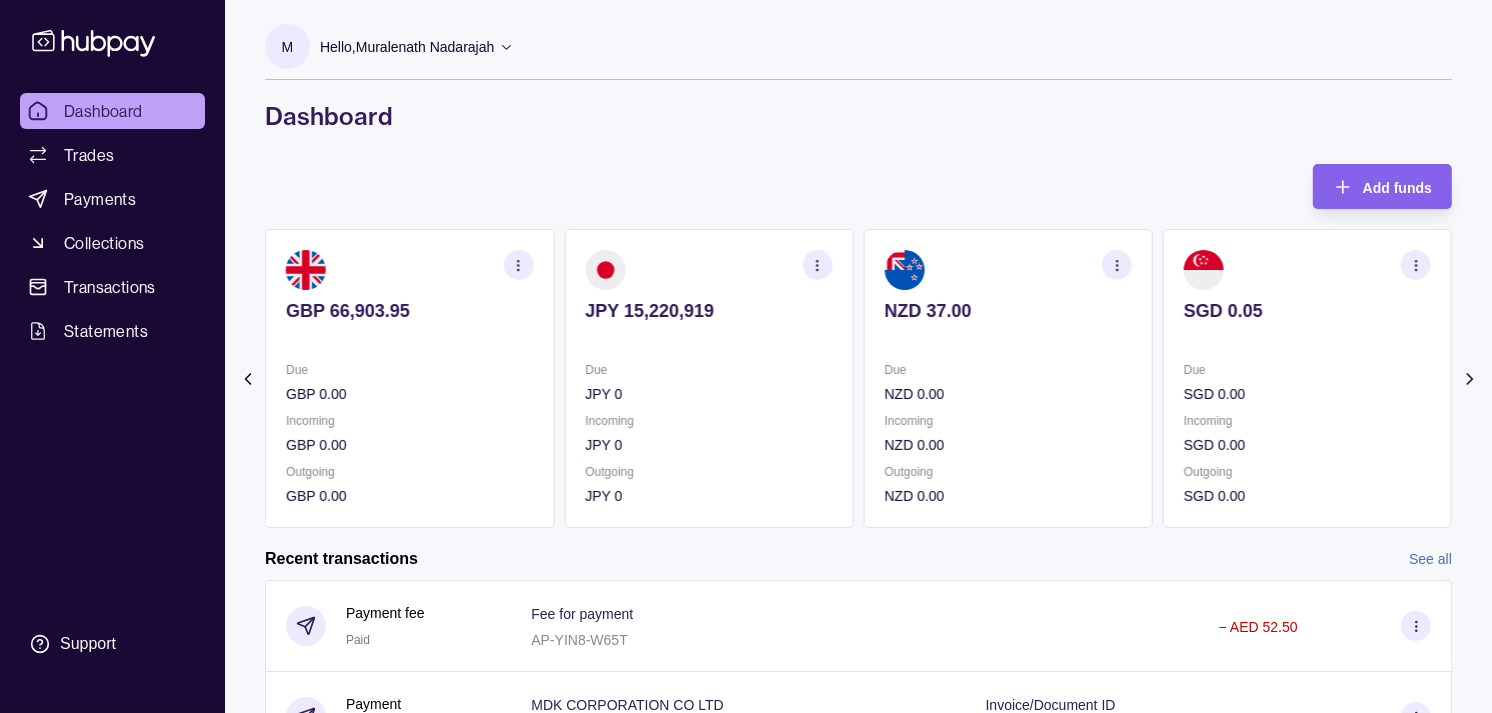 click 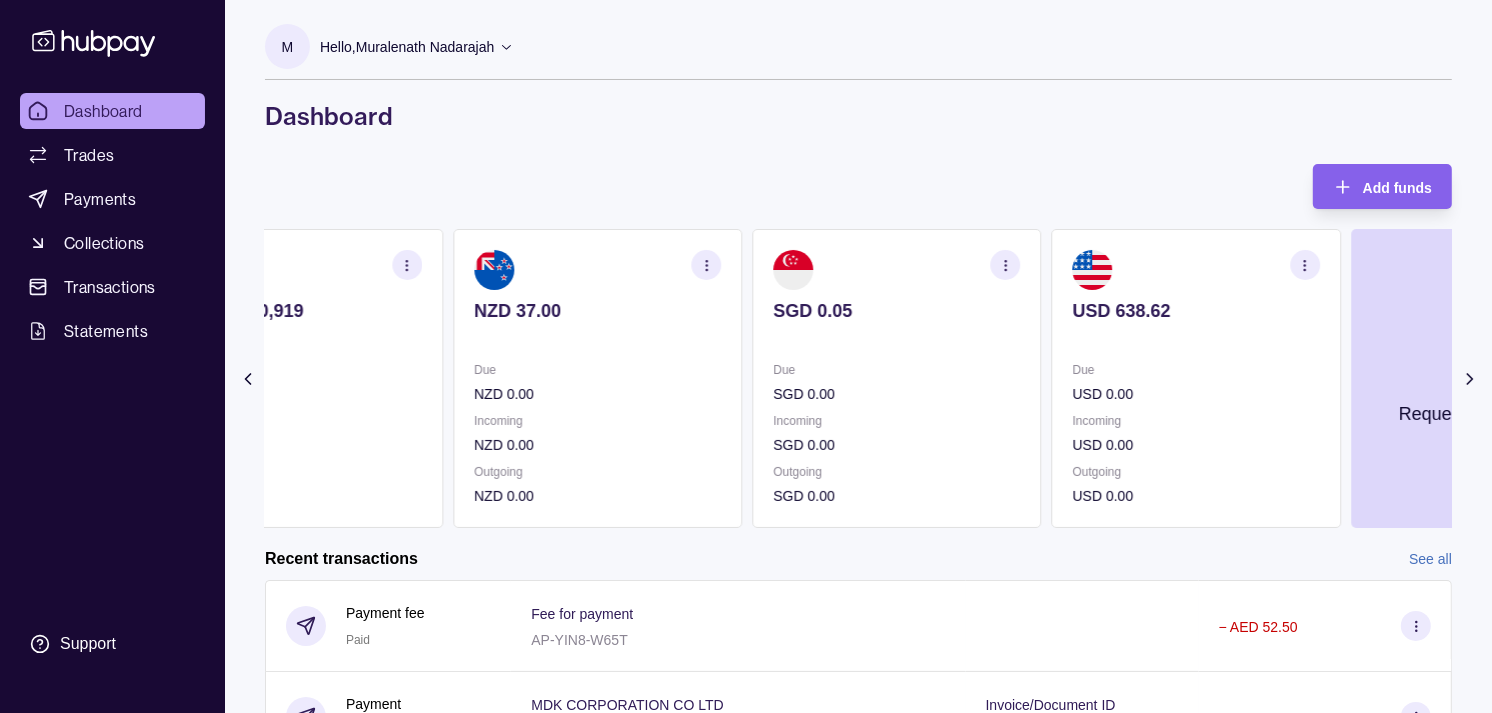 click on "USD 638.62                                                                                                               Due USD 0.00 Incoming USD 0.00 Outgoing USD 0.00" at bounding box center (1196, 378) 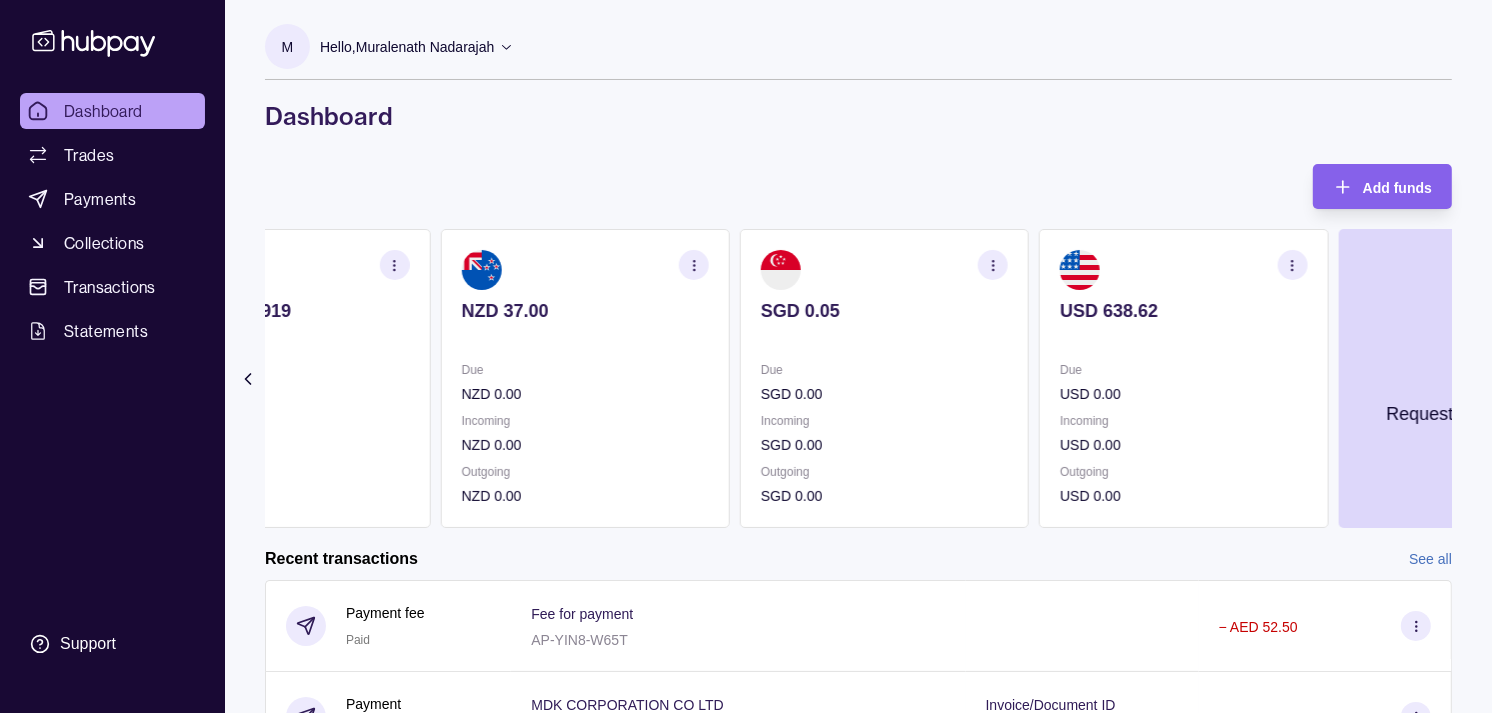 click on "SGD 0.05                                                                                                               Due SGD 0.00 Incoming SGD 0.00 Outgoing SGD 0.00" at bounding box center [884, 378] 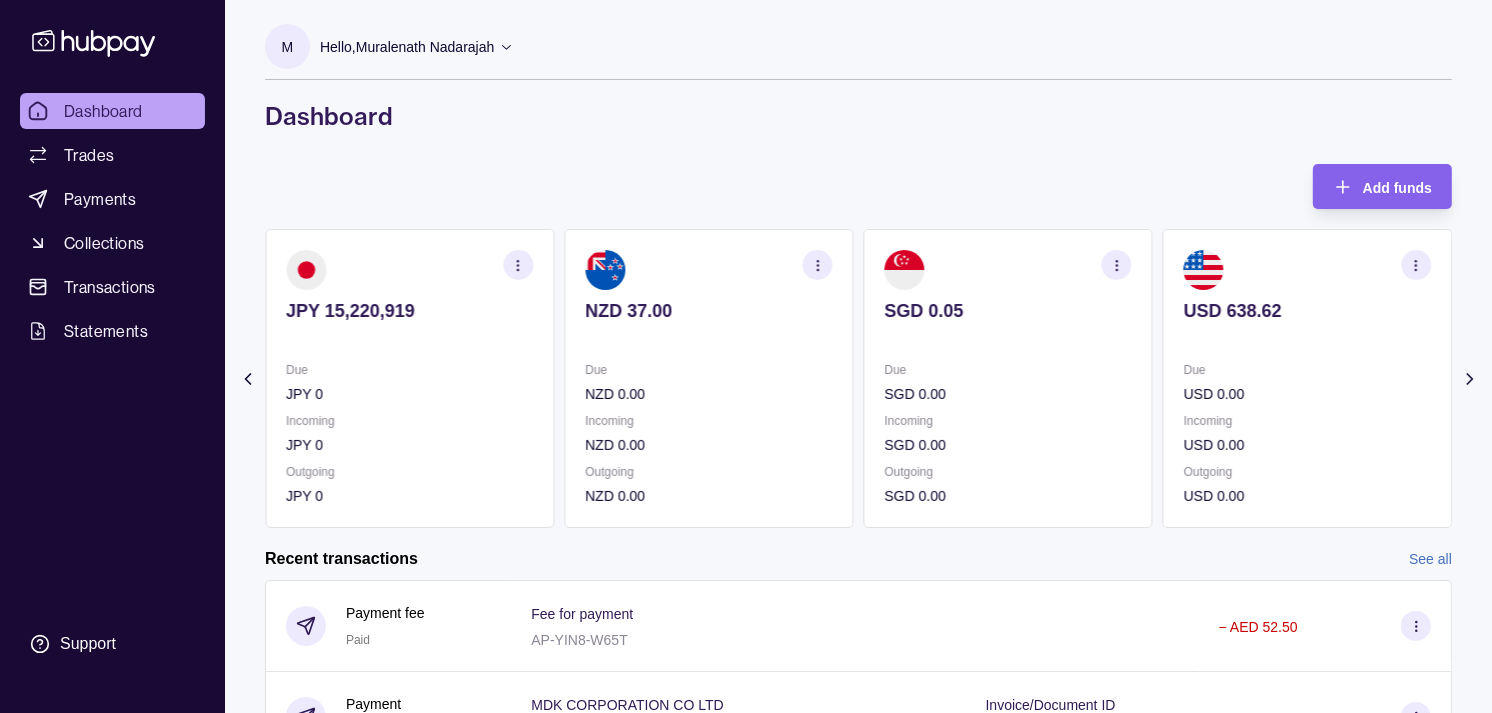 click on "NZD 37.00                                                                                                               Due NZD 0.00 Incoming NZD 0.00 Outgoing NZD 0.00" at bounding box center (708, 378) 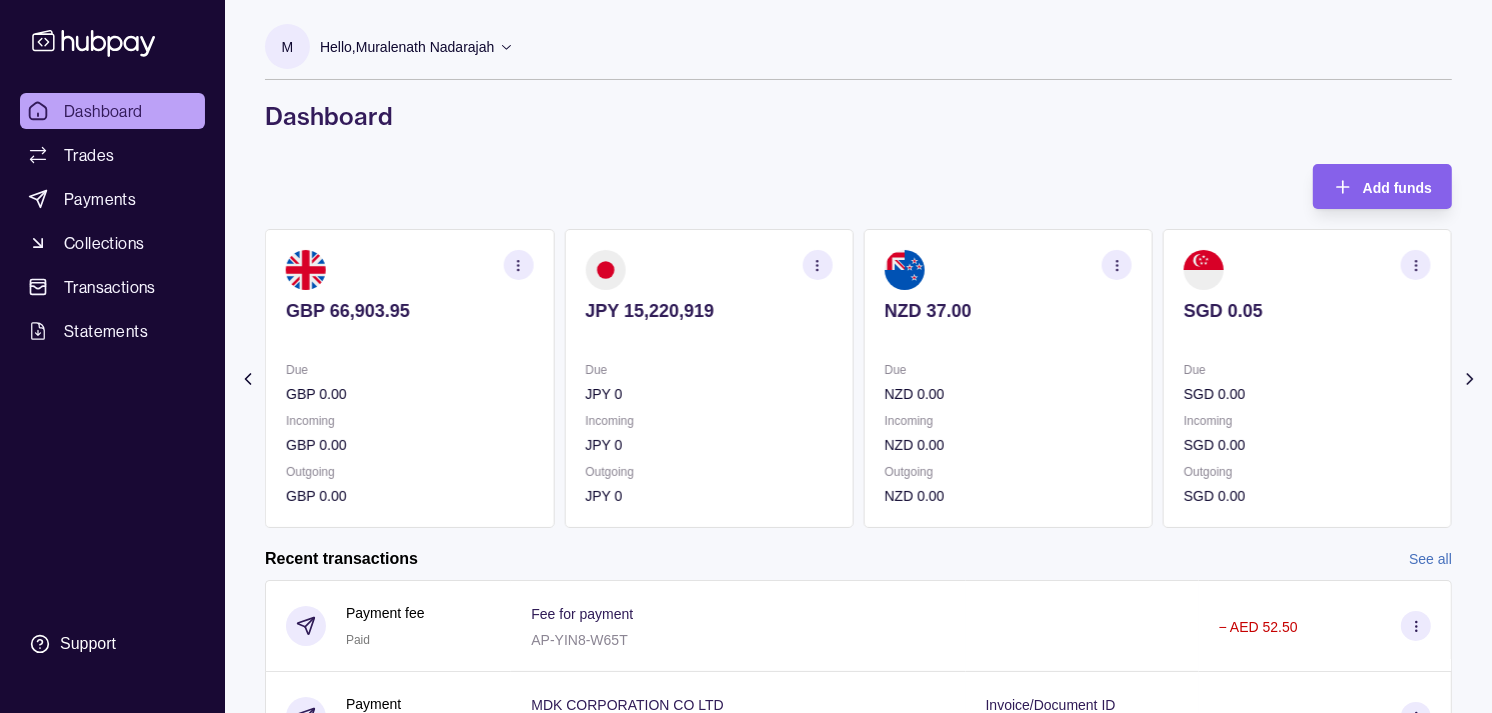 click on "Due JPY 0 Incoming JPY 0 Outgoing JPY 0" at bounding box center (708, 378) 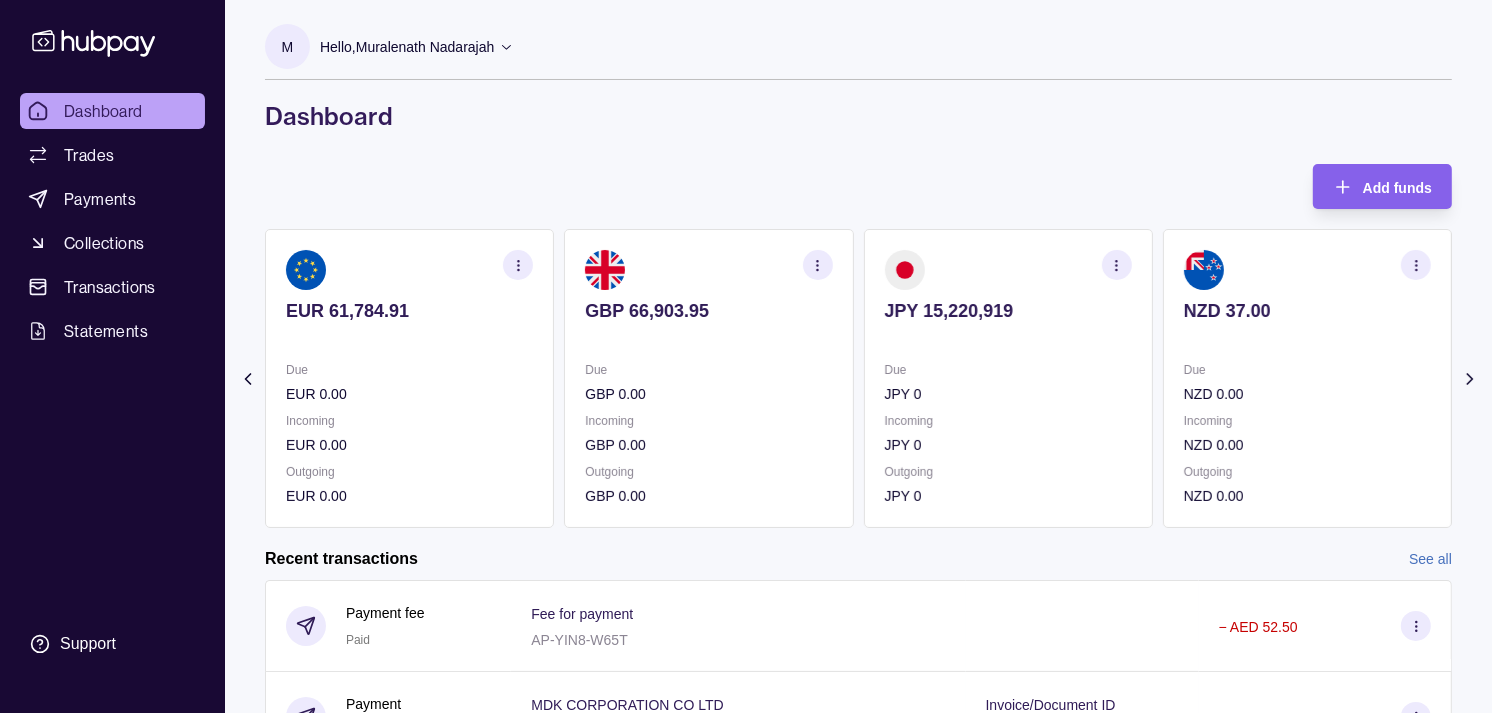 click at bounding box center (708, 338) 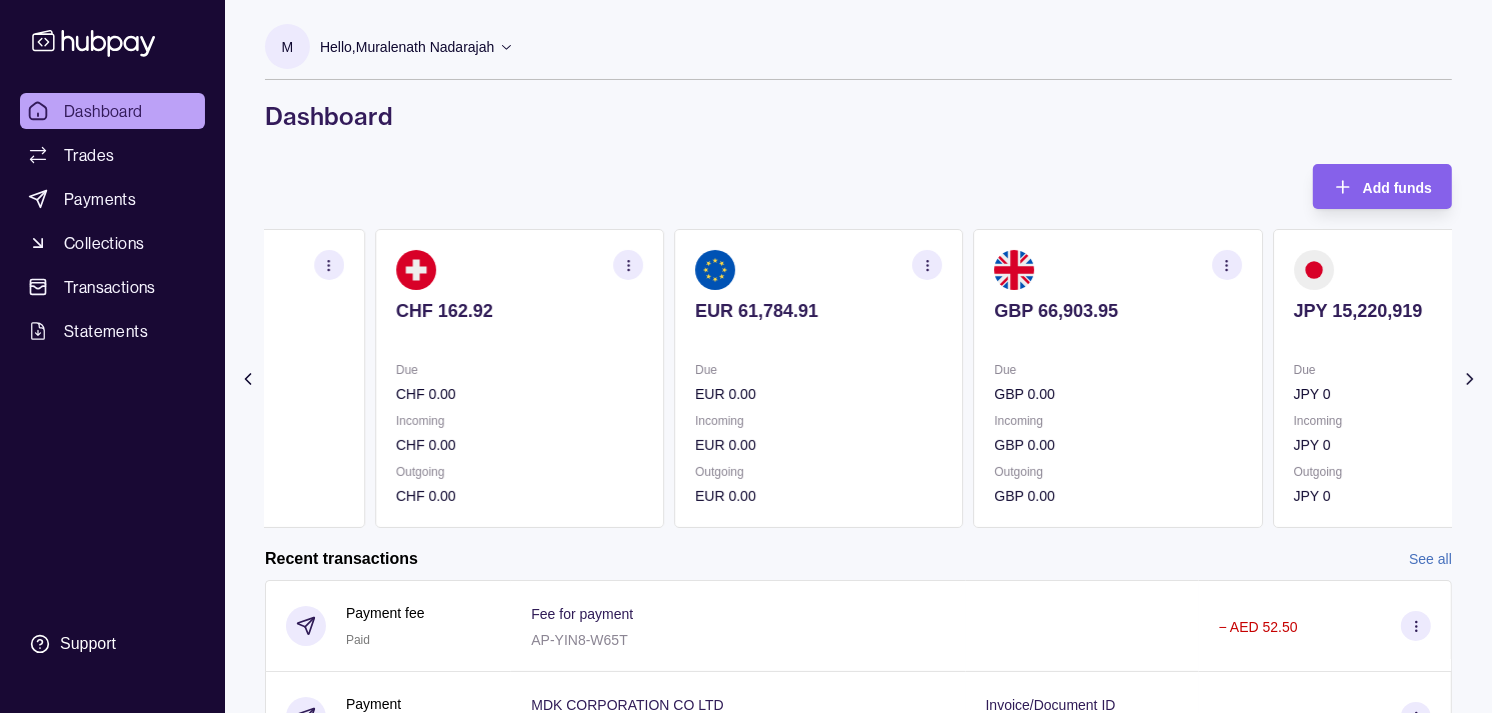 click on "EUR 61,784.91                                                                                                               Due EUR 0.00 Incoming EUR 0.00 Outgoing EUR 0.00" at bounding box center (818, 378) 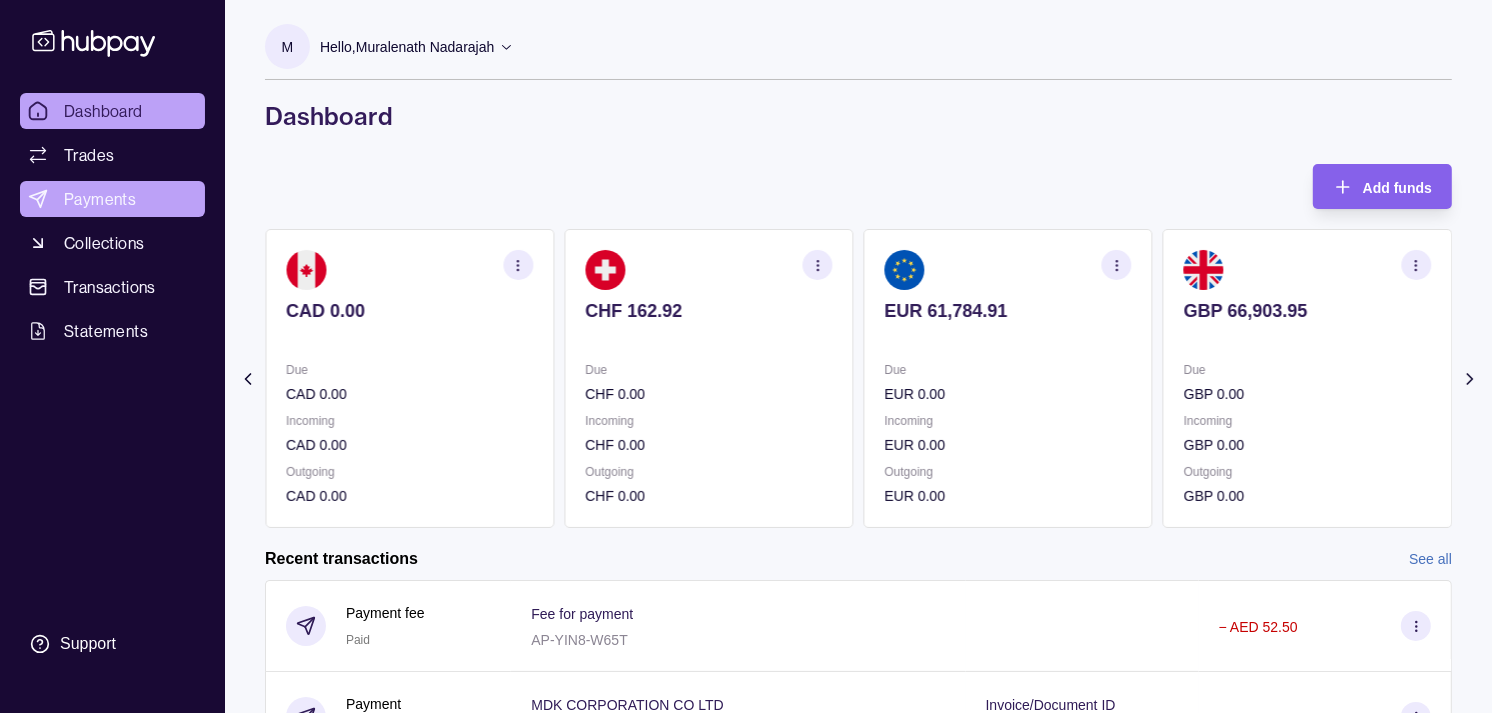 click on "Payments" at bounding box center (100, 199) 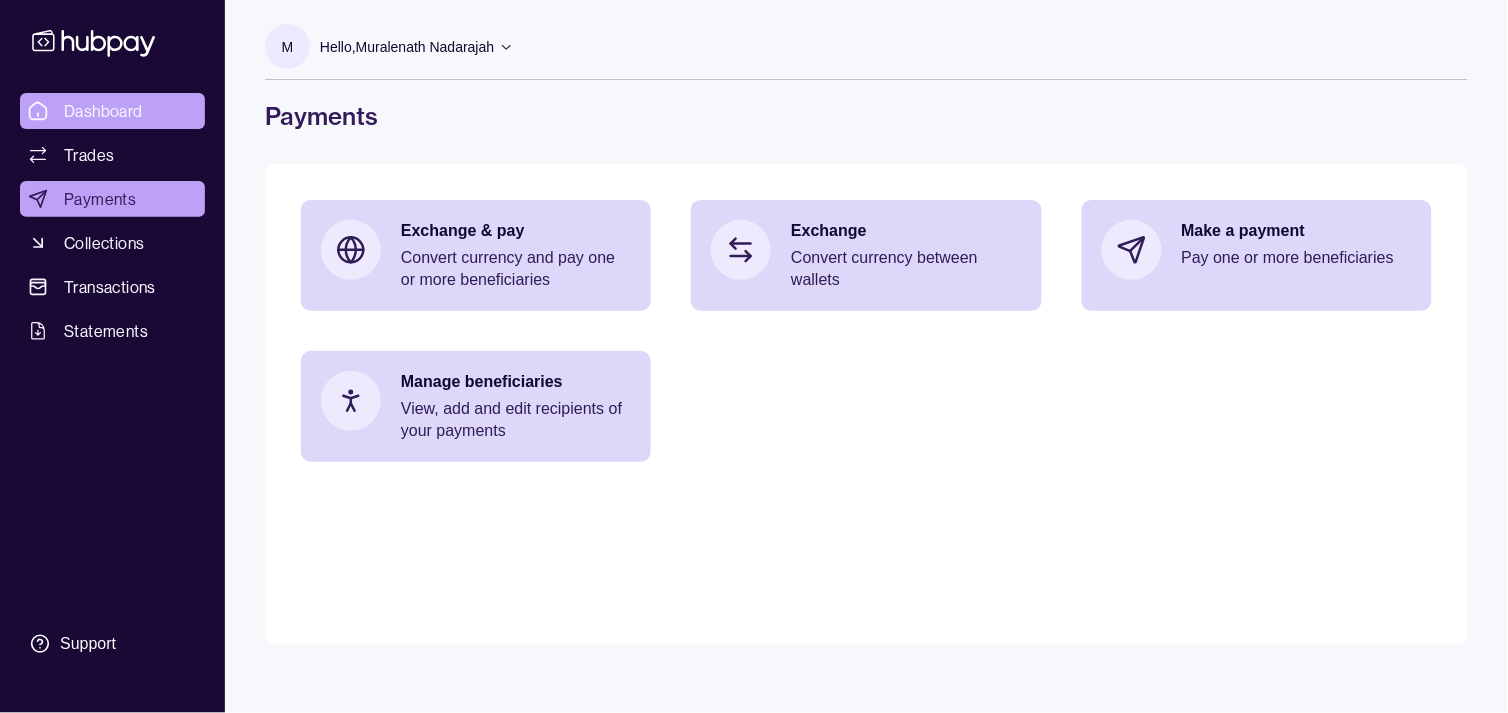 click on "Dashboard" at bounding box center [103, 111] 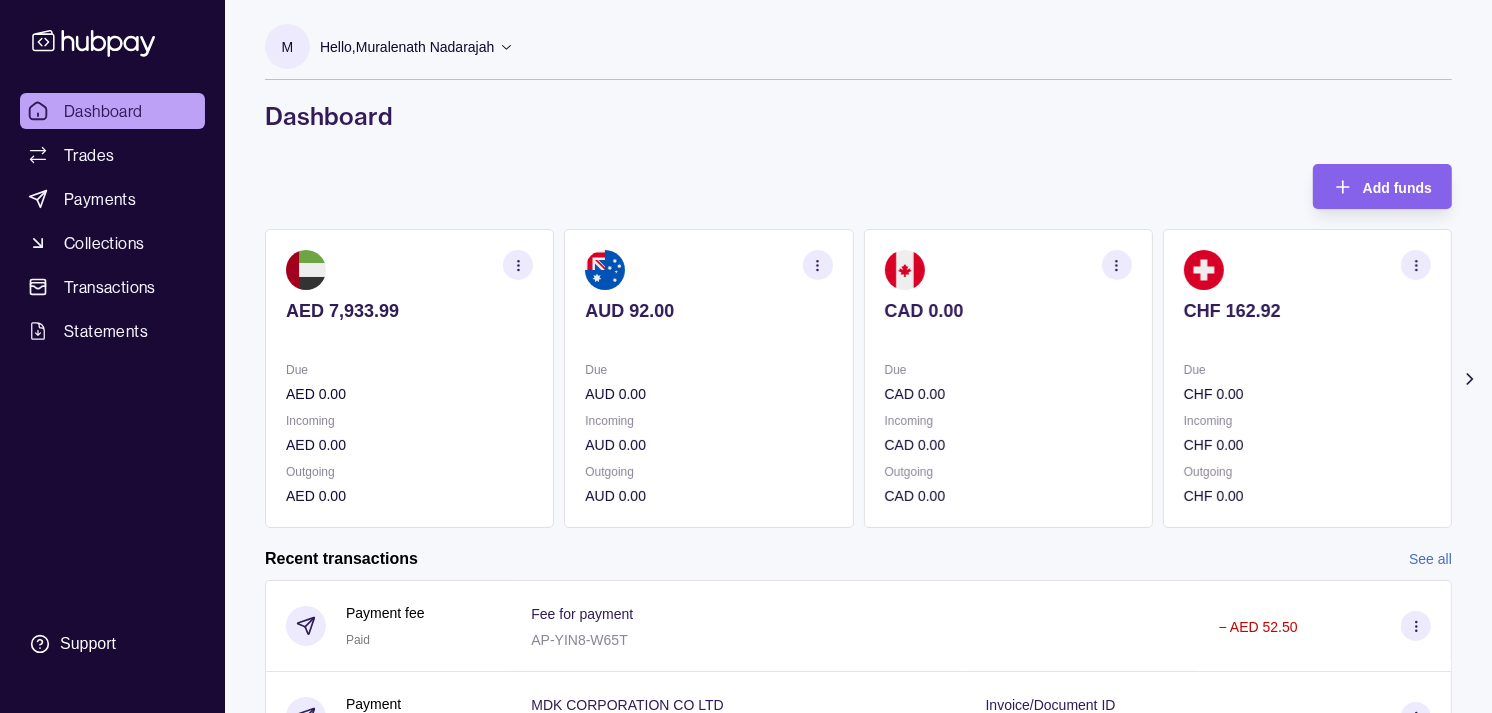 click on "AUD 92.00" at bounding box center (708, 324) 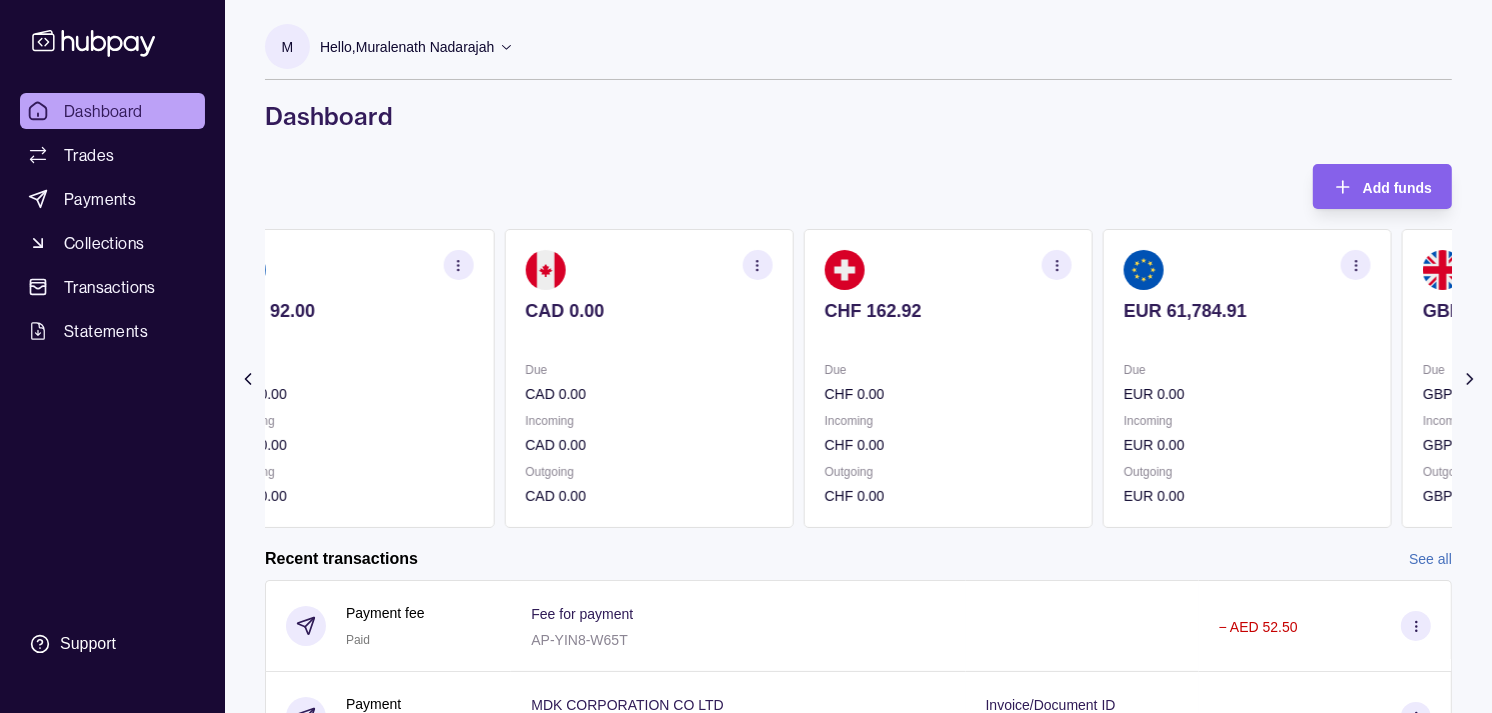 click at bounding box center [948, 338] 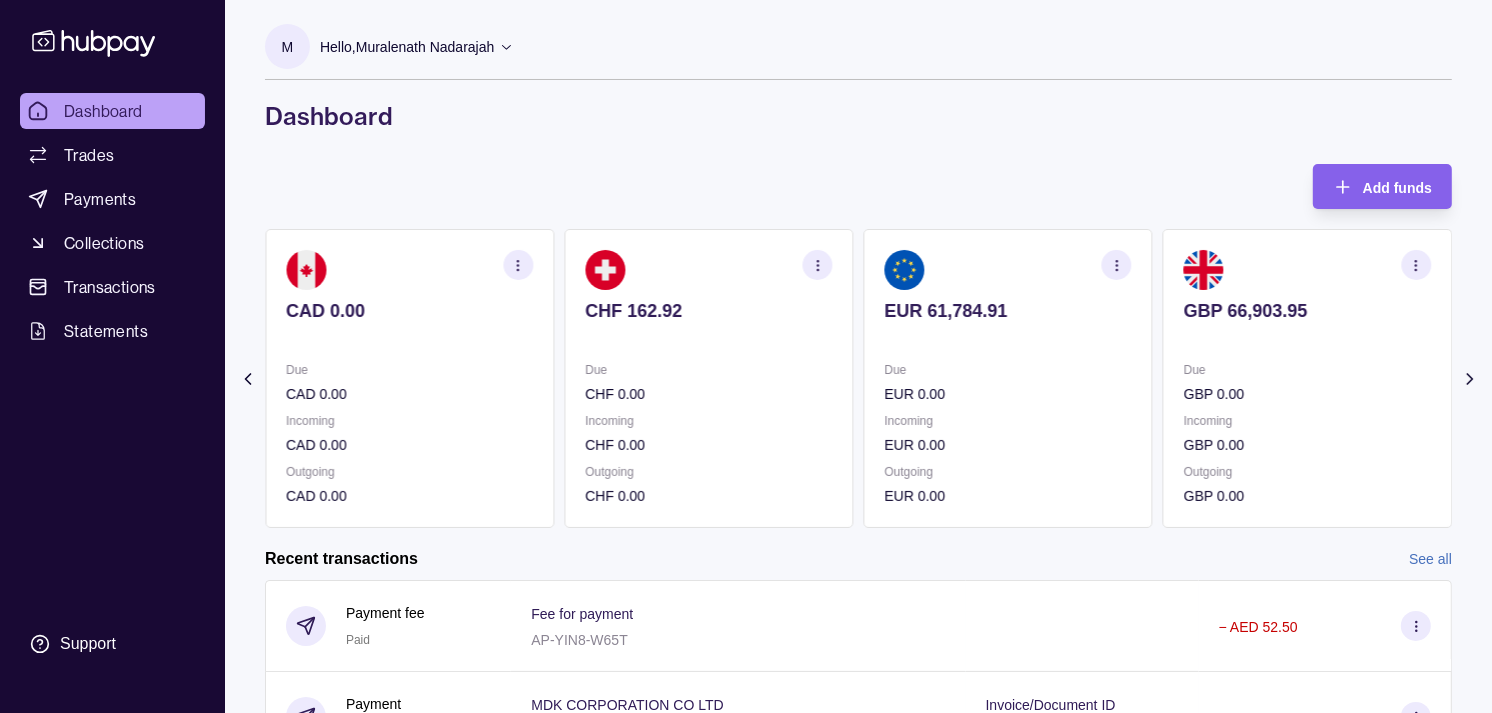click at bounding box center [1008, 338] 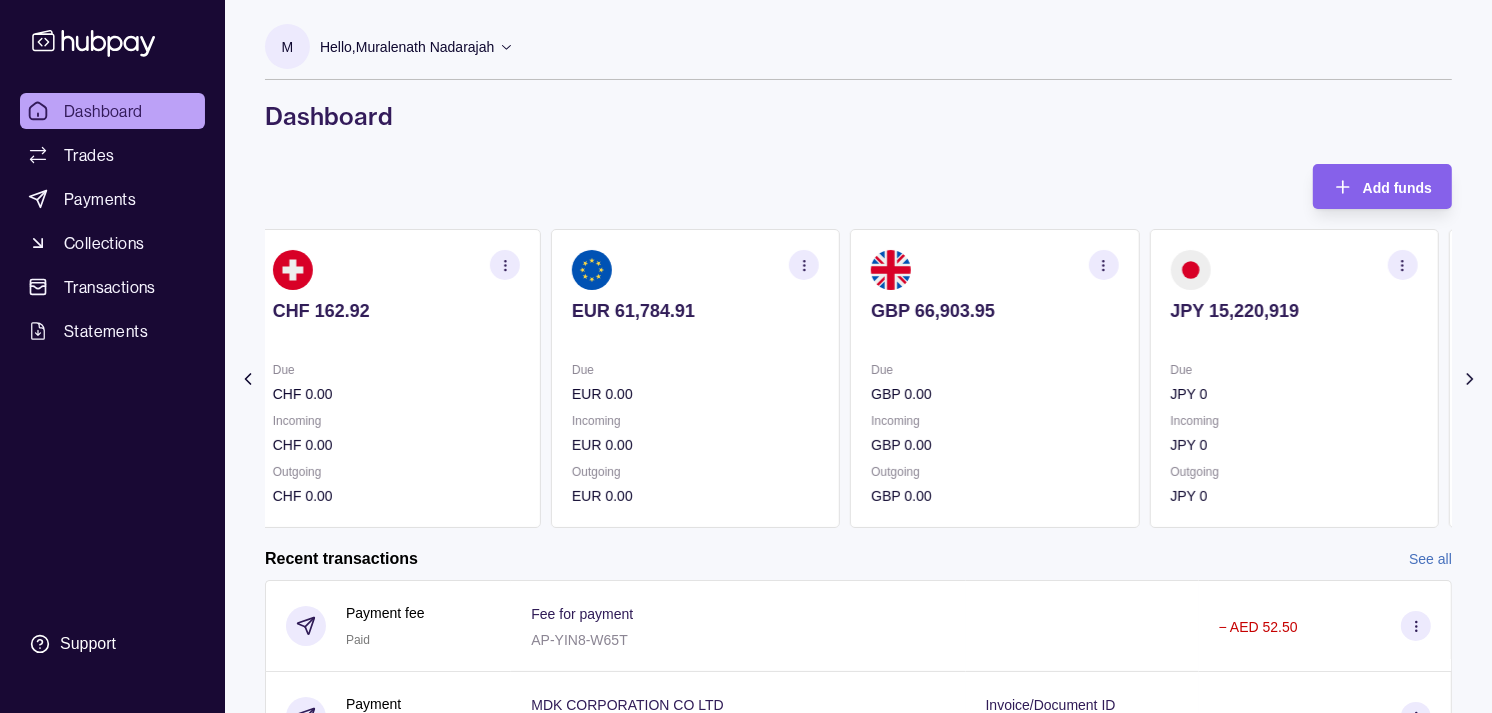 click at bounding box center [994, 338] 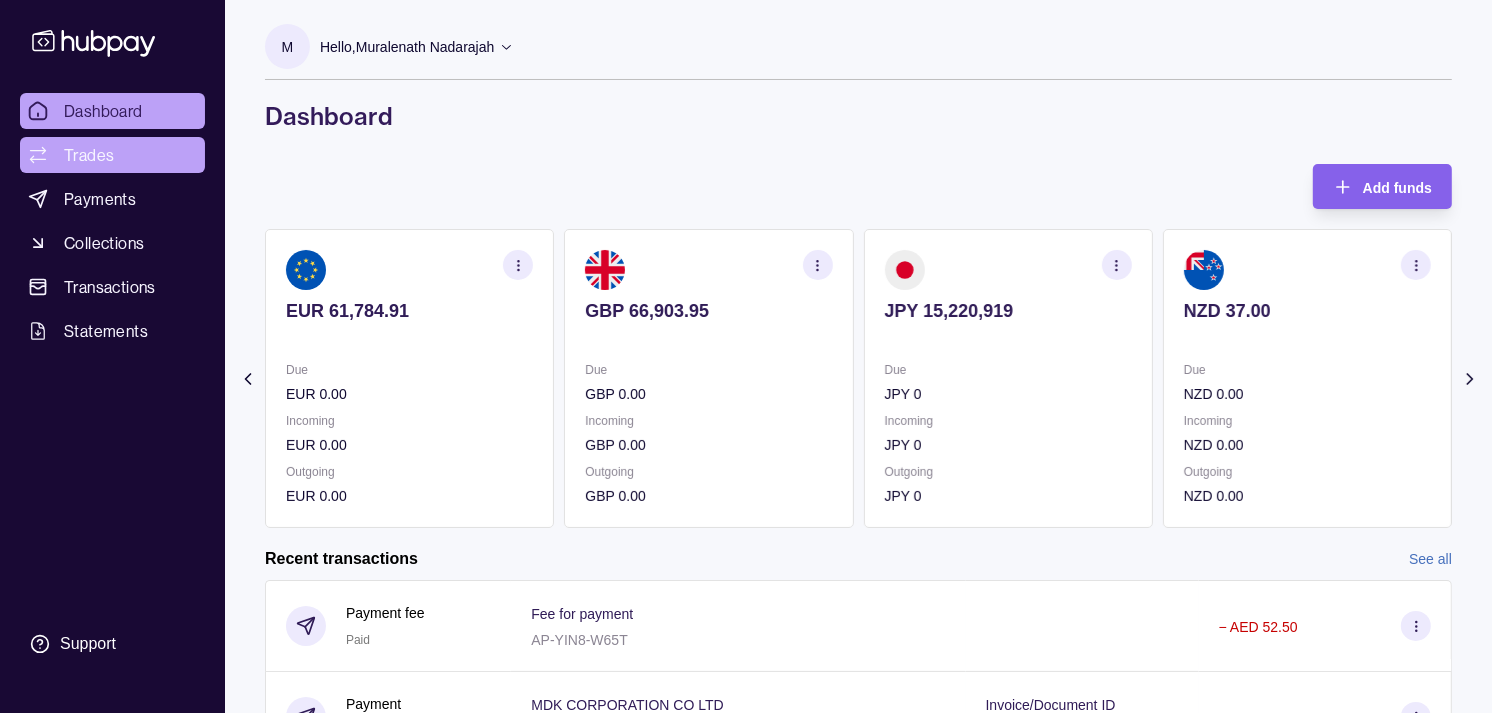 click on "Trades" at bounding box center [112, 155] 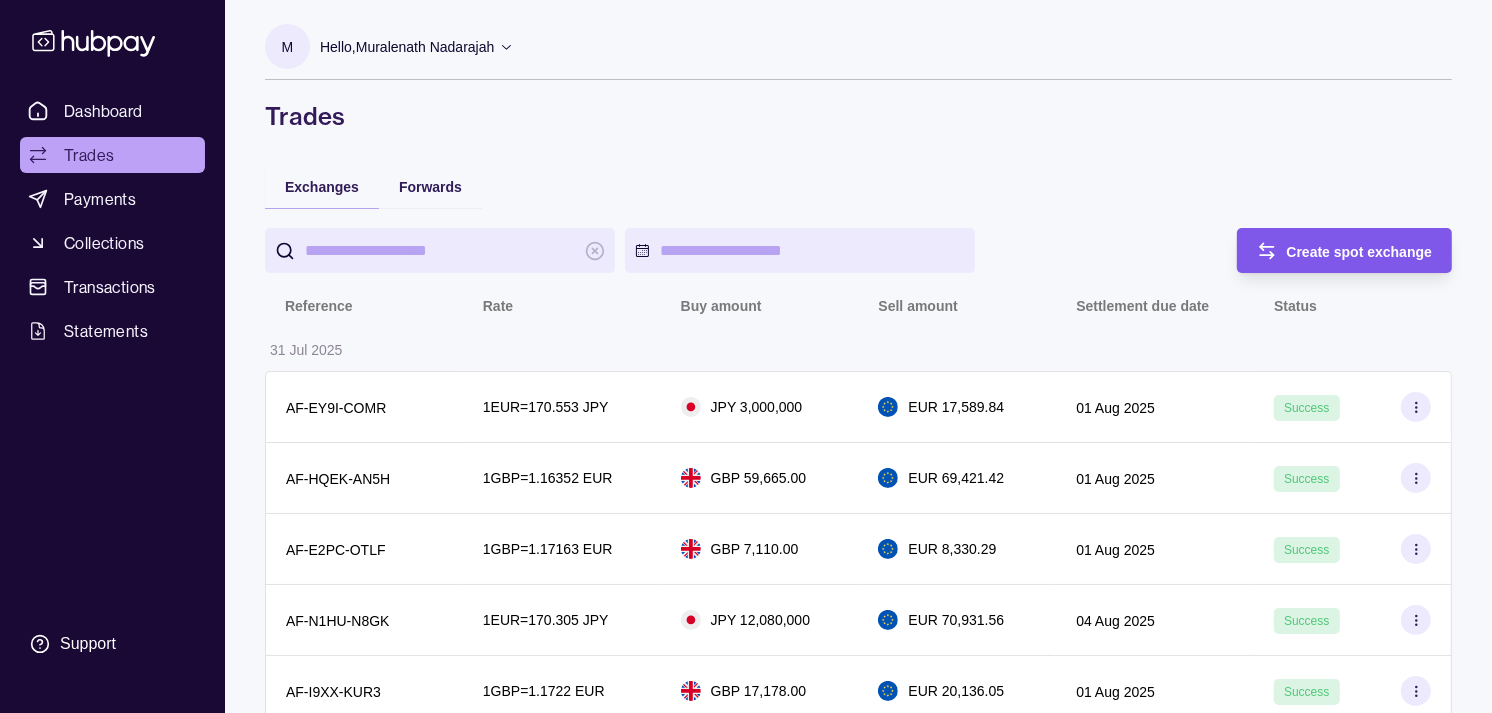 click on "Create spot exchange" at bounding box center (1360, 251) 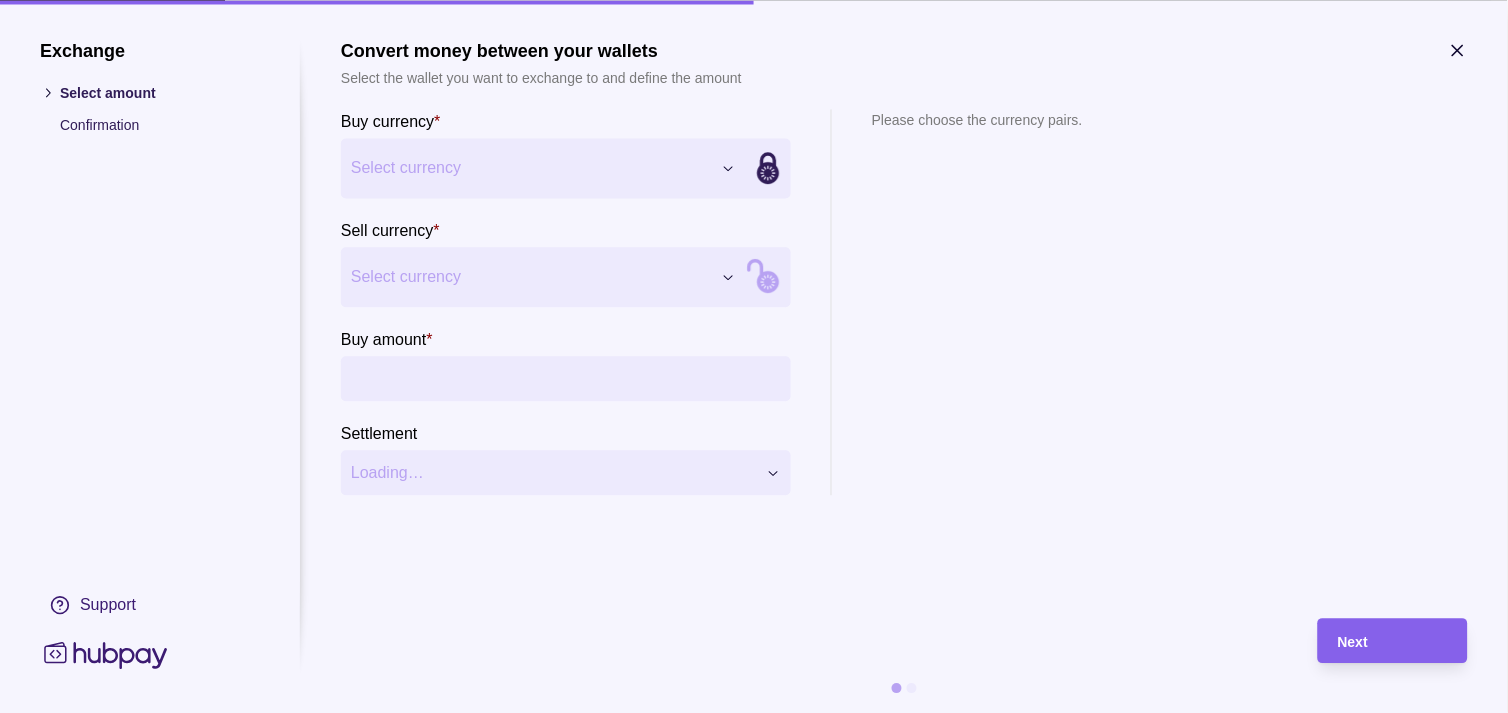 click on "Exchange Select amount Confirmation Support Convert money between your wallets Select the wallet you want to exchange to and define the amount Buy currency  * Select currency *** *** *** *** *** *** *** *** *** *** Sell currency  * Select currency *** *** *** *** *** *** *** *** *** *** Buy amount  * Settlement Loading… Please choose the currency pairs. Next" at bounding box center (746, 2082) 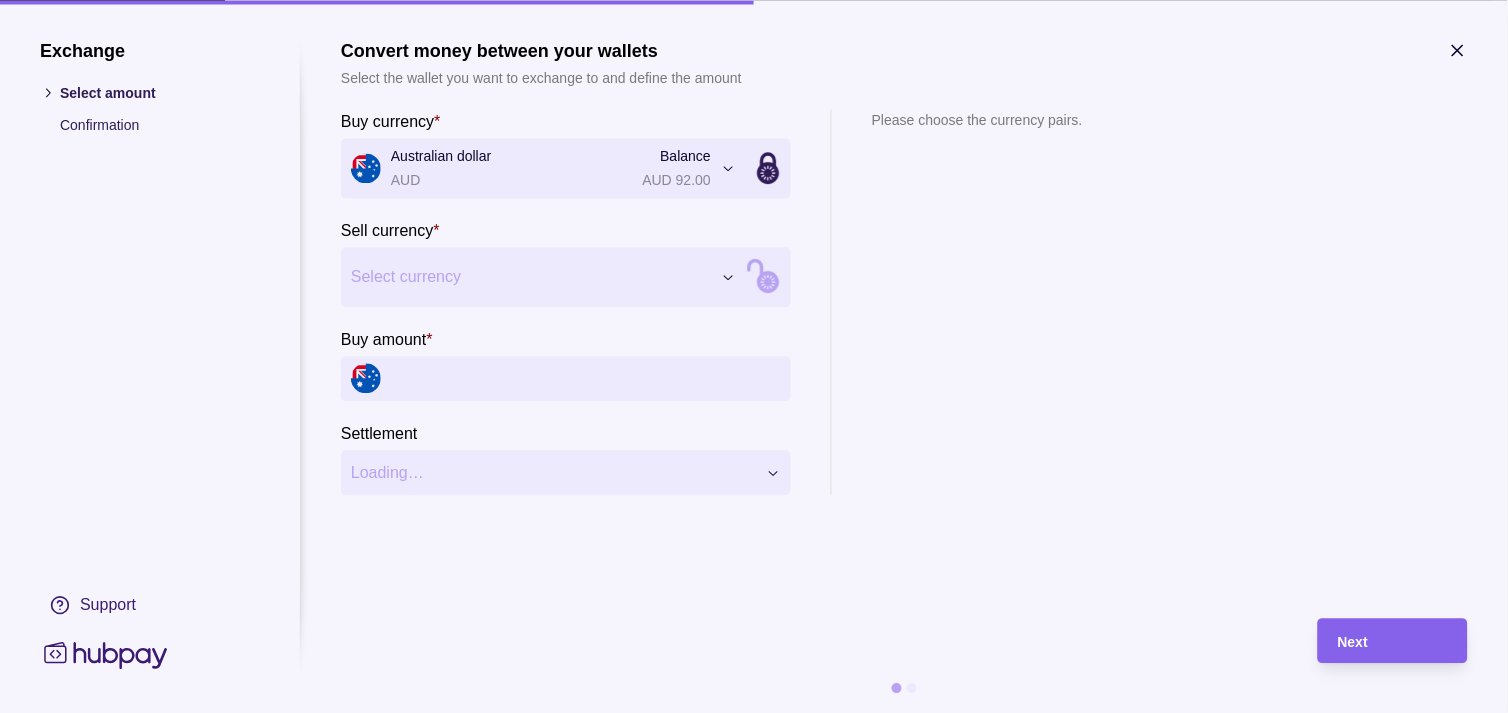 click on "Settlement date:  04 Aug 2025" at bounding box center [746, 2082] 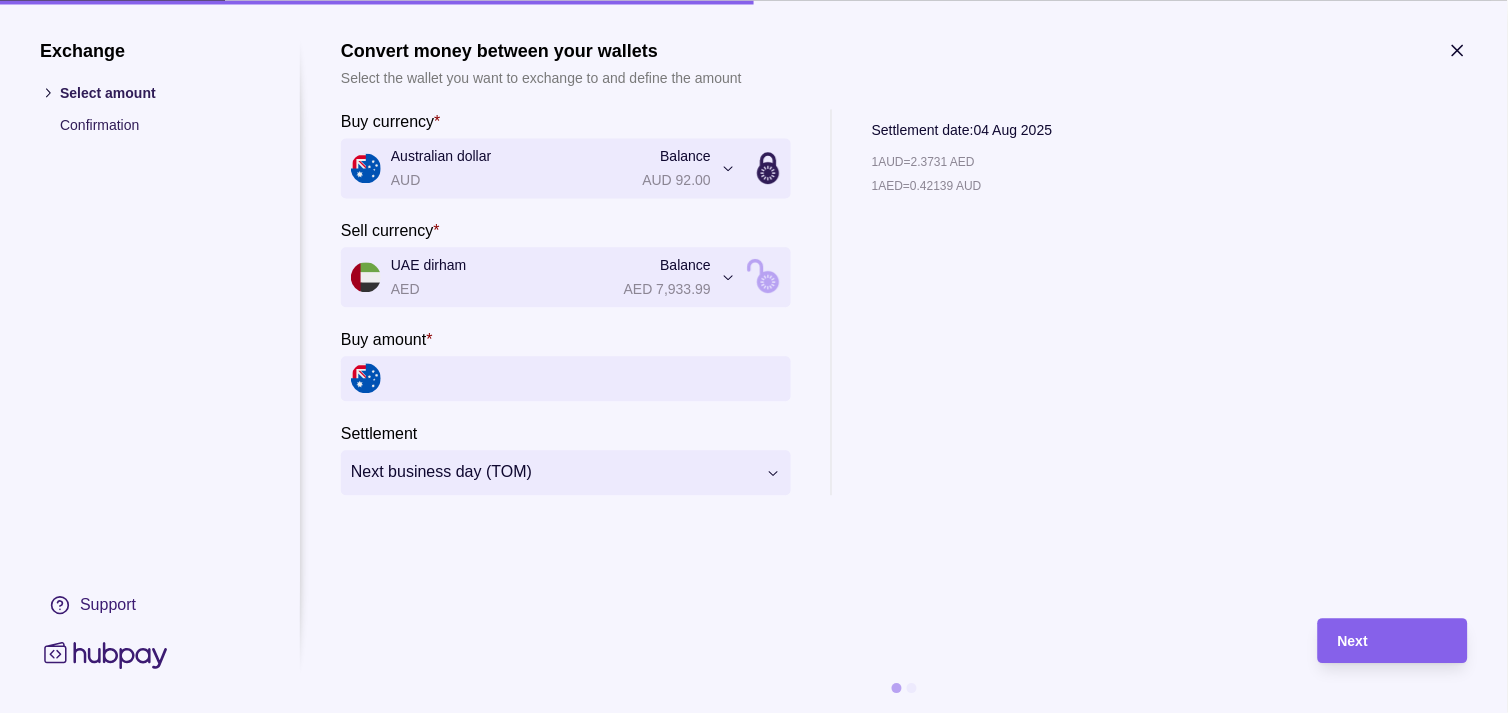 click 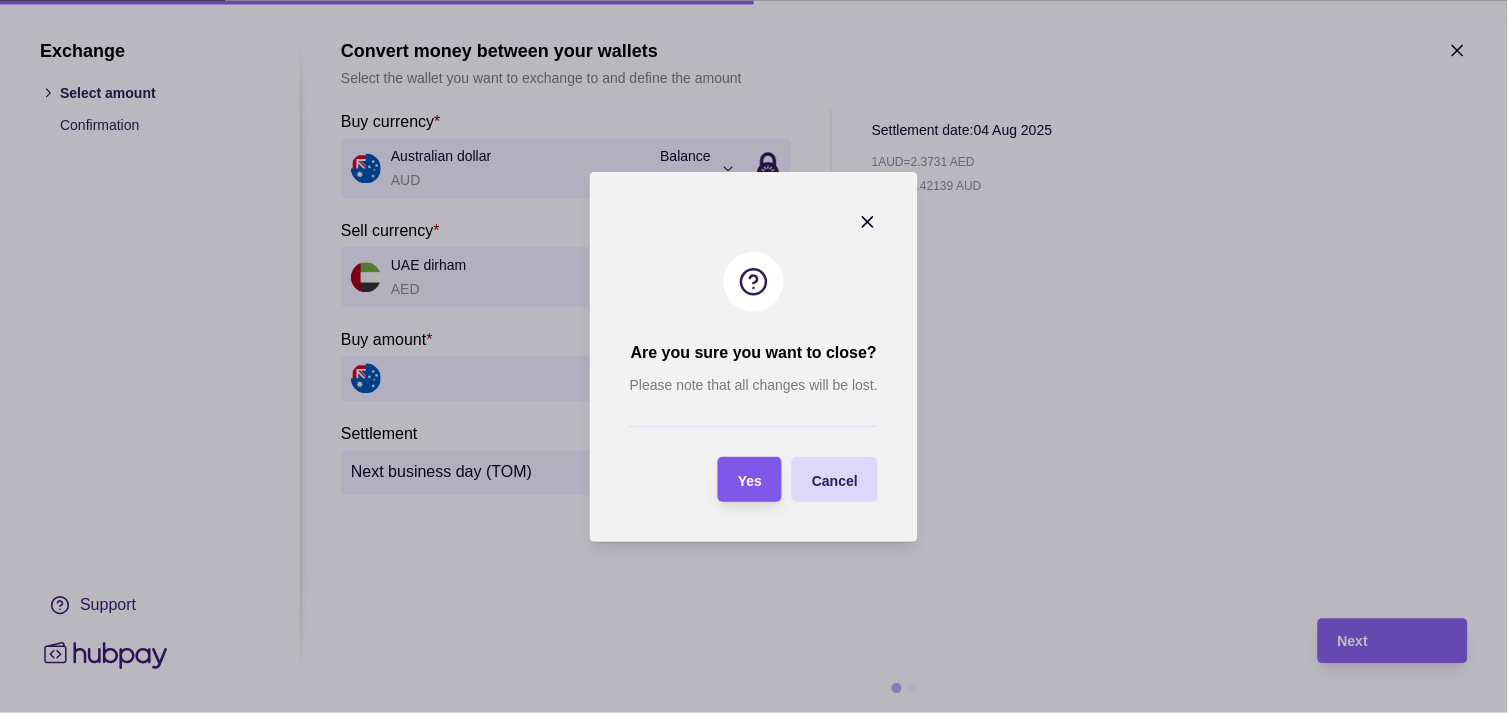 click on "Yes" at bounding box center (750, 479) 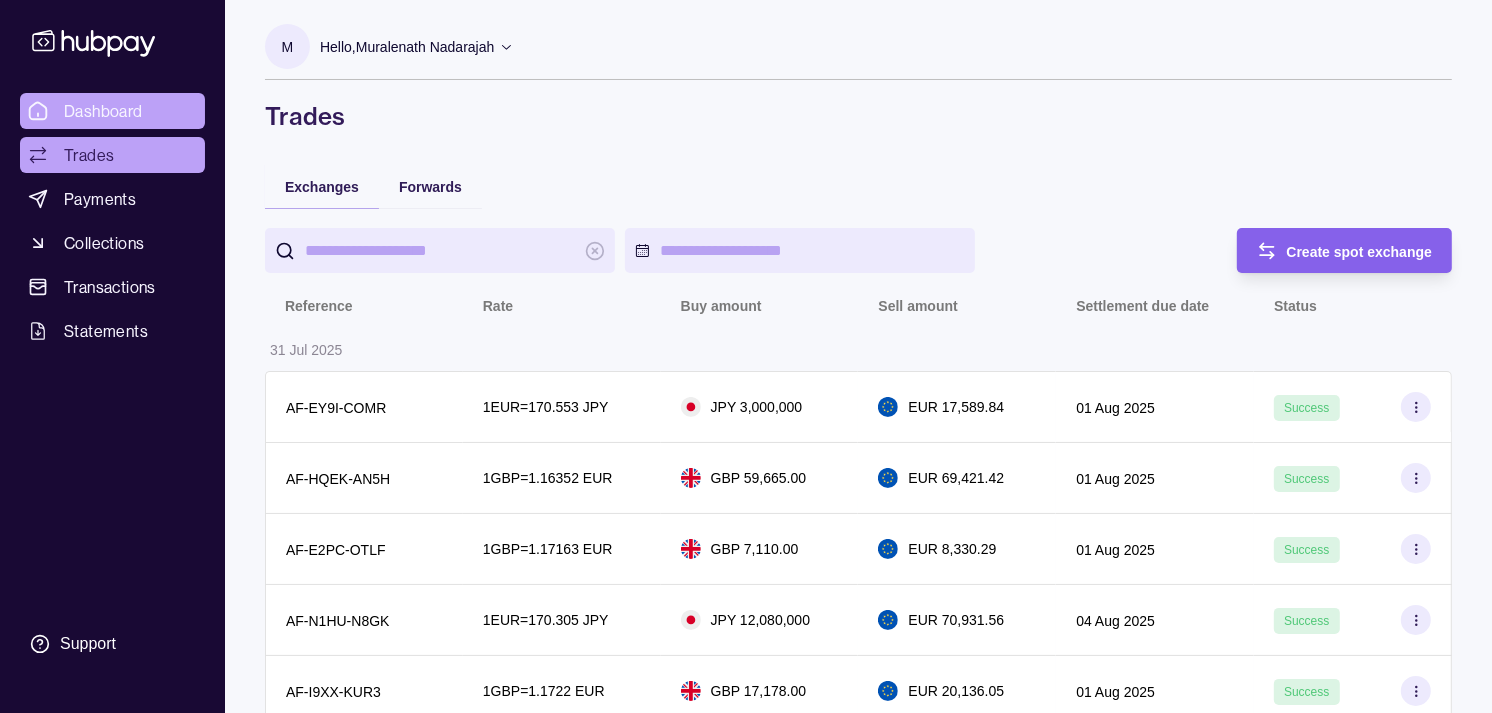 click on "Dashboard" at bounding box center (103, 111) 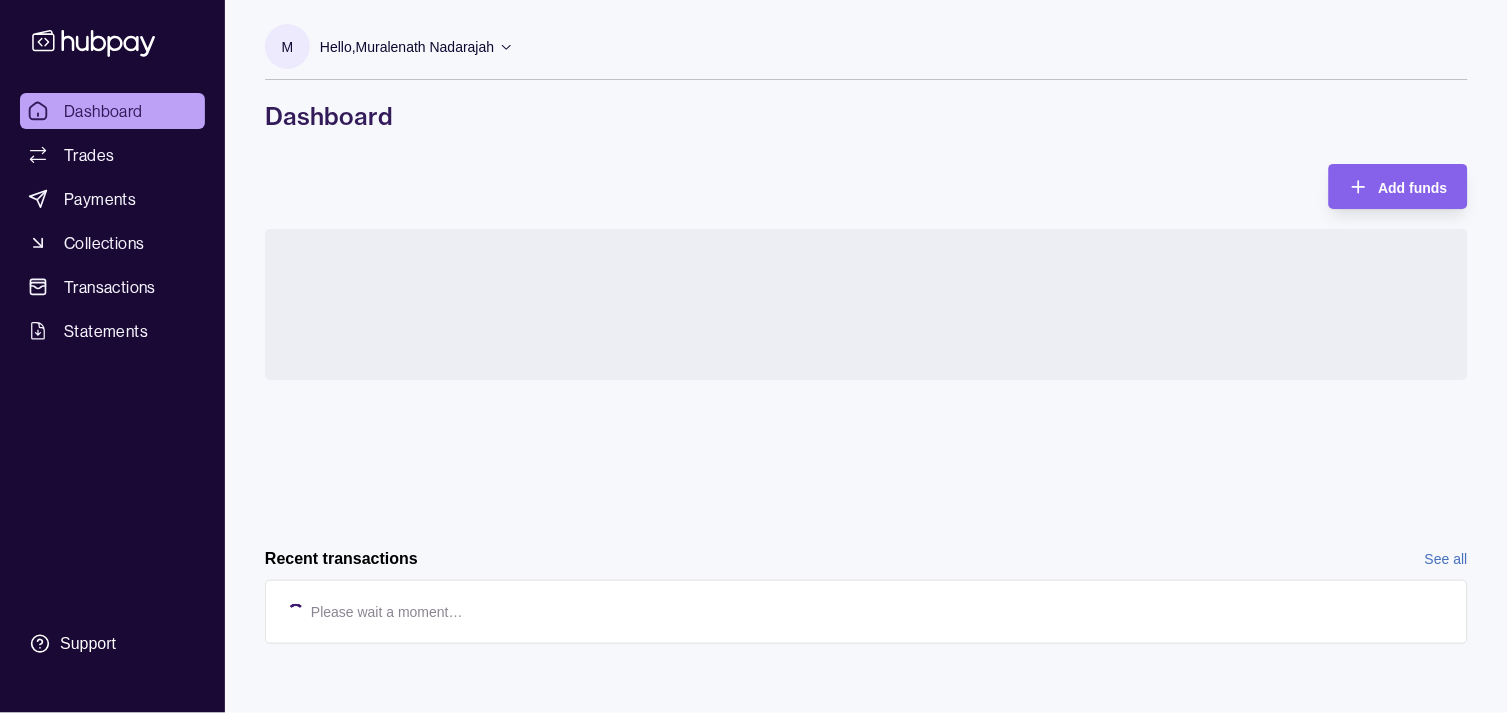 click on "Dashboard Trades Payments Collections Transactions Statements" at bounding box center (112, 221) 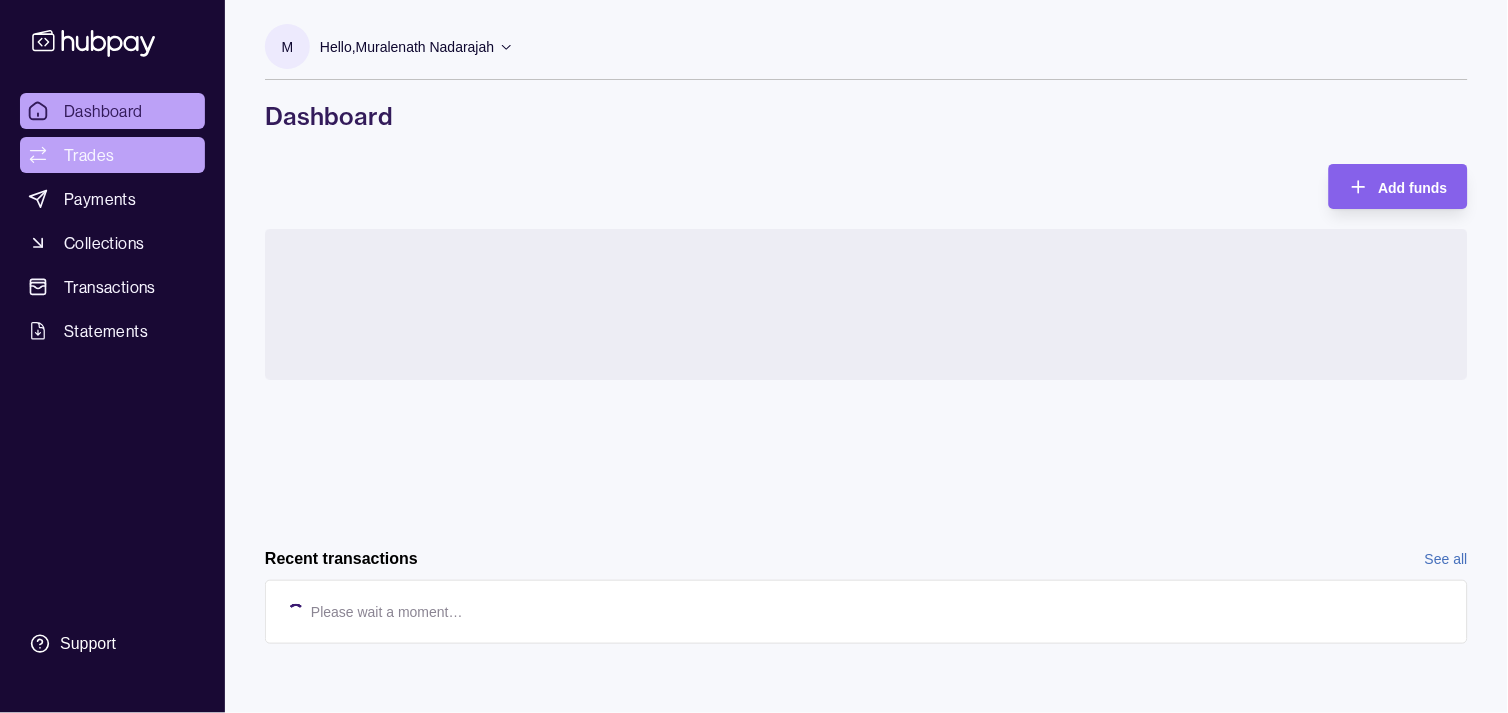 click on "Trades" at bounding box center [112, 155] 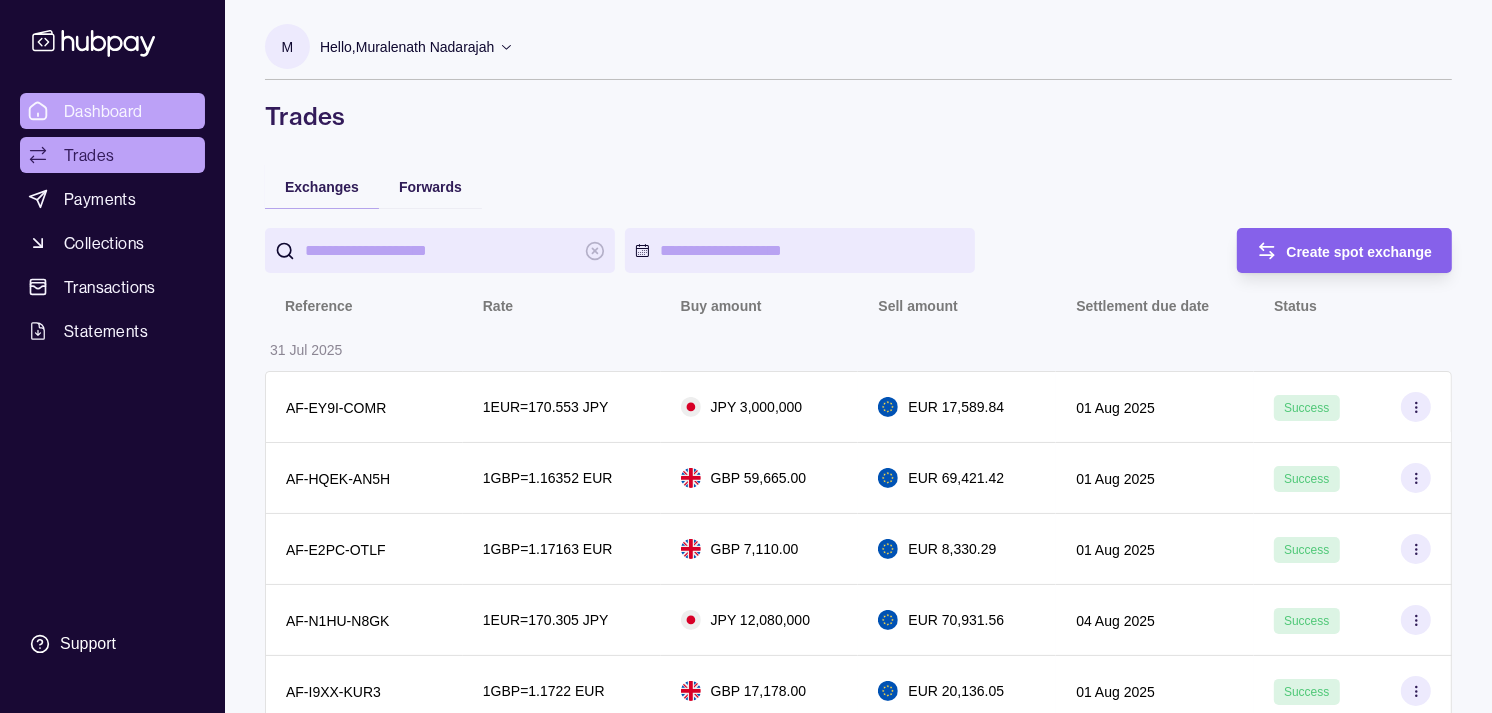 click on "Dashboard" at bounding box center (112, 111) 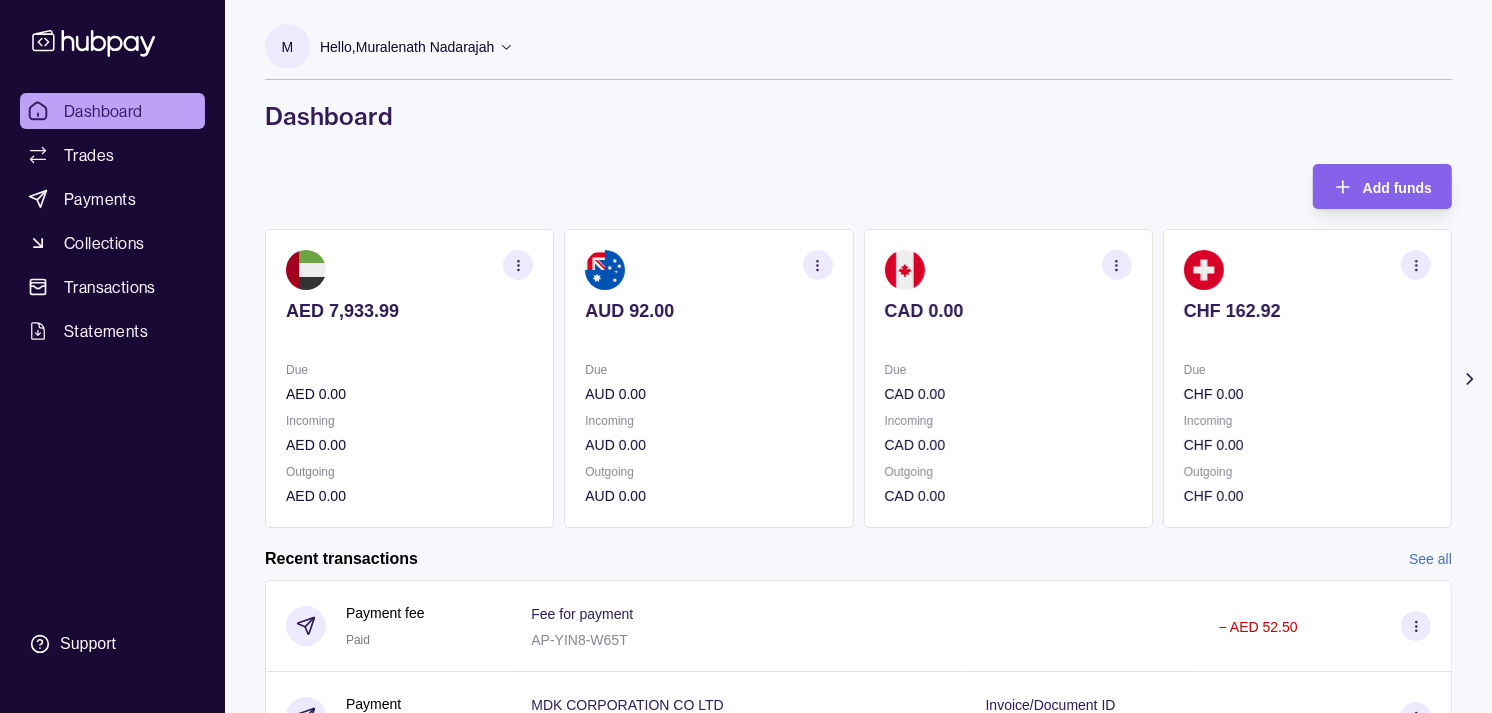 click on "CAD 0.00                                                                                                               Due CAD 0.00 Incoming CAD 0.00 Outgoing CAD 0.00" at bounding box center [1008, 378] 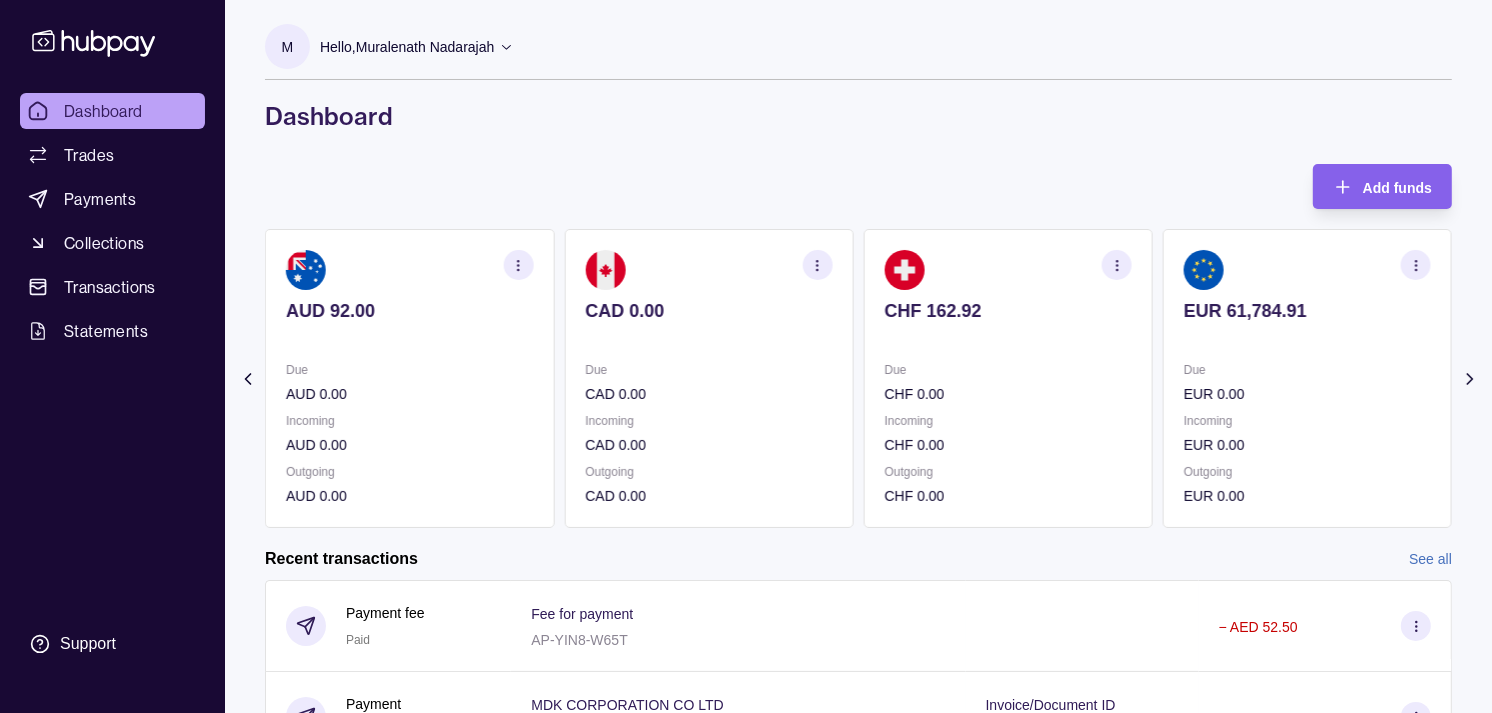 click on "CHF 162.92                                                                                                               Due CHF 0.00 Incoming CHF 0.00 Outgoing CHF 0.00" at bounding box center (1008, 378) 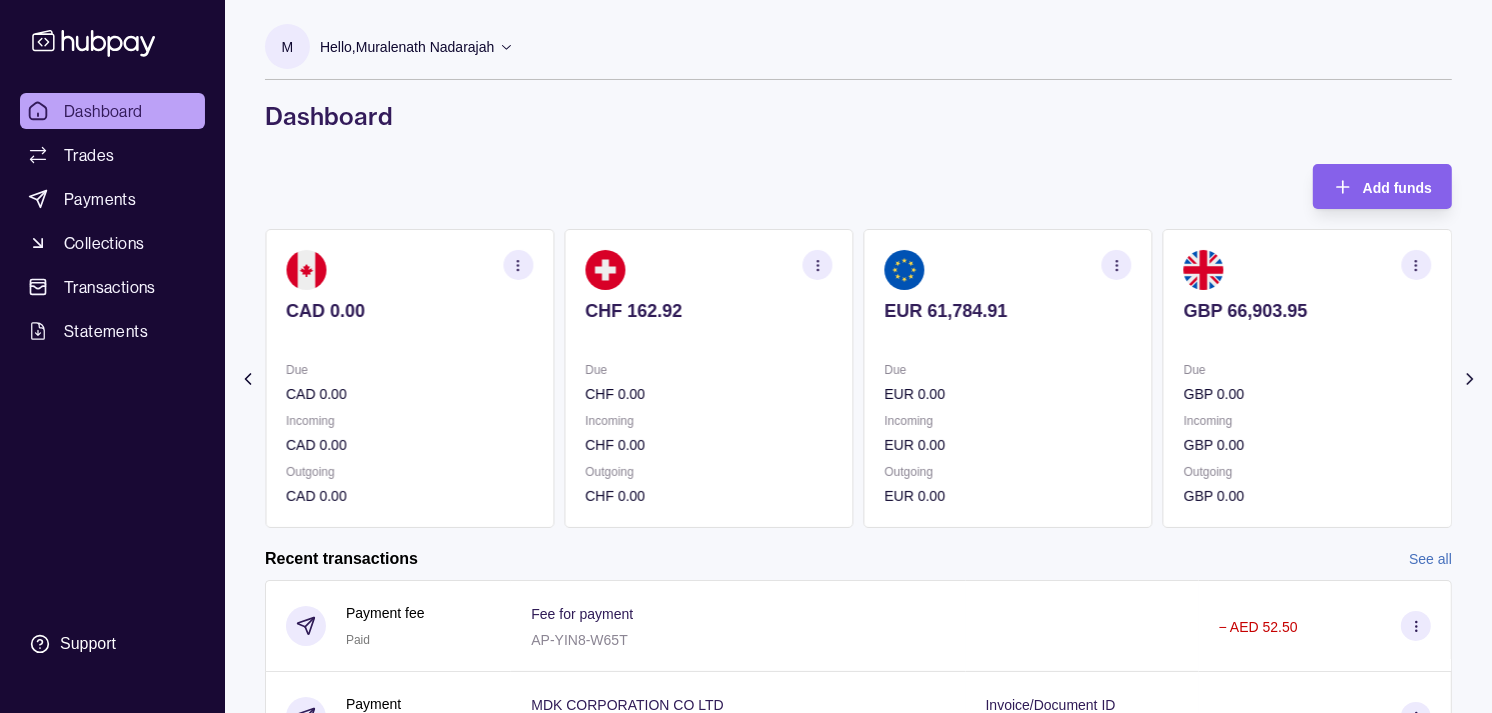 click on "EUR 61,784.91                                                                                                               Due EUR 0.00 Incoming EUR 0.00 Outgoing EUR 0.00" at bounding box center (1008, 378) 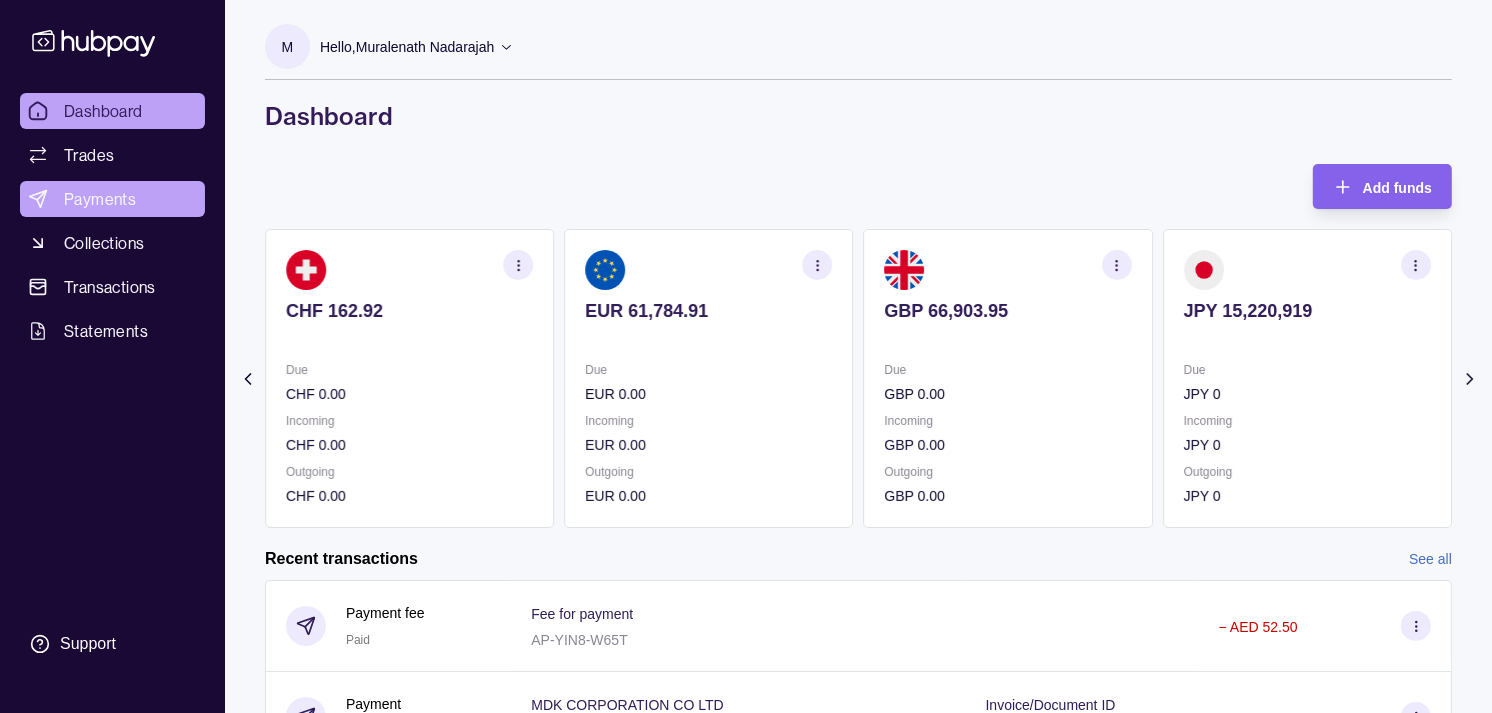 click on "Payments" at bounding box center (100, 199) 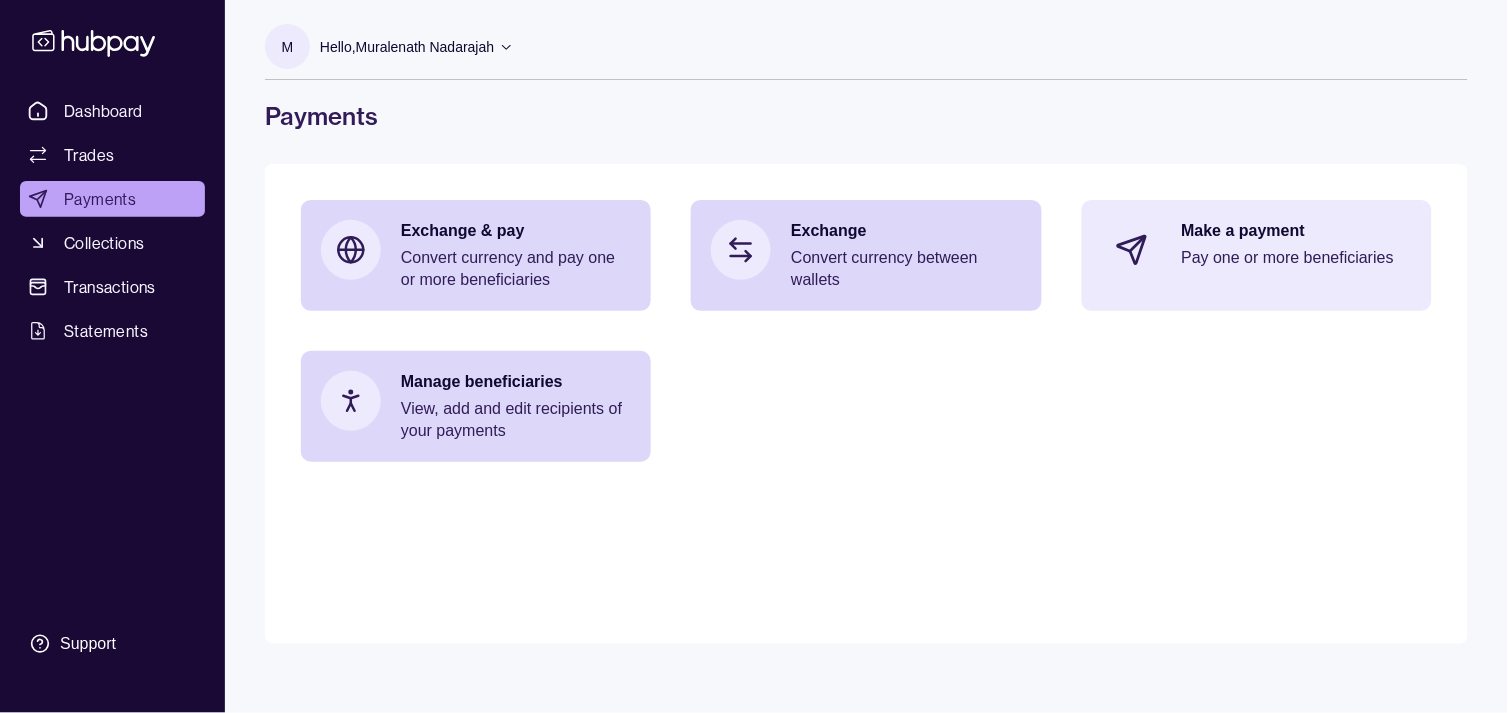 click on "Make a payment" at bounding box center [1297, 231] 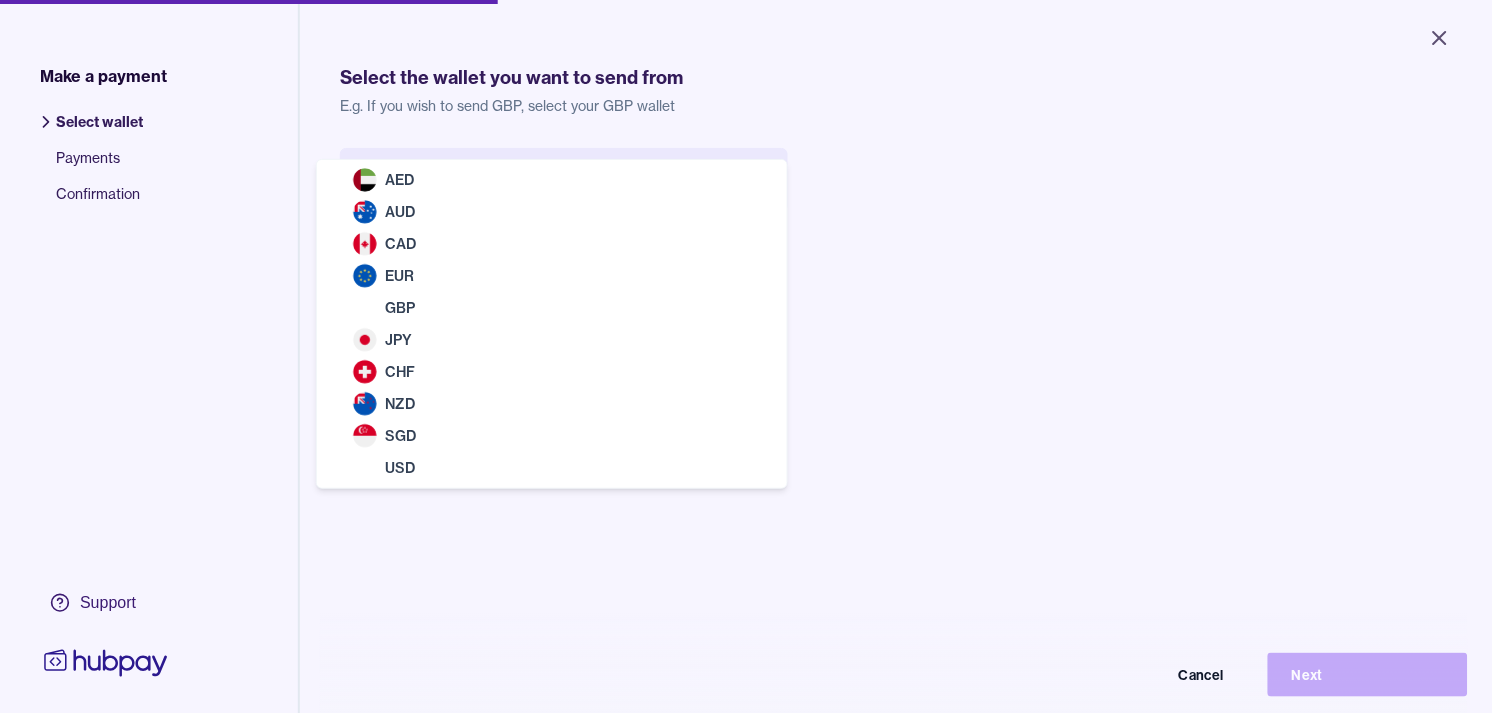 click on "Close Make a payment Select wallet Payments Confirmation Support Select the wallet you want to send from E.g. If you wish to send GBP, select your GBP wallet Select wallet Cancel Next Make a payment | Hubpay AED AUD CAD EUR GBP JPY CHF NZD SGD USD" at bounding box center (746, 356) 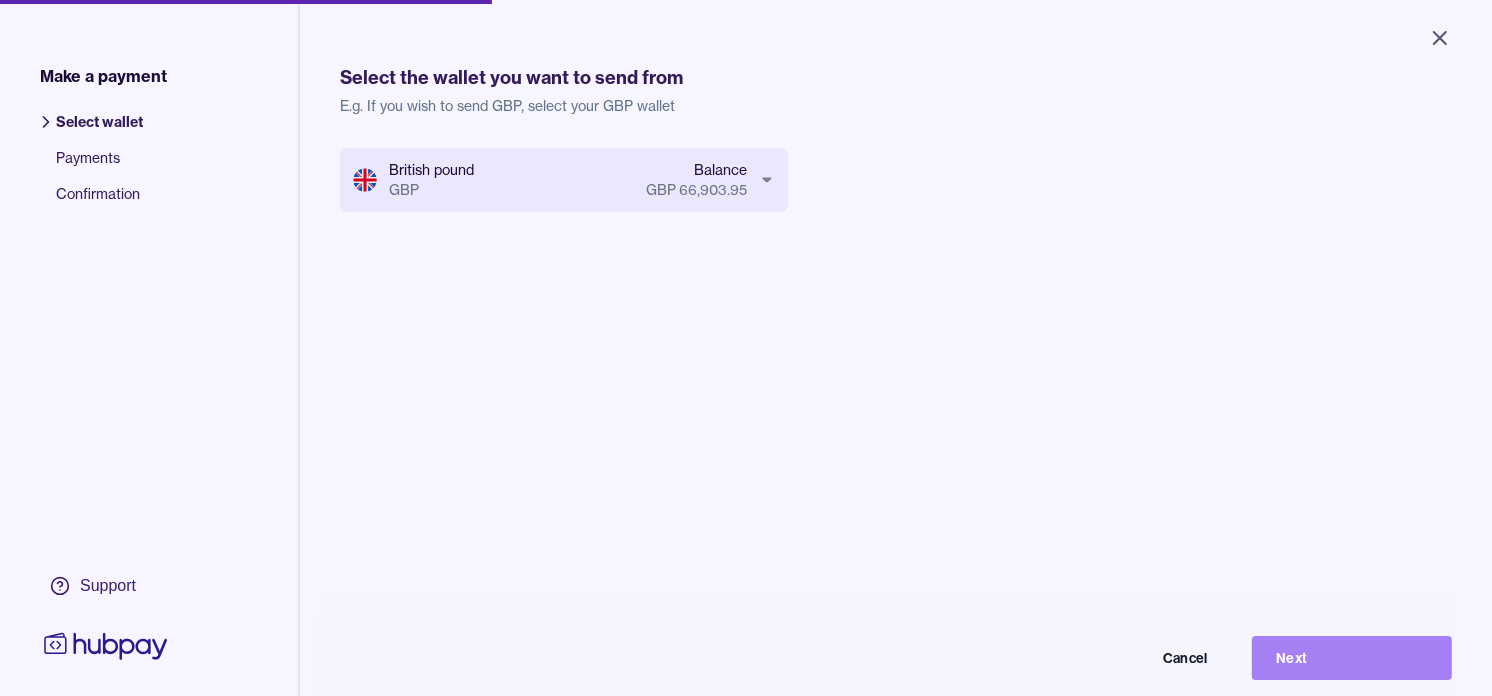 click on "Next" at bounding box center [1352, 658] 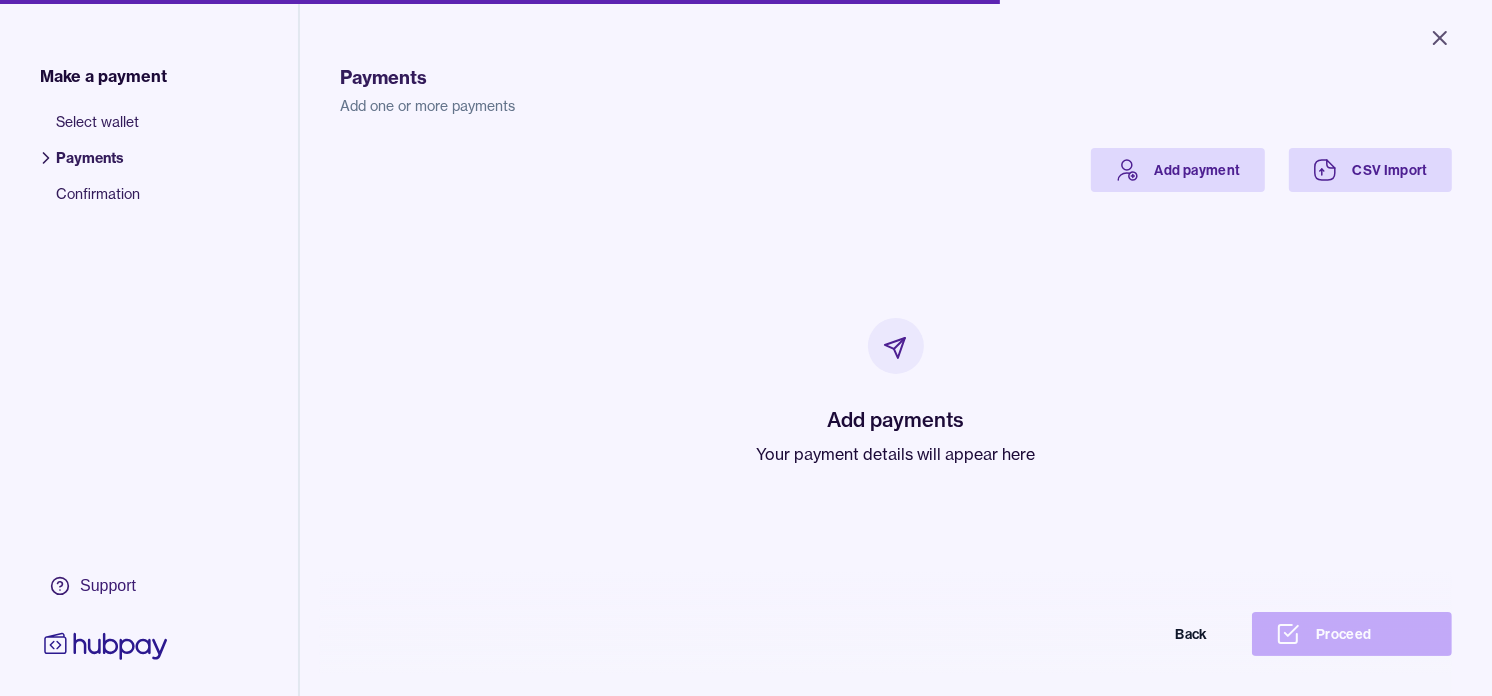 click on "Your payment details will appear here" at bounding box center (896, 454) 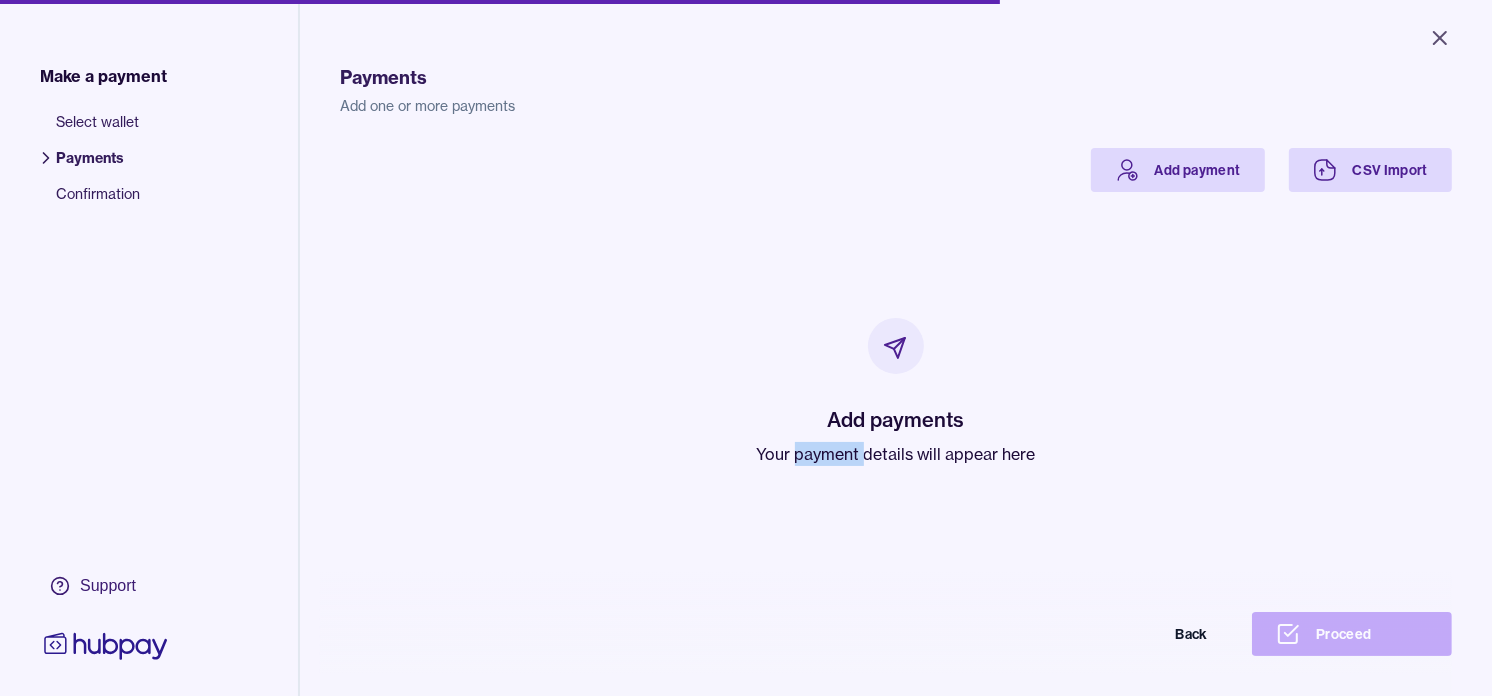 click on "Your payment details will appear here" at bounding box center (896, 454) 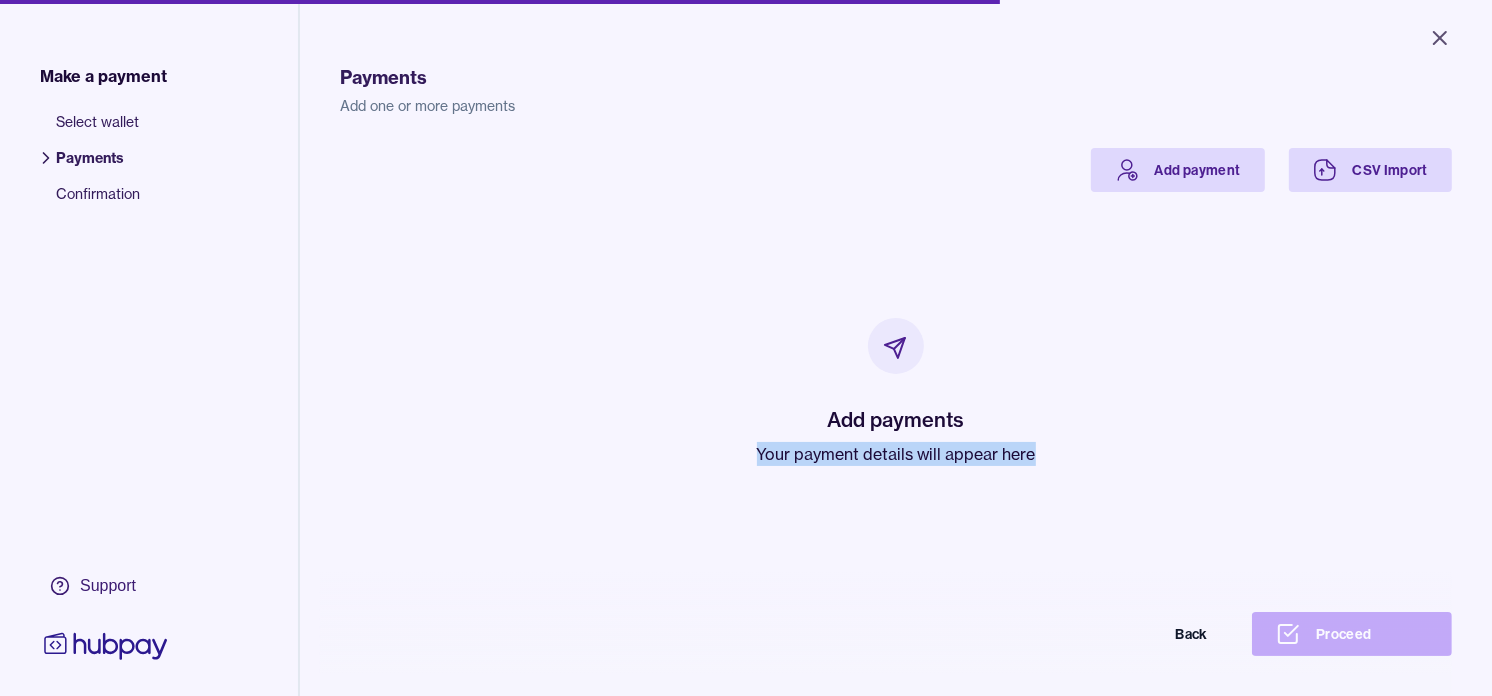 click on "Your payment details will appear here" at bounding box center [896, 454] 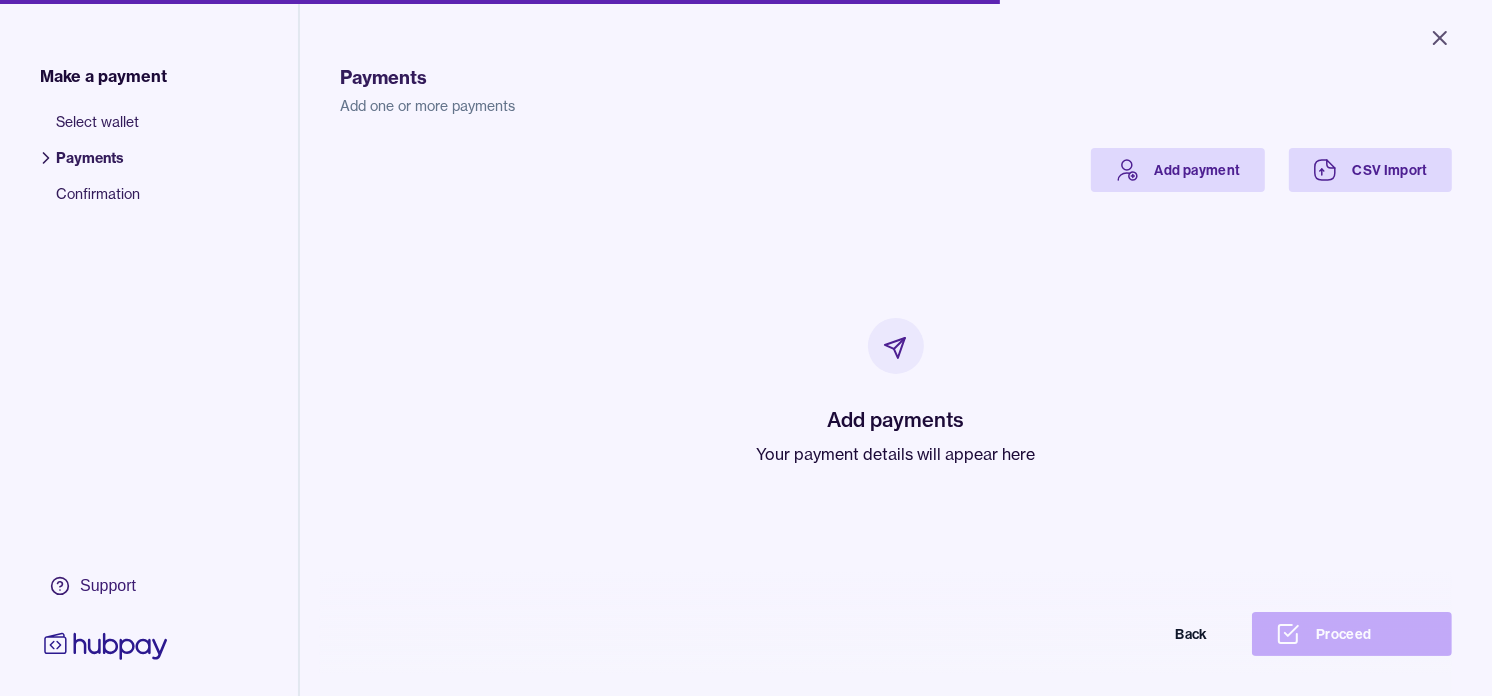 drag, startPoint x: 835, startPoint y: 448, endPoint x: 694, endPoint y: 264, distance: 231.81242 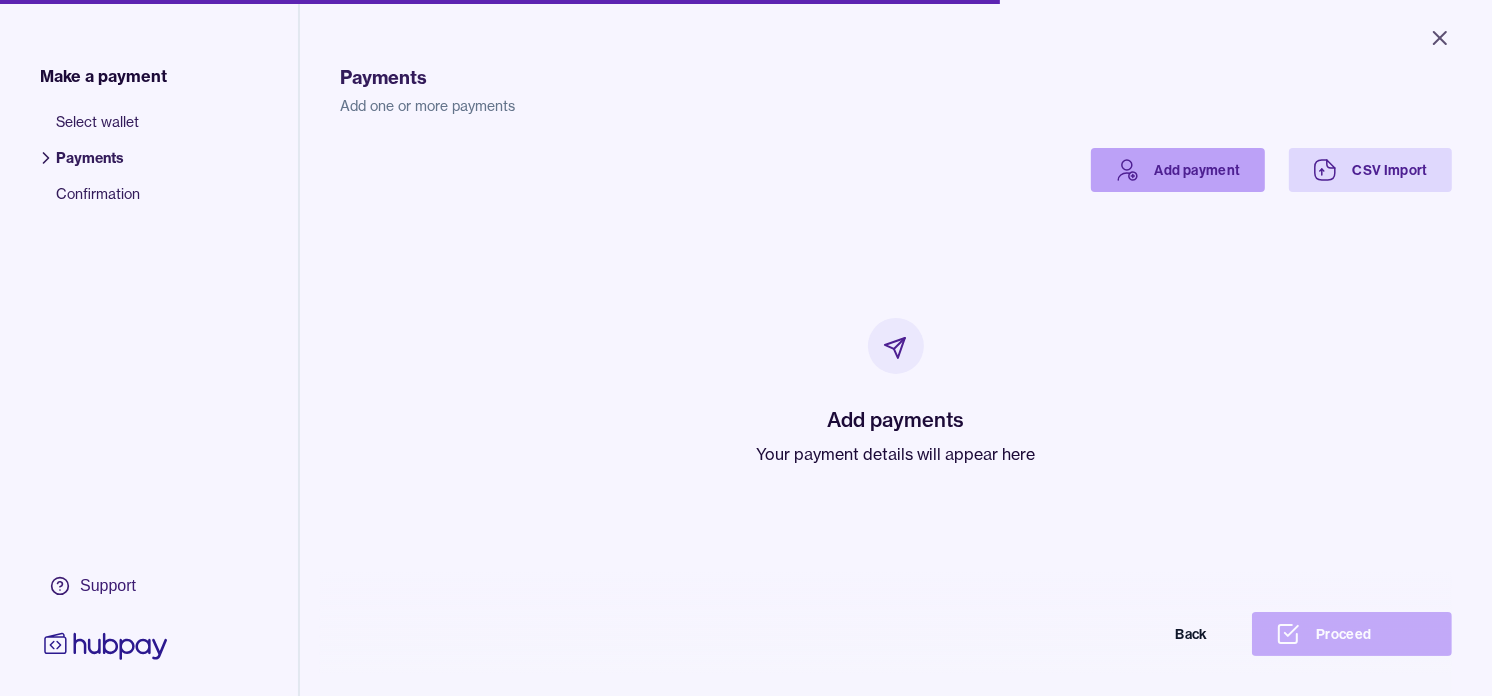 click on "Add payment" at bounding box center [1178, 170] 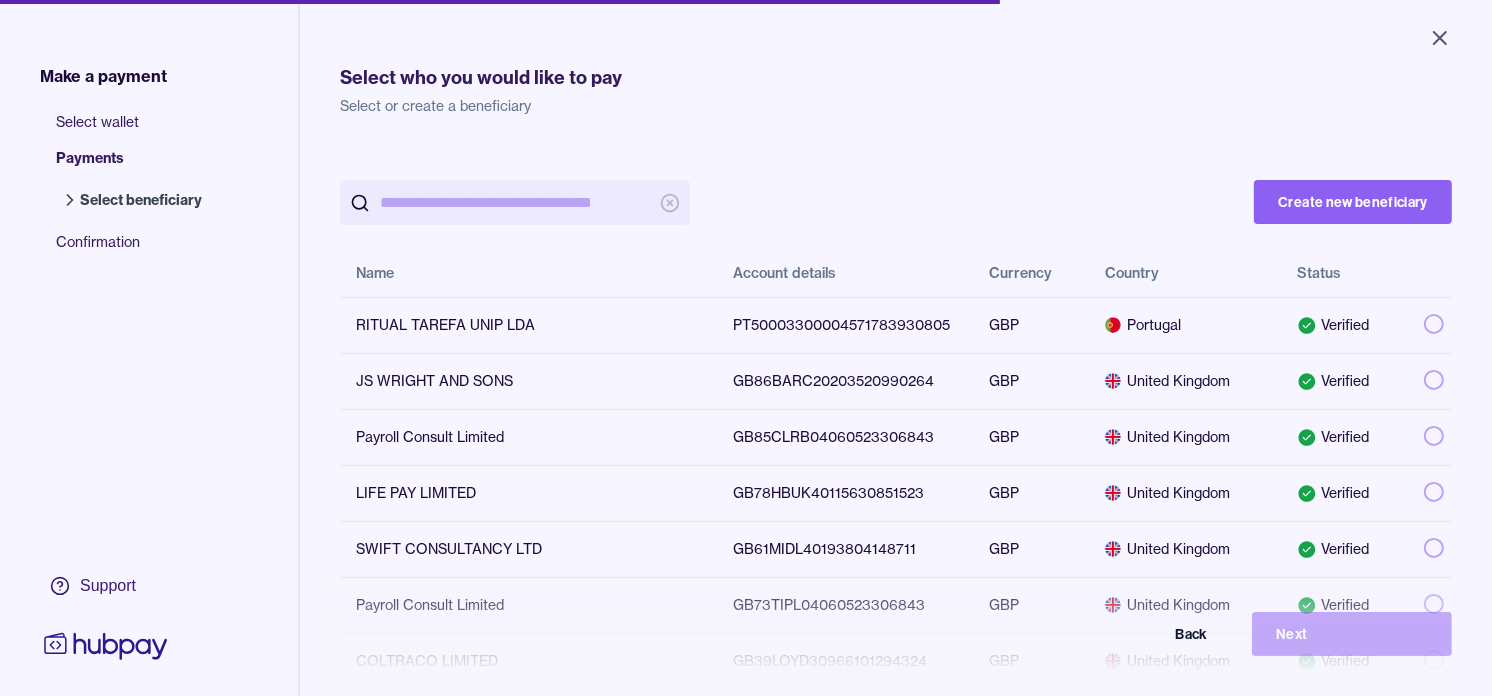 click at bounding box center (515, 202) 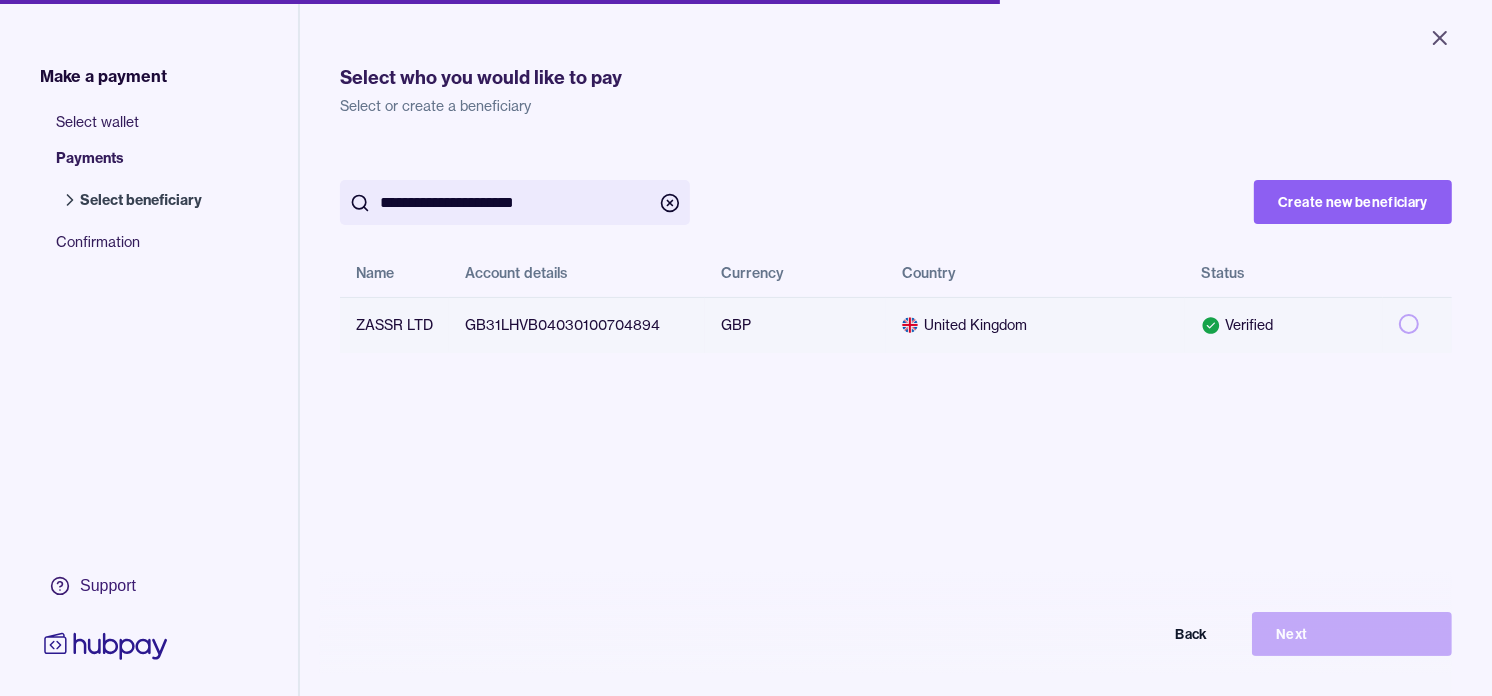 type on "**********" 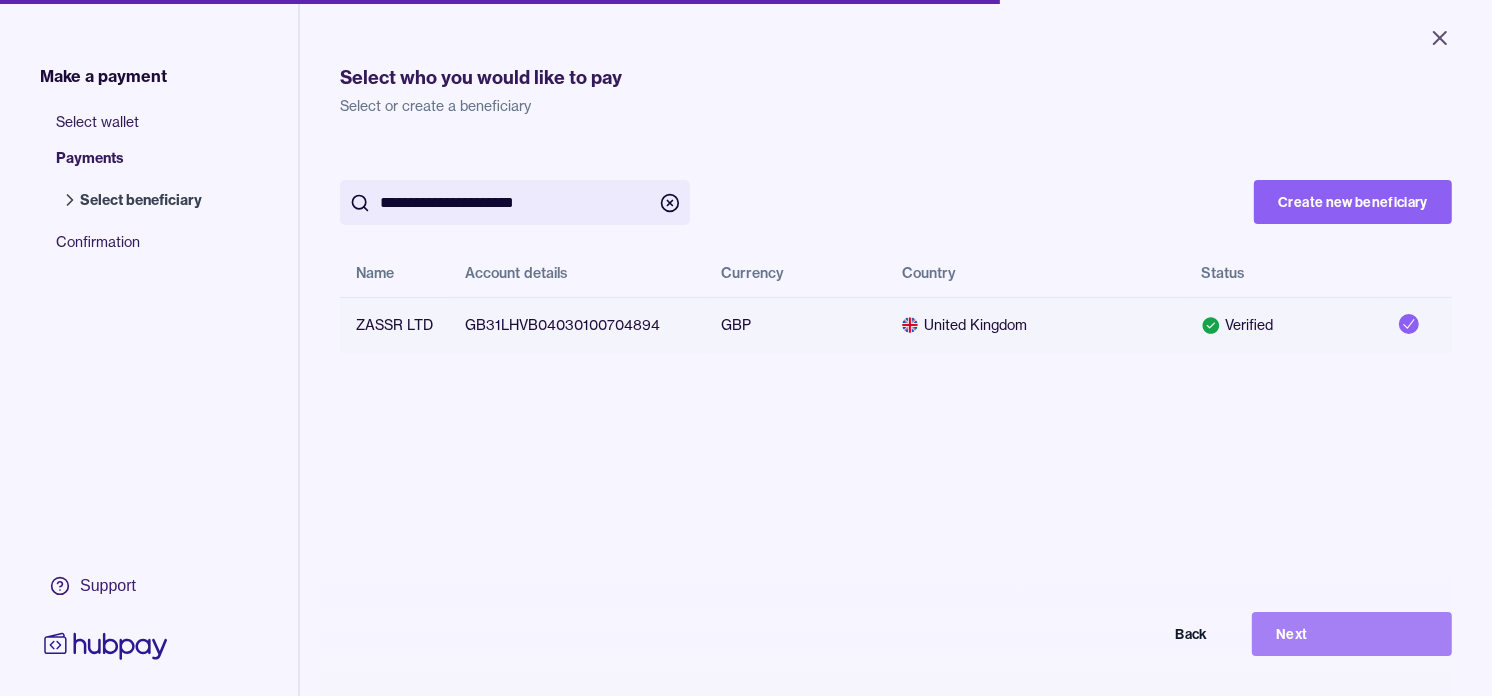 click on "Next" at bounding box center (1352, 634) 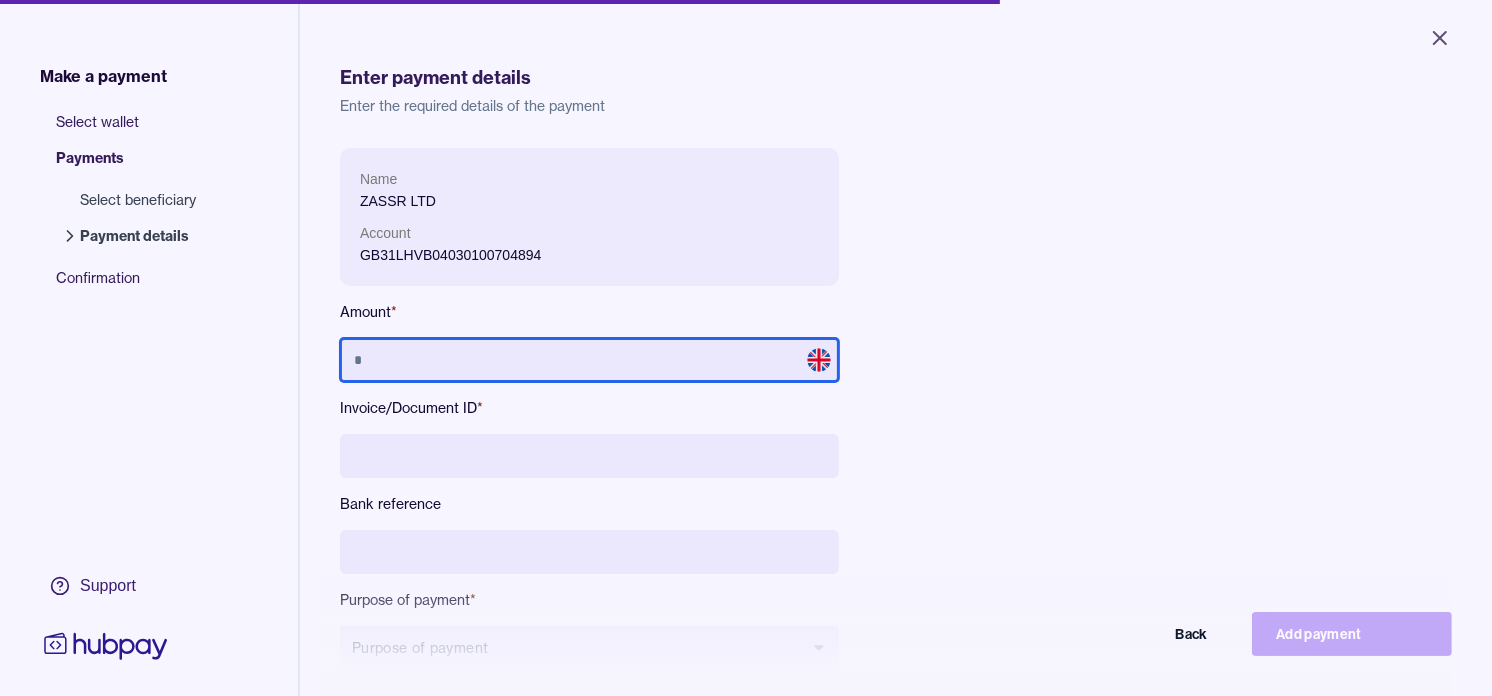 click at bounding box center (589, 360) 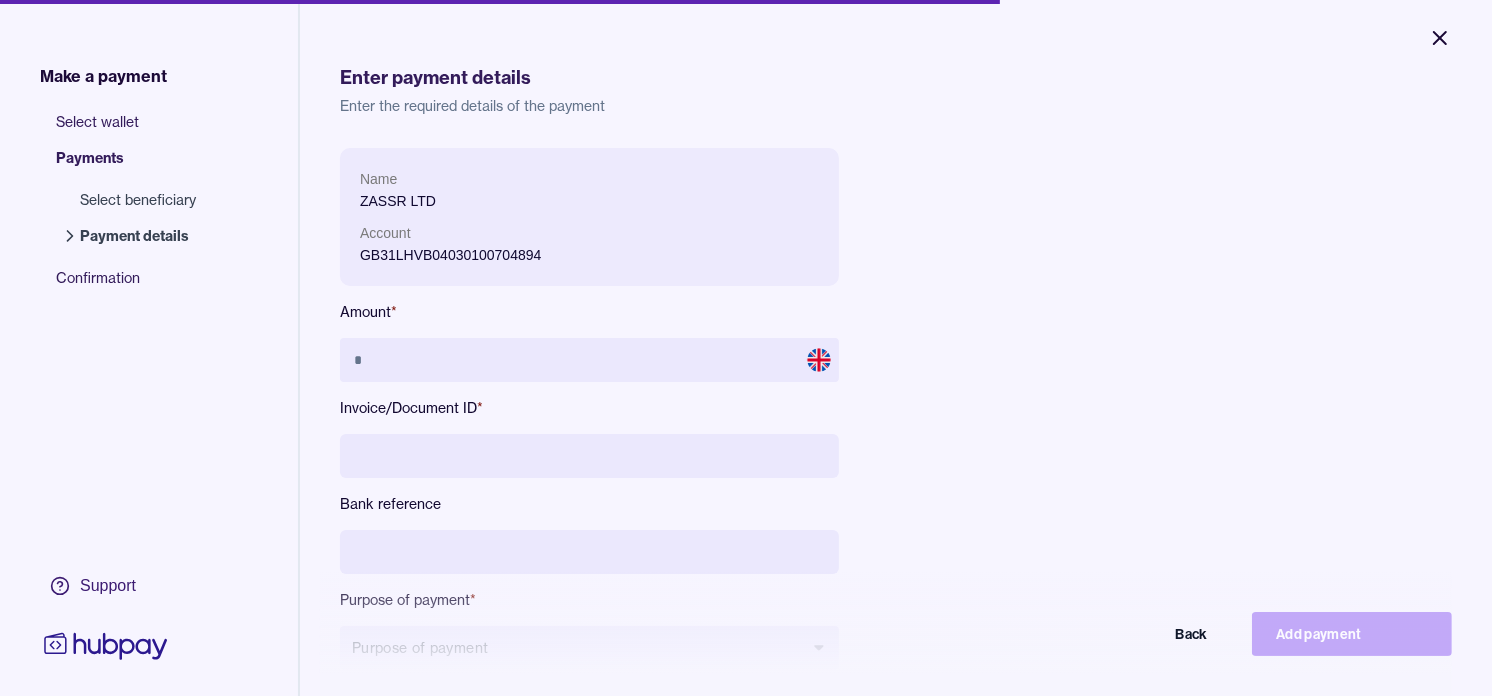 click 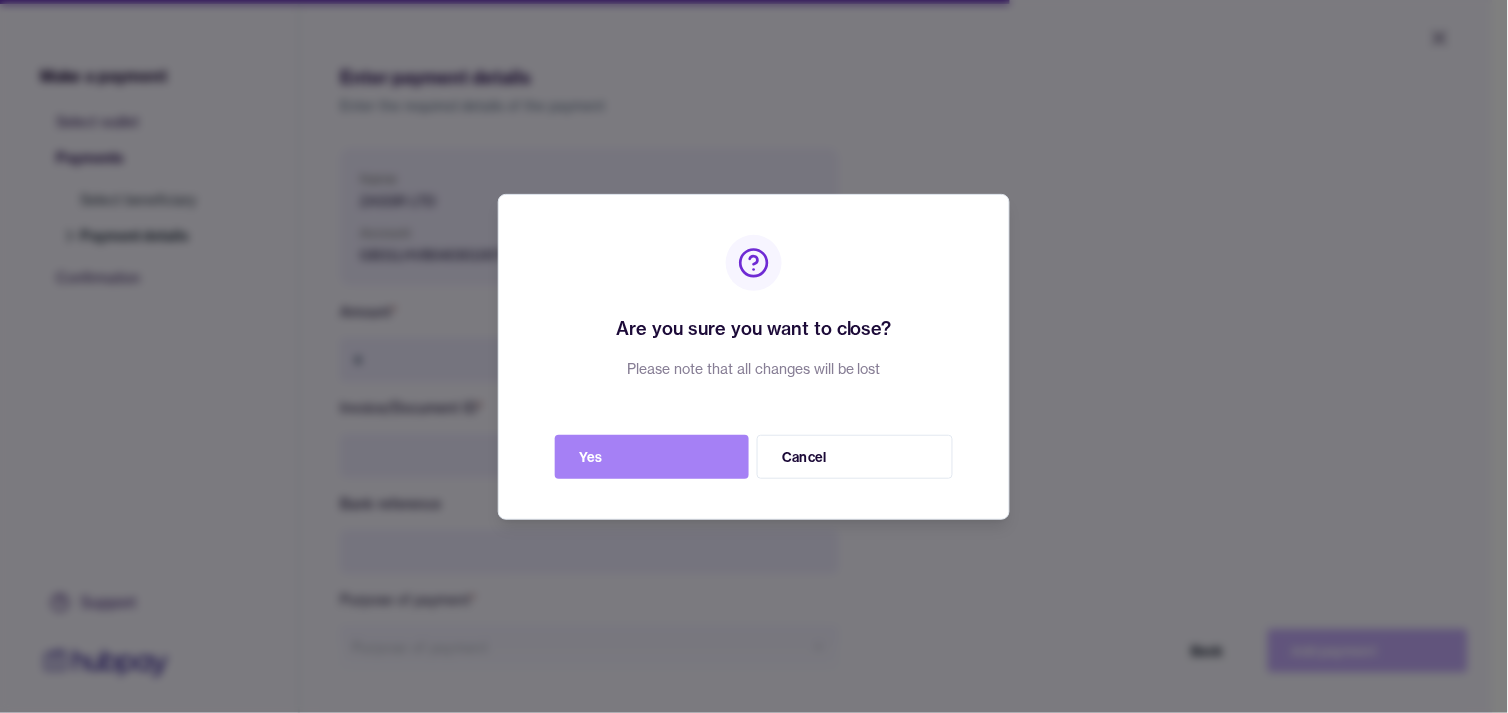 click on "Yes" at bounding box center (652, 457) 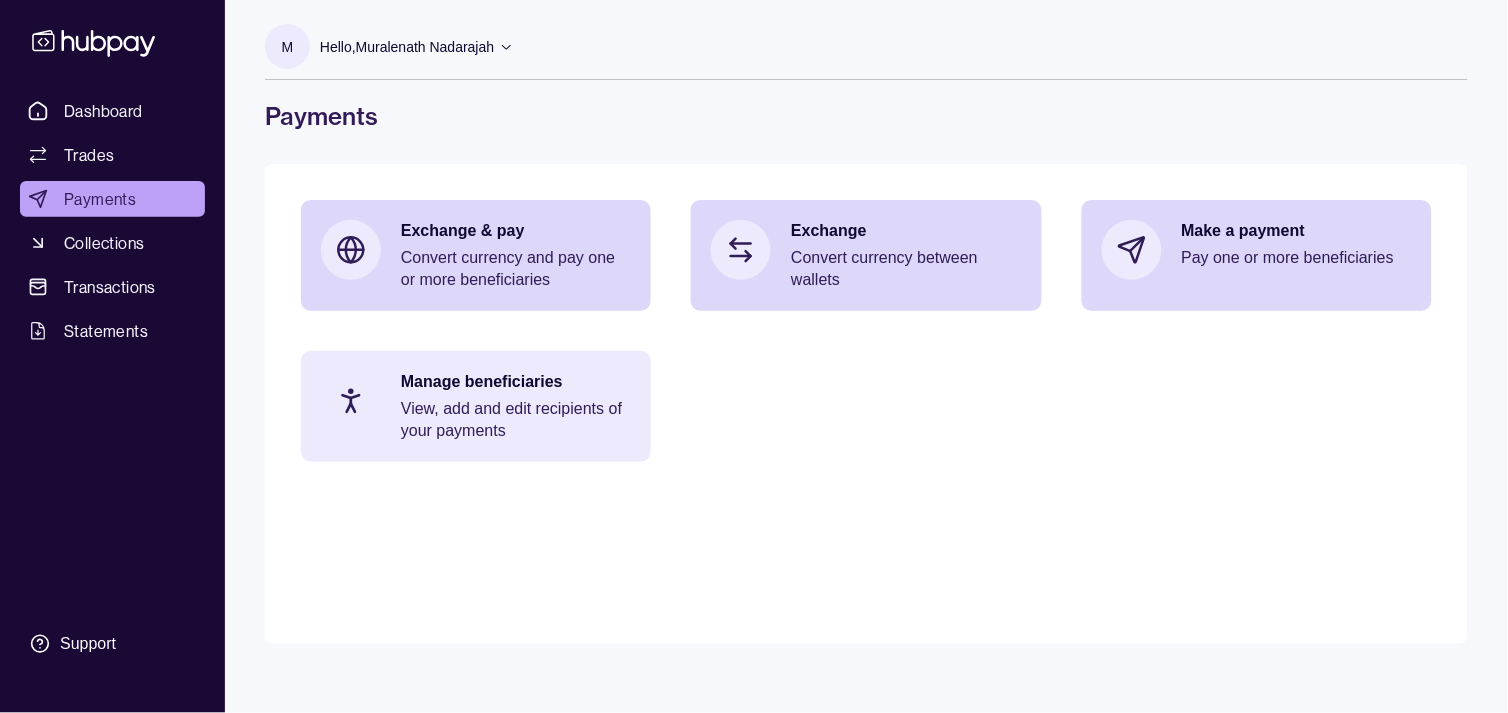 click on "View, add and edit recipients of your payments" at bounding box center (516, 420) 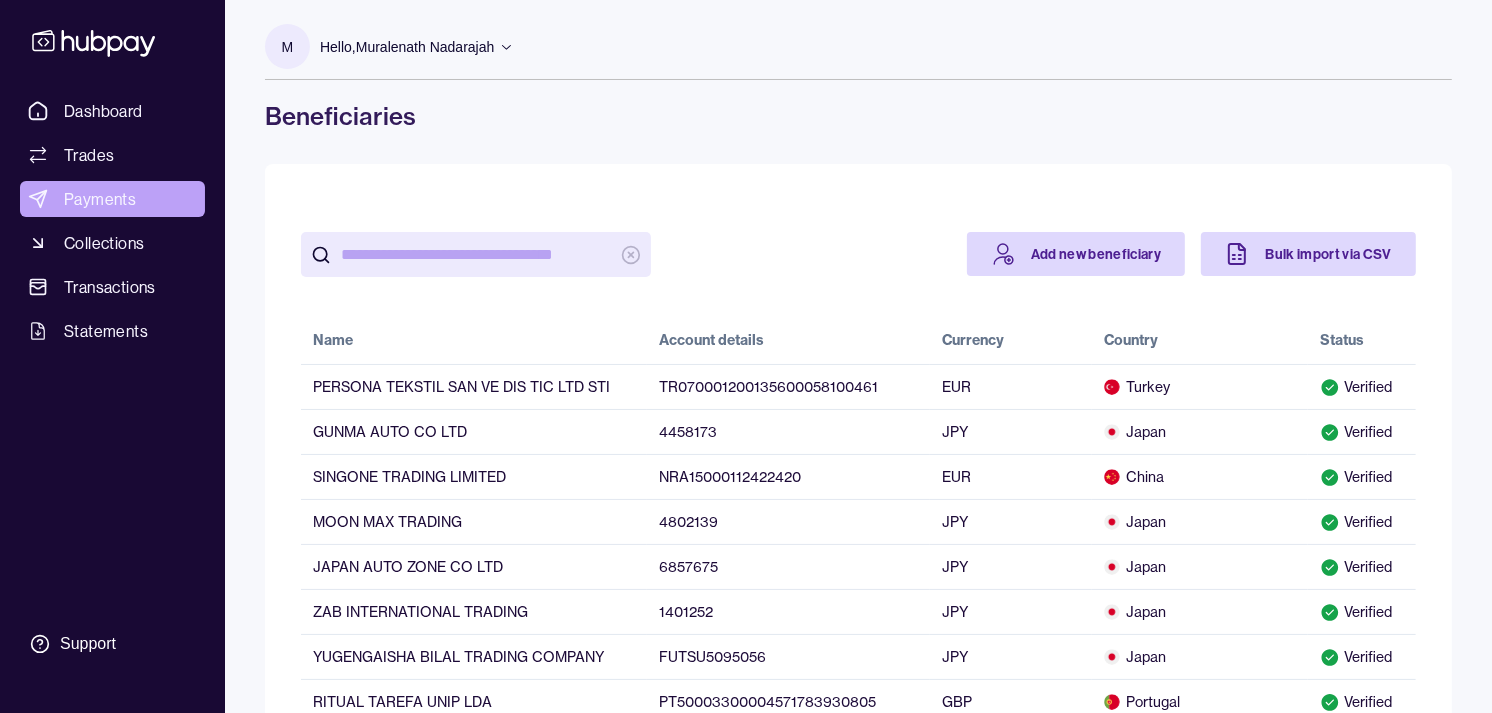click on "Payments" at bounding box center (100, 199) 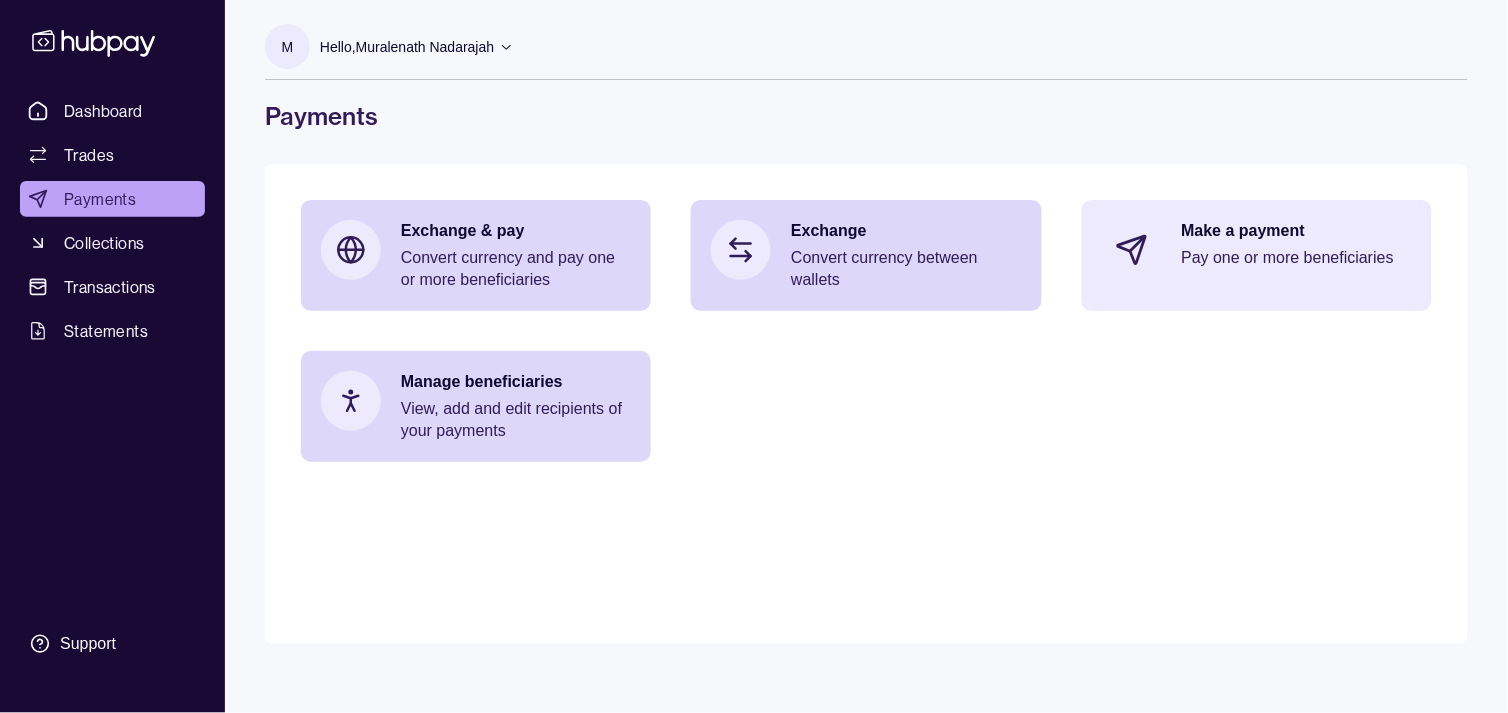 click on "Pay one or more beneficiaries" at bounding box center [1297, 258] 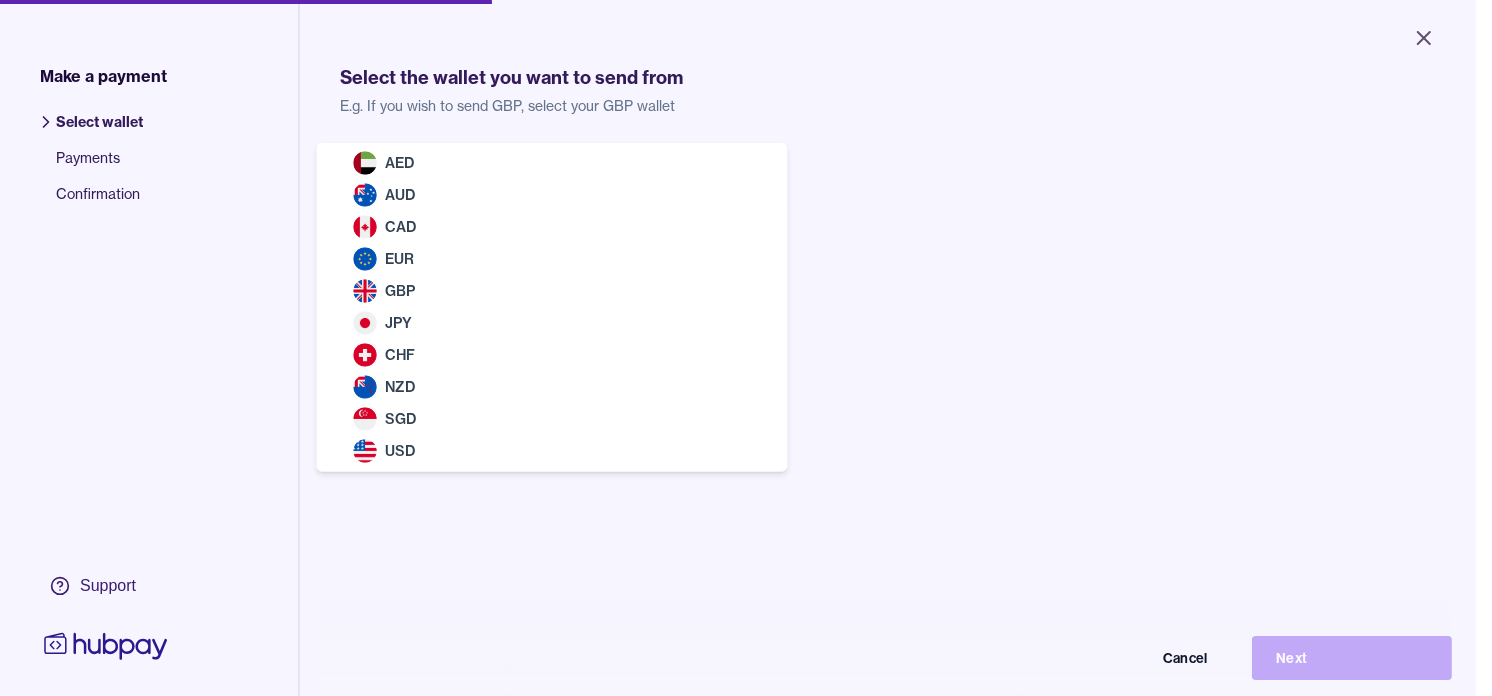 click on "Close Make a payment Select wallet Payments Confirmation Support Select the wallet you want to send from E.g. If you wish to send GBP, select your GBP wallet Select wallet Cancel Next Make a payment | Hubpay AED AUD CAD EUR GBP JPY CHF NZD SGD USD" at bounding box center [738, 348] 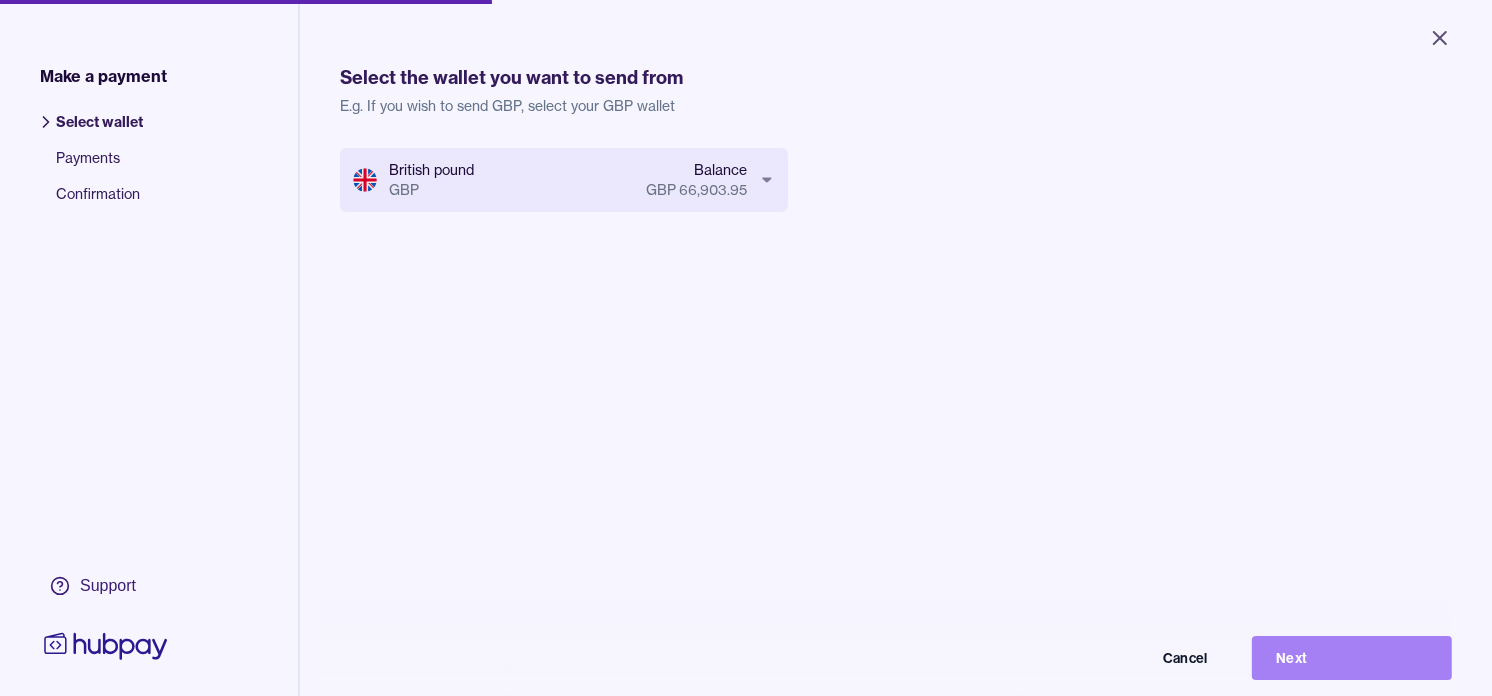 click on "Next" at bounding box center (1352, 658) 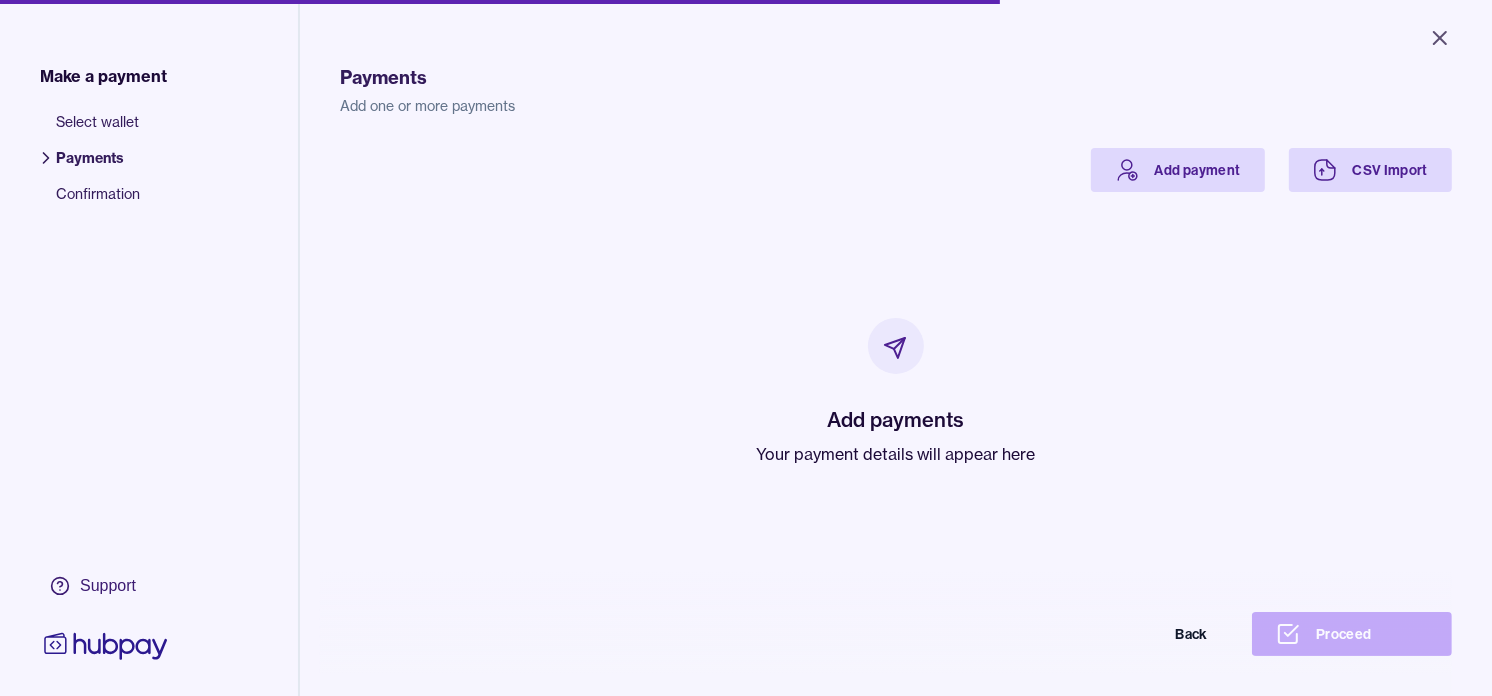 click on "Your payment details will appear here" at bounding box center (896, 454) 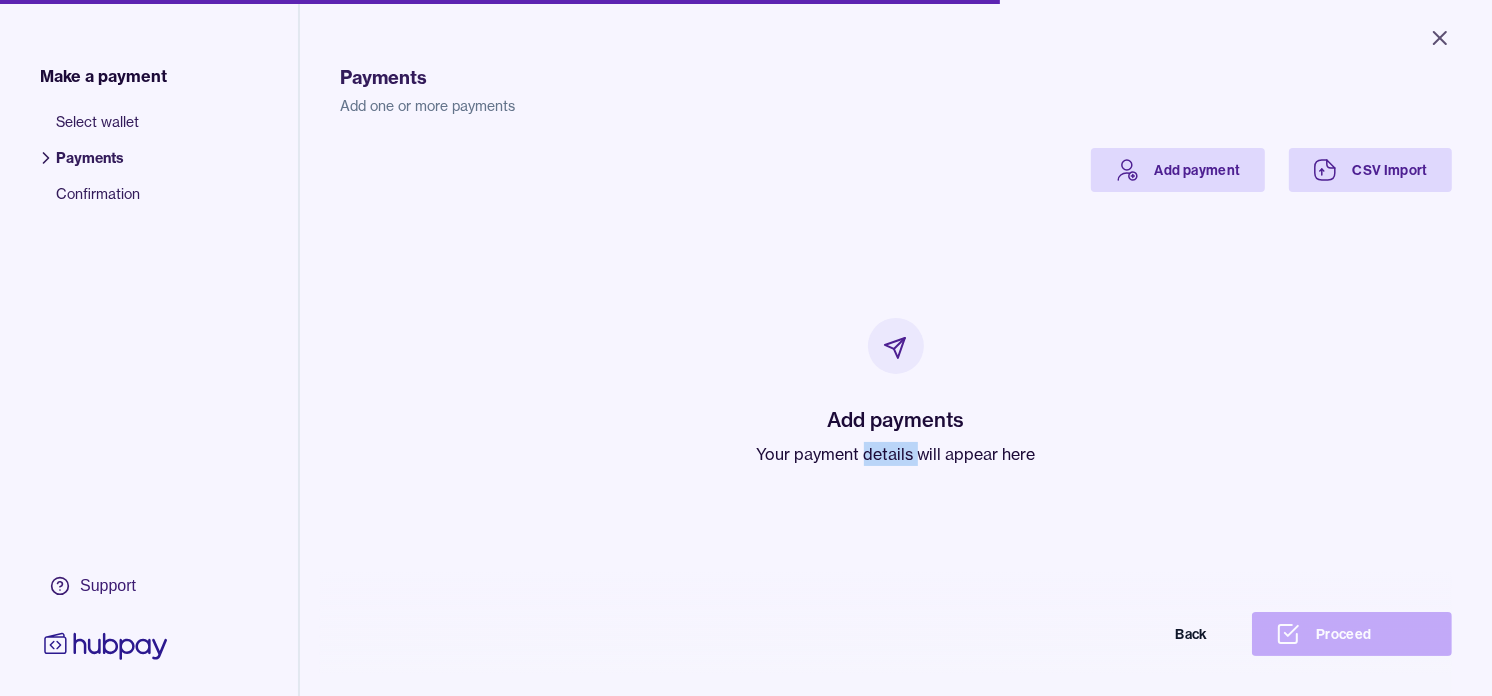 click on "Your payment details will appear here" at bounding box center (896, 454) 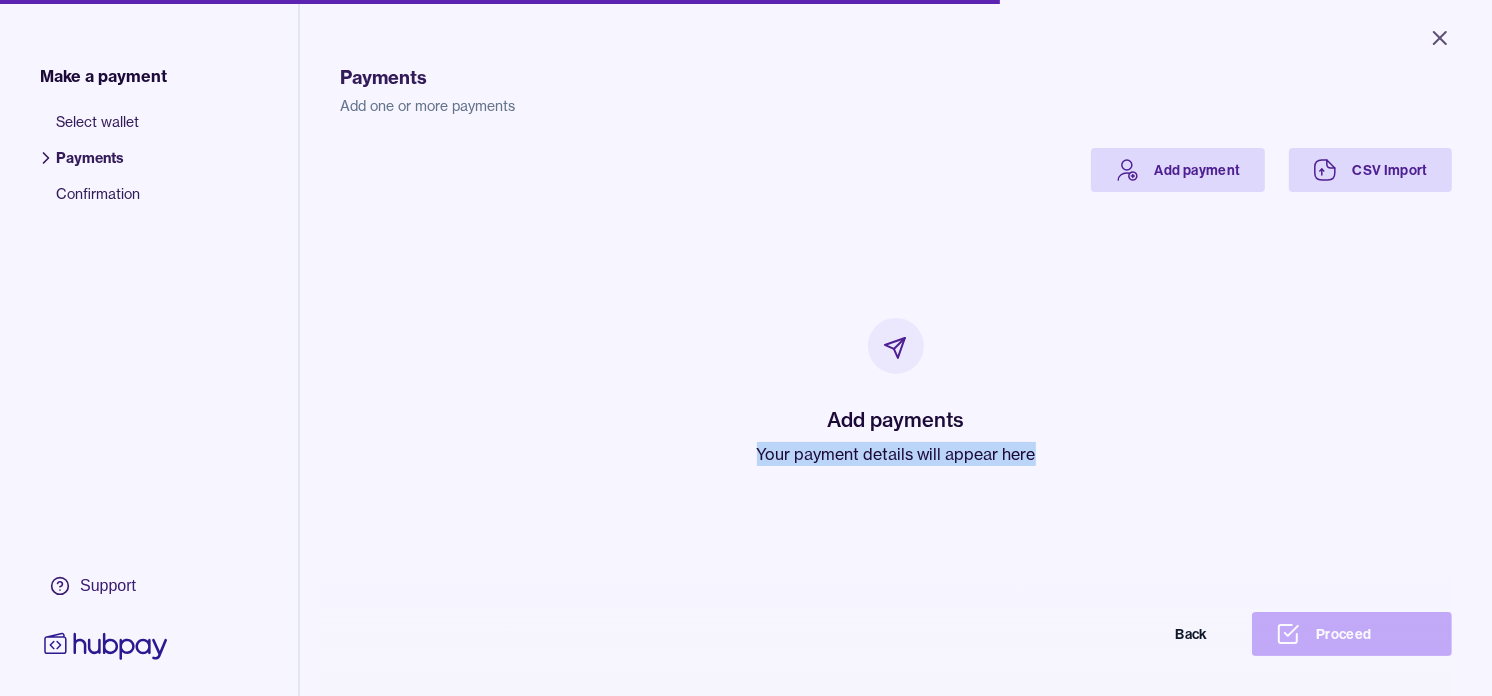 click on "Your payment details will appear here" at bounding box center [896, 454] 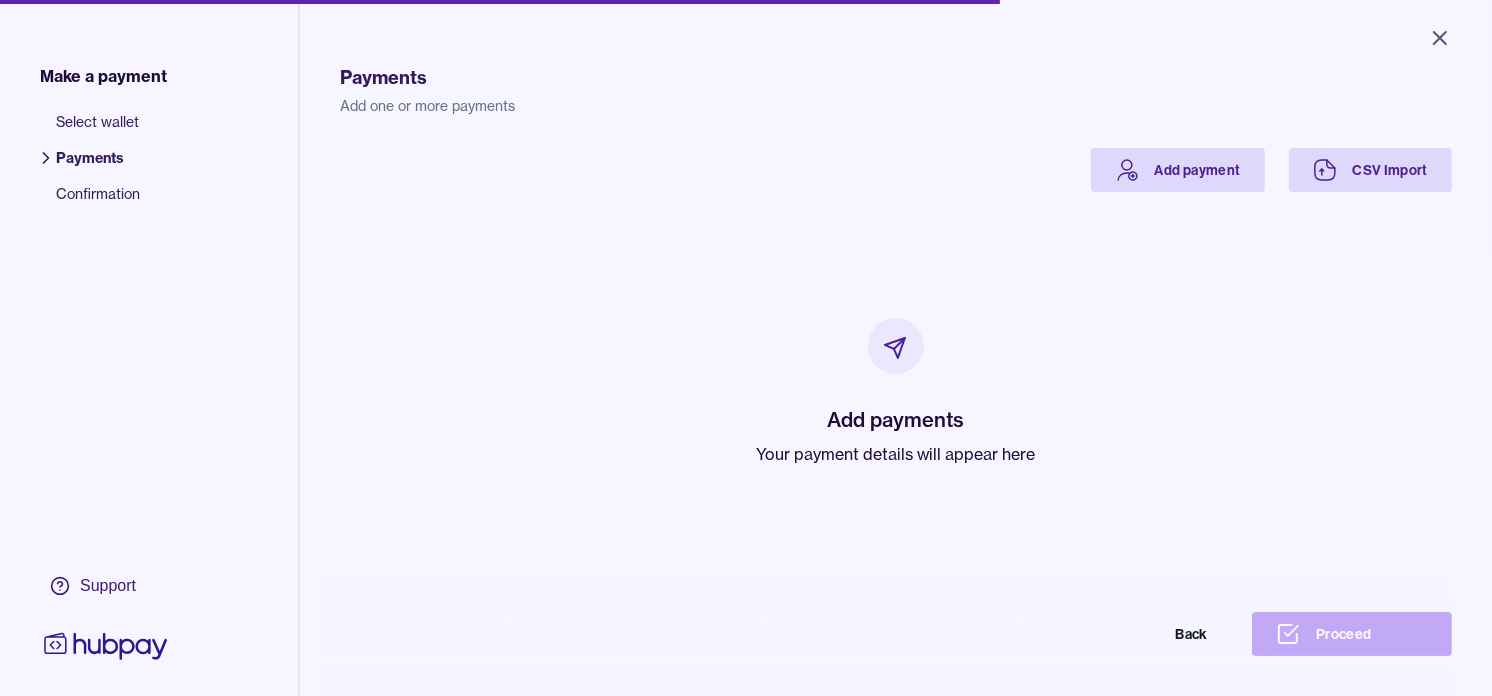 drag, startPoint x: 893, startPoint y: 457, endPoint x: 663, endPoint y: 313, distance: 271.35953 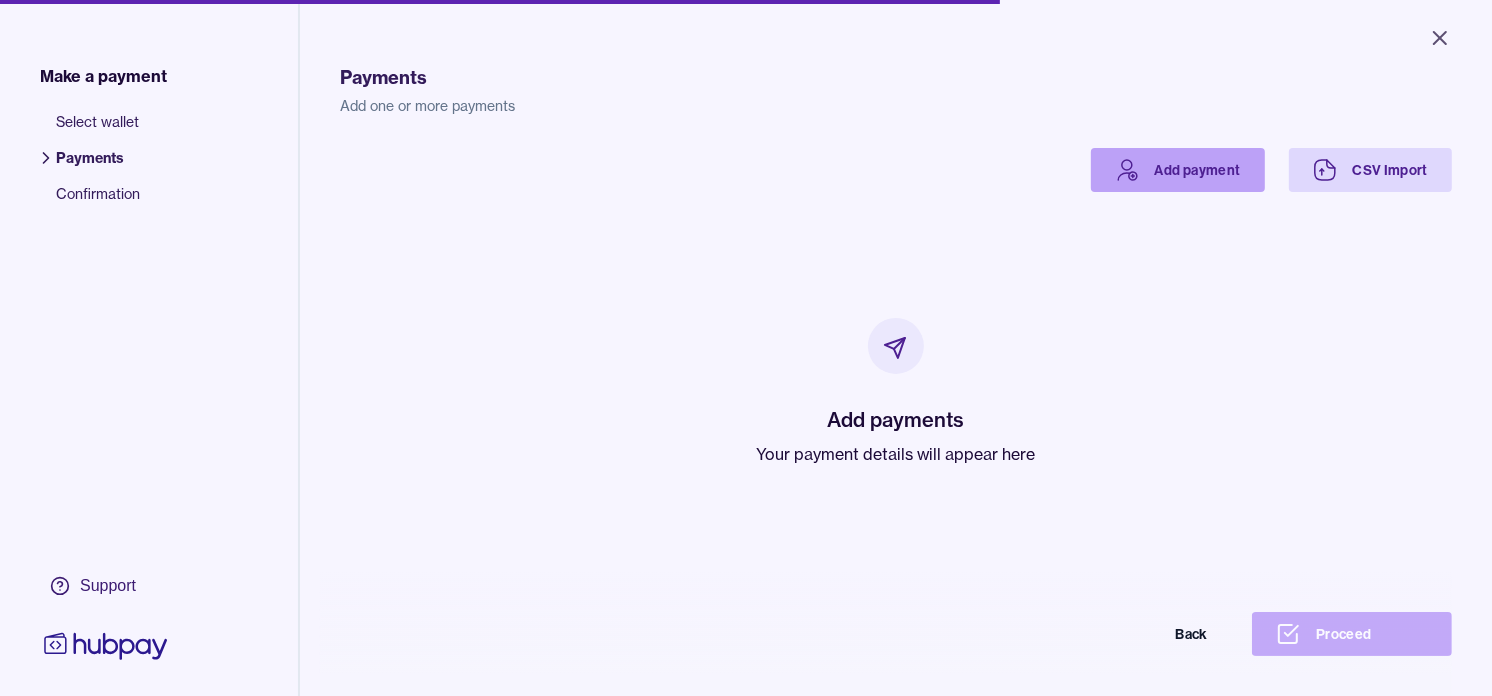 click on "Add payment" at bounding box center (1178, 170) 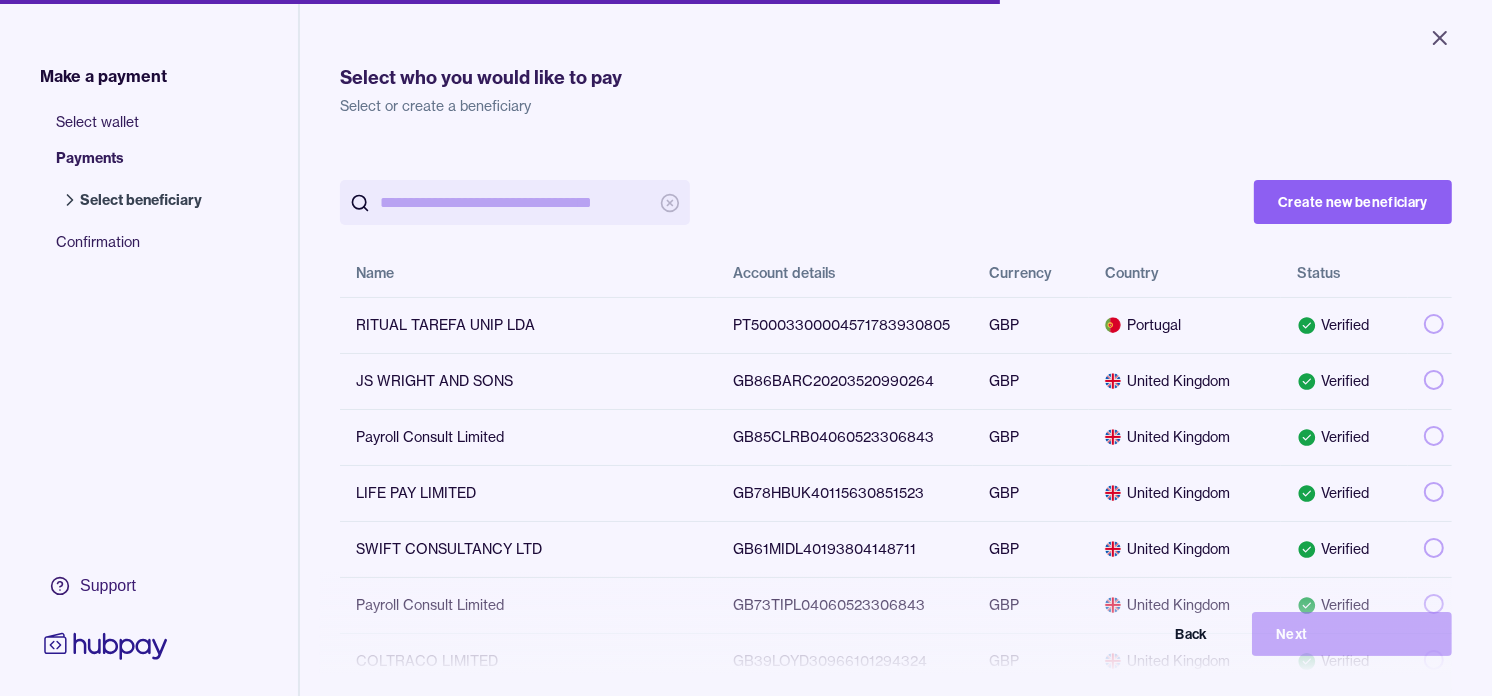 click at bounding box center [515, 202] 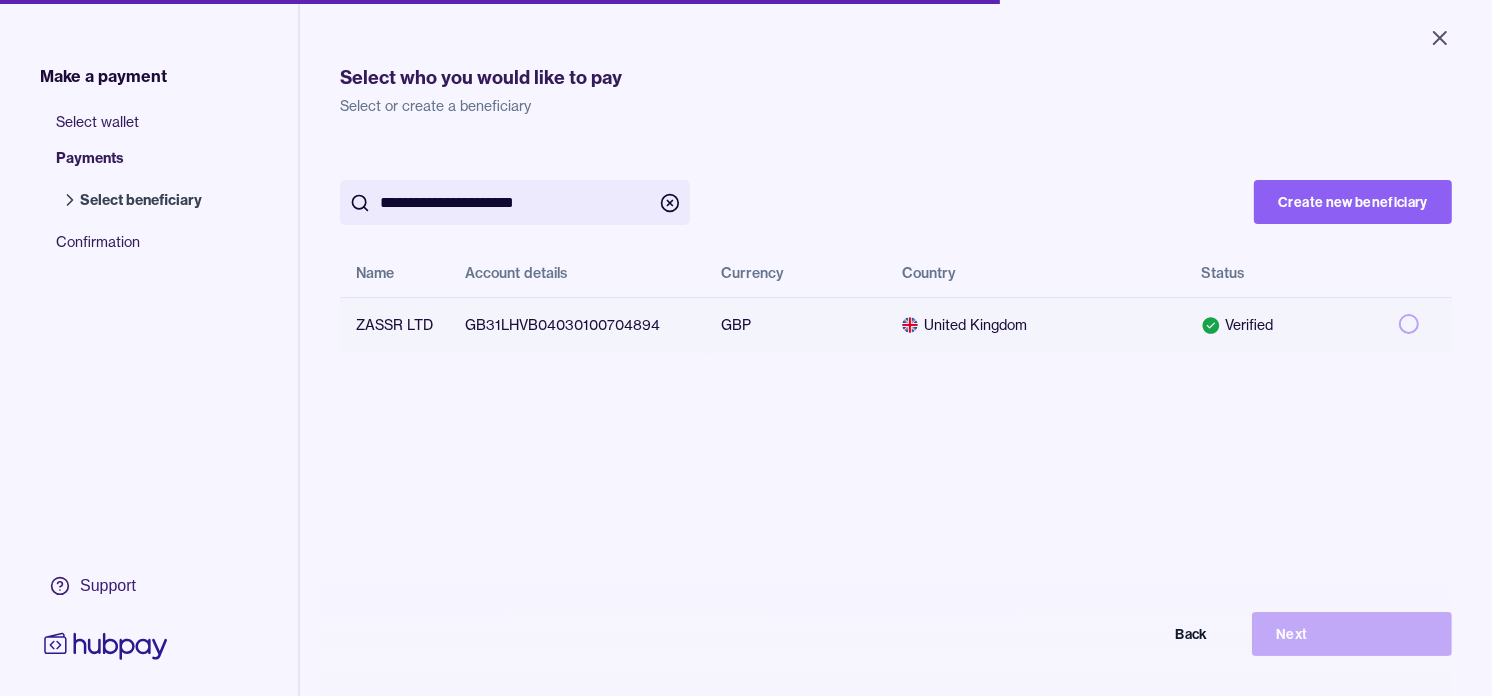 type on "**********" 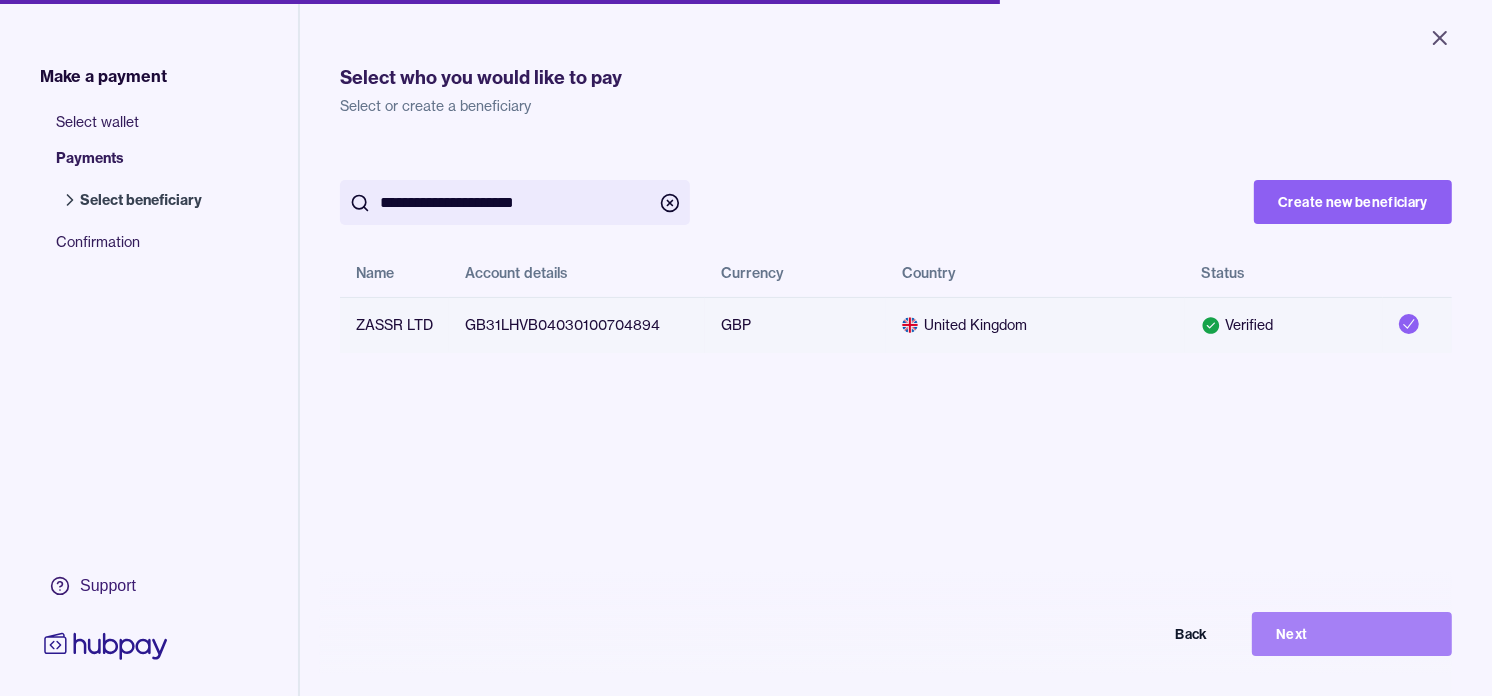 click on "Next" at bounding box center [1352, 634] 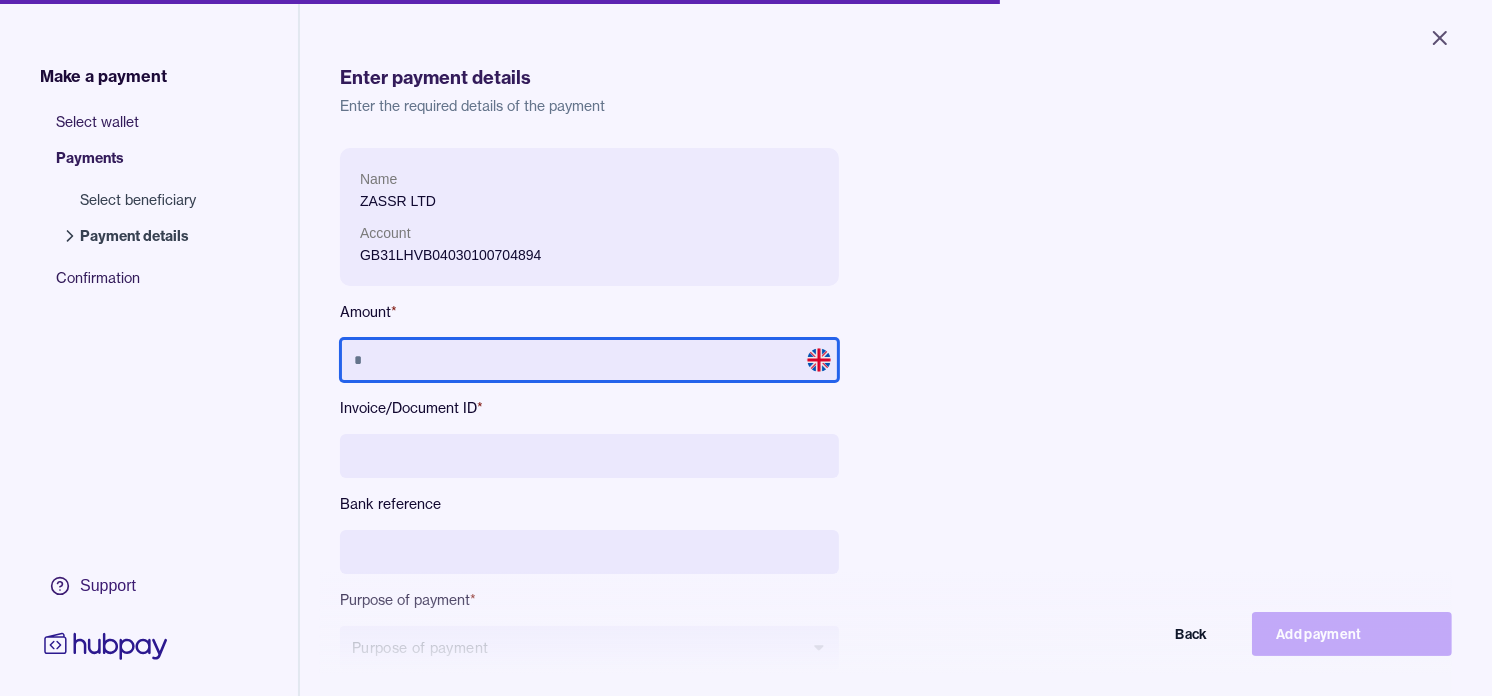 click at bounding box center (589, 360) 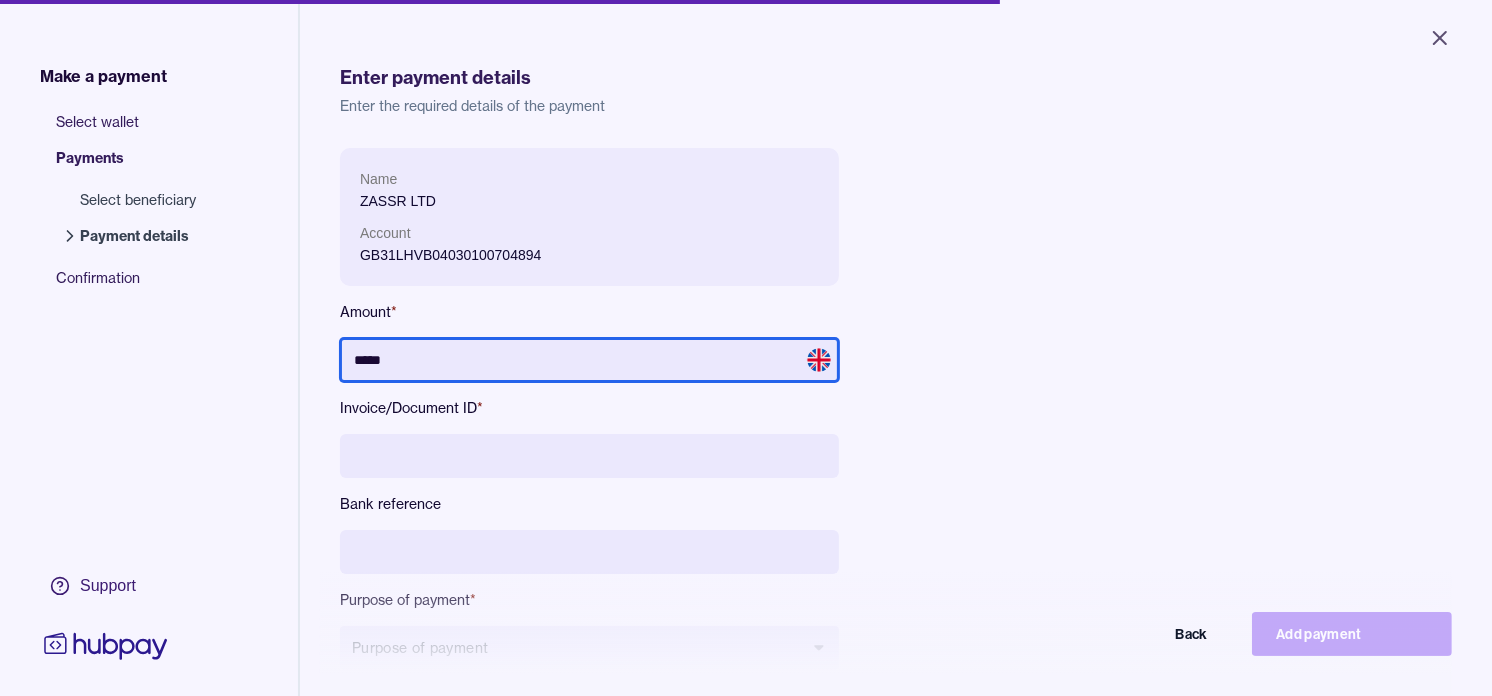type on "*****" 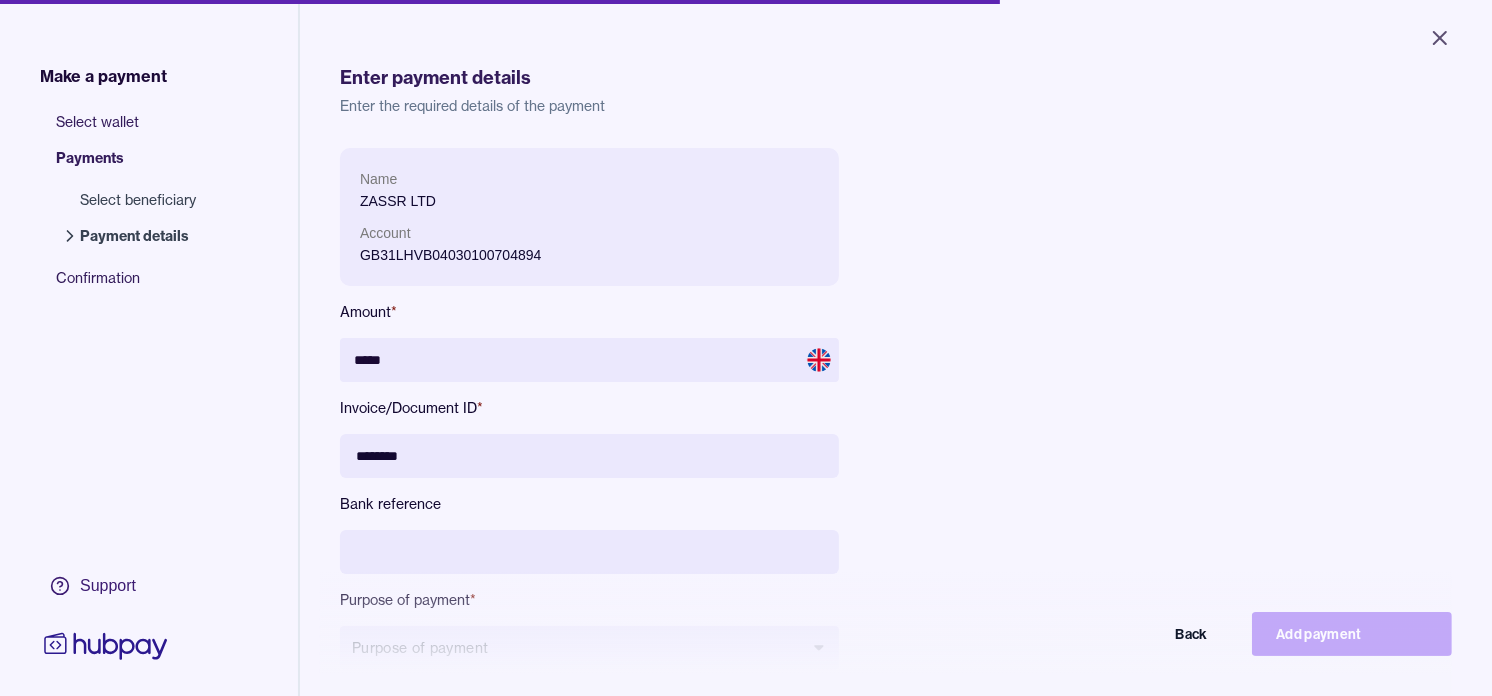type on "********" 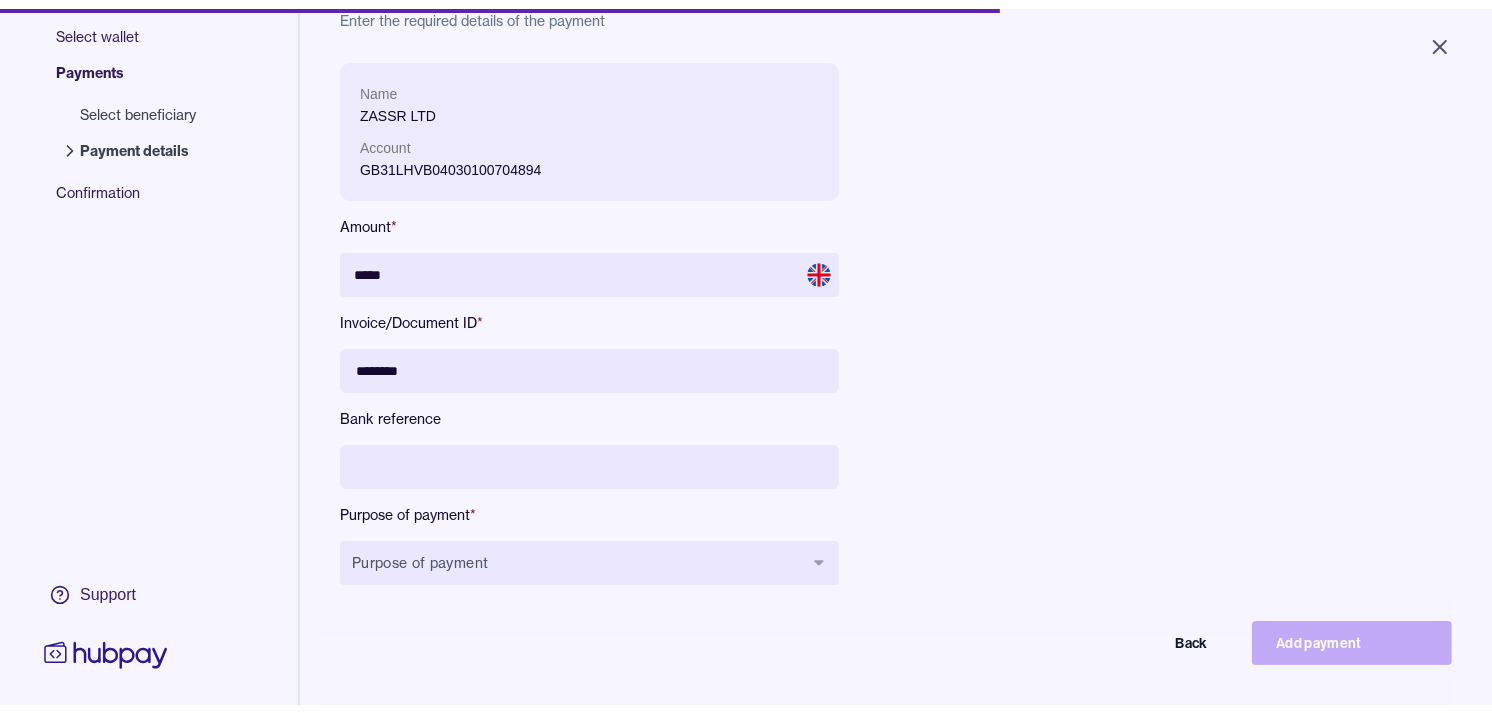 scroll, scrollTop: 222, scrollLeft: 0, axis: vertical 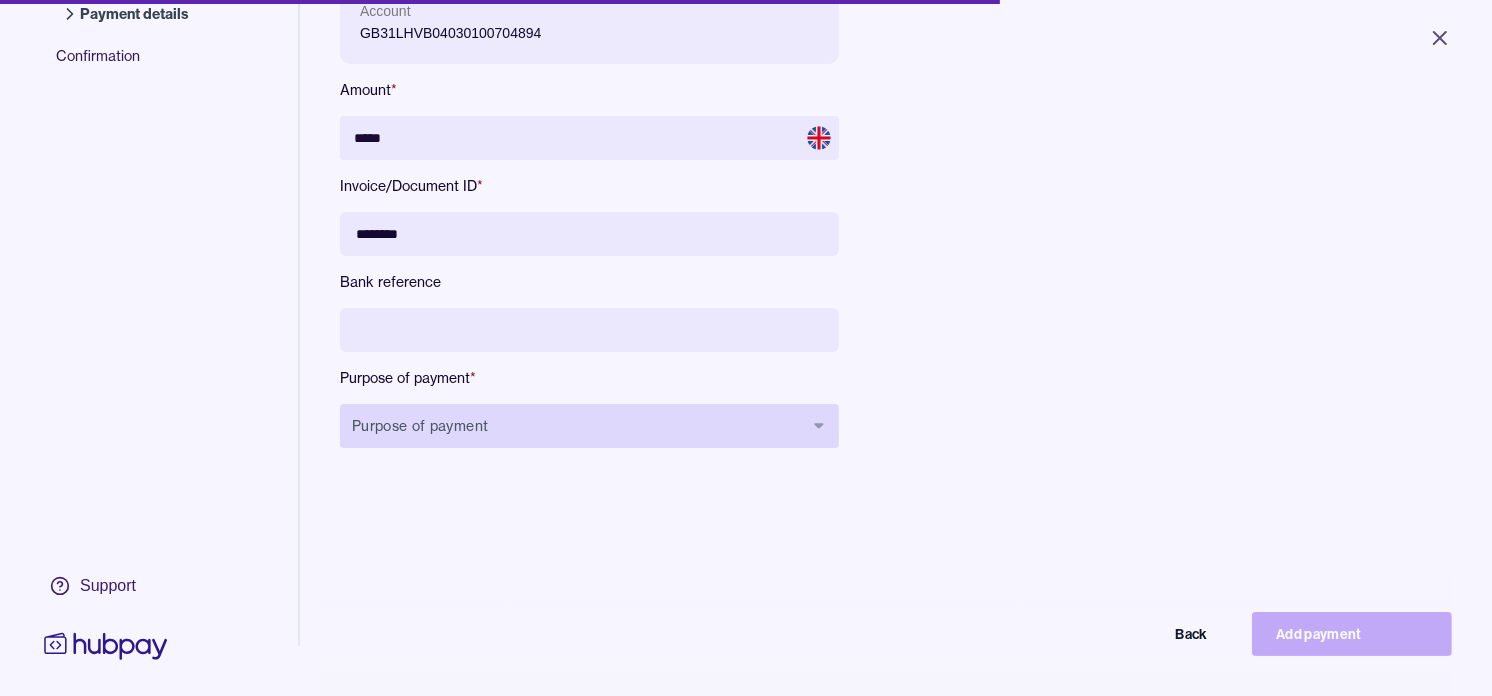 click on "Purpose of payment" at bounding box center [589, 426] 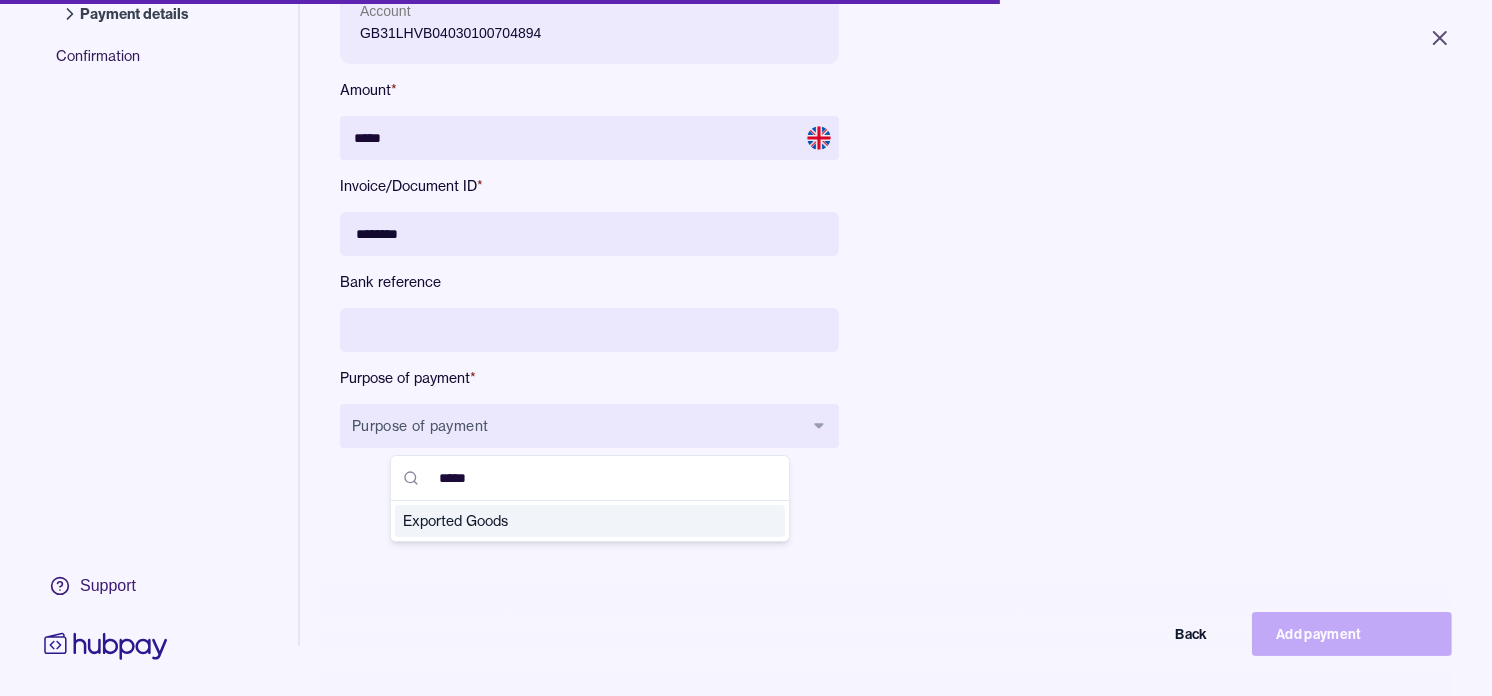 type on "*****" 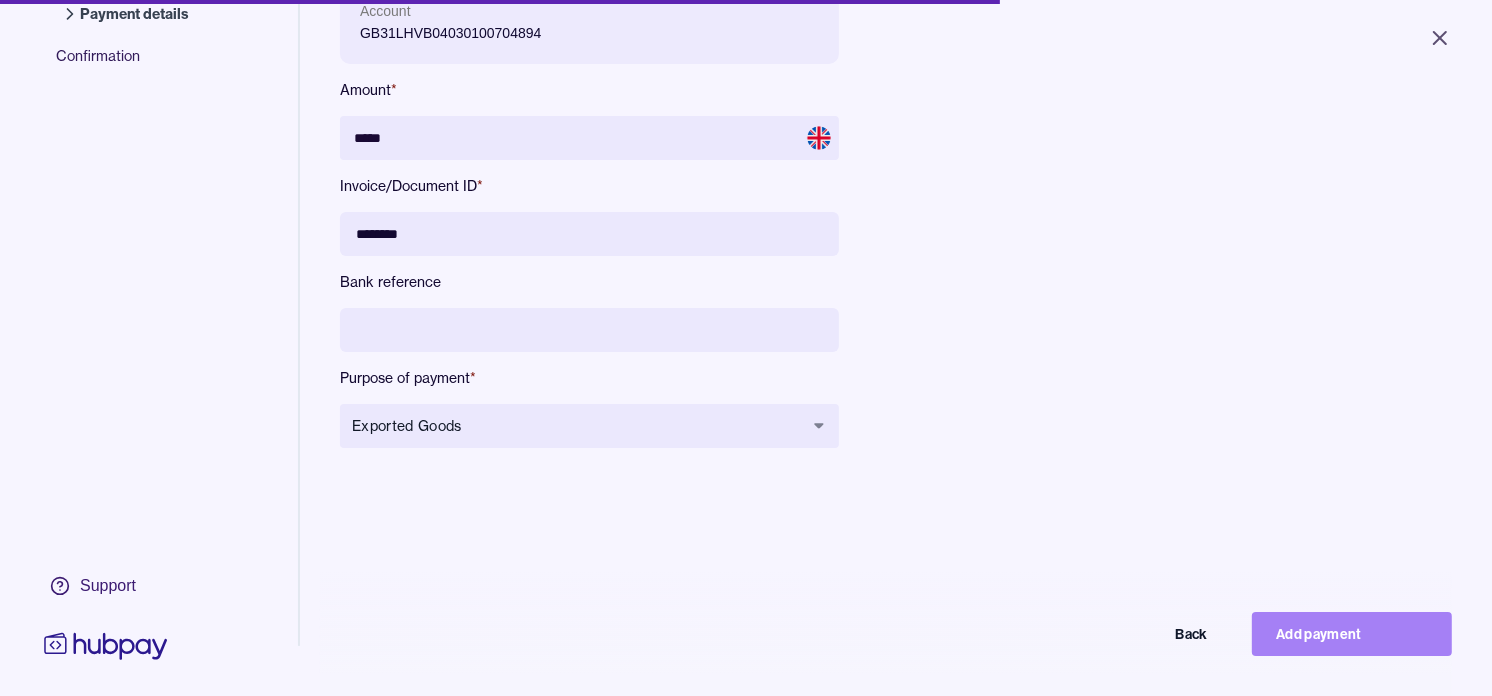 click on "Add payment" at bounding box center [1352, 634] 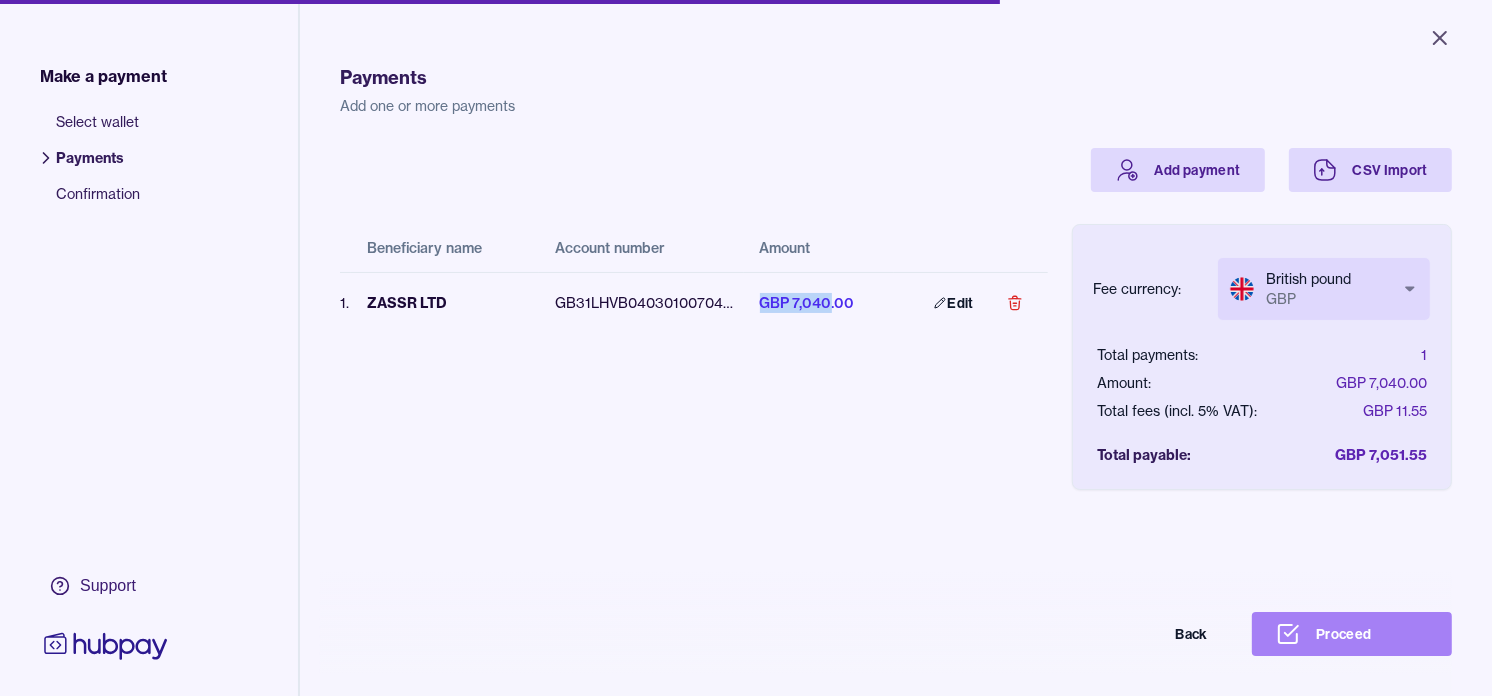 click on "Proceed" at bounding box center (1352, 634) 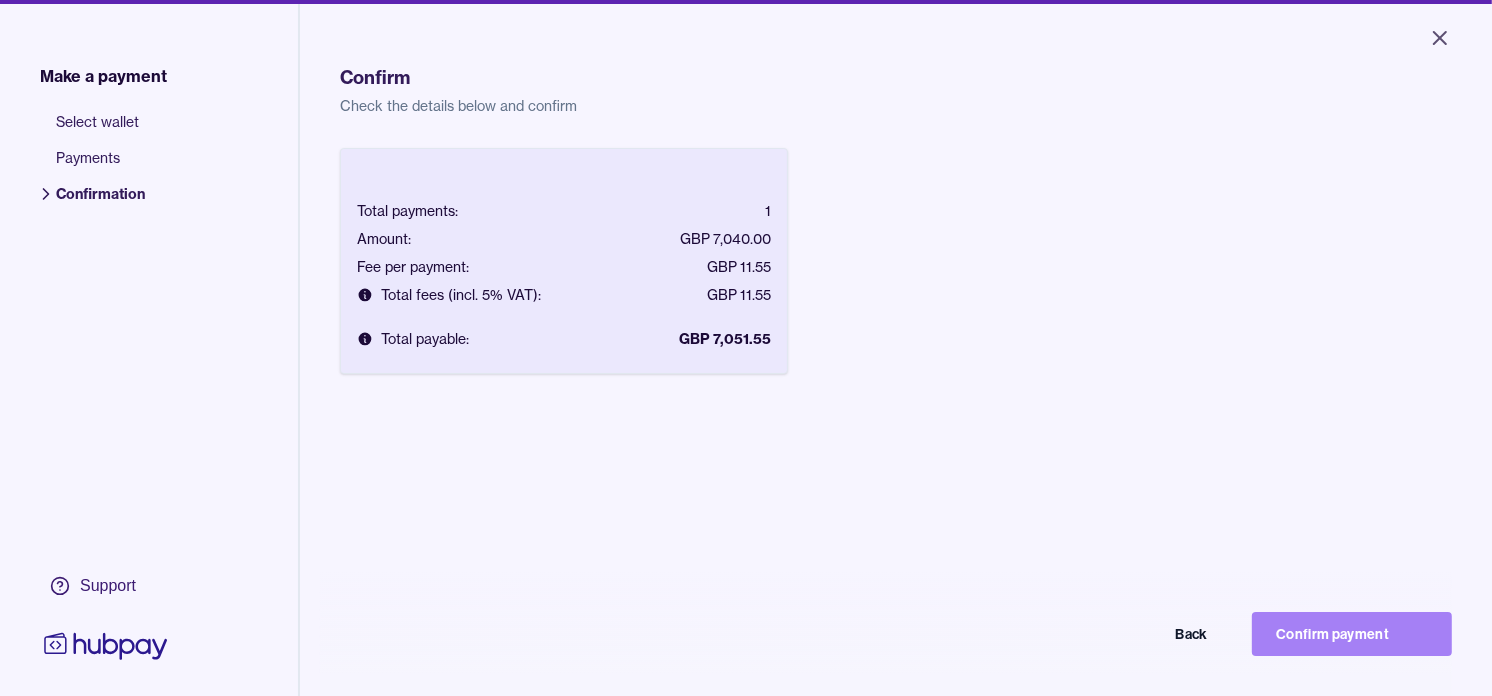 click on "Confirm payment" at bounding box center [1352, 634] 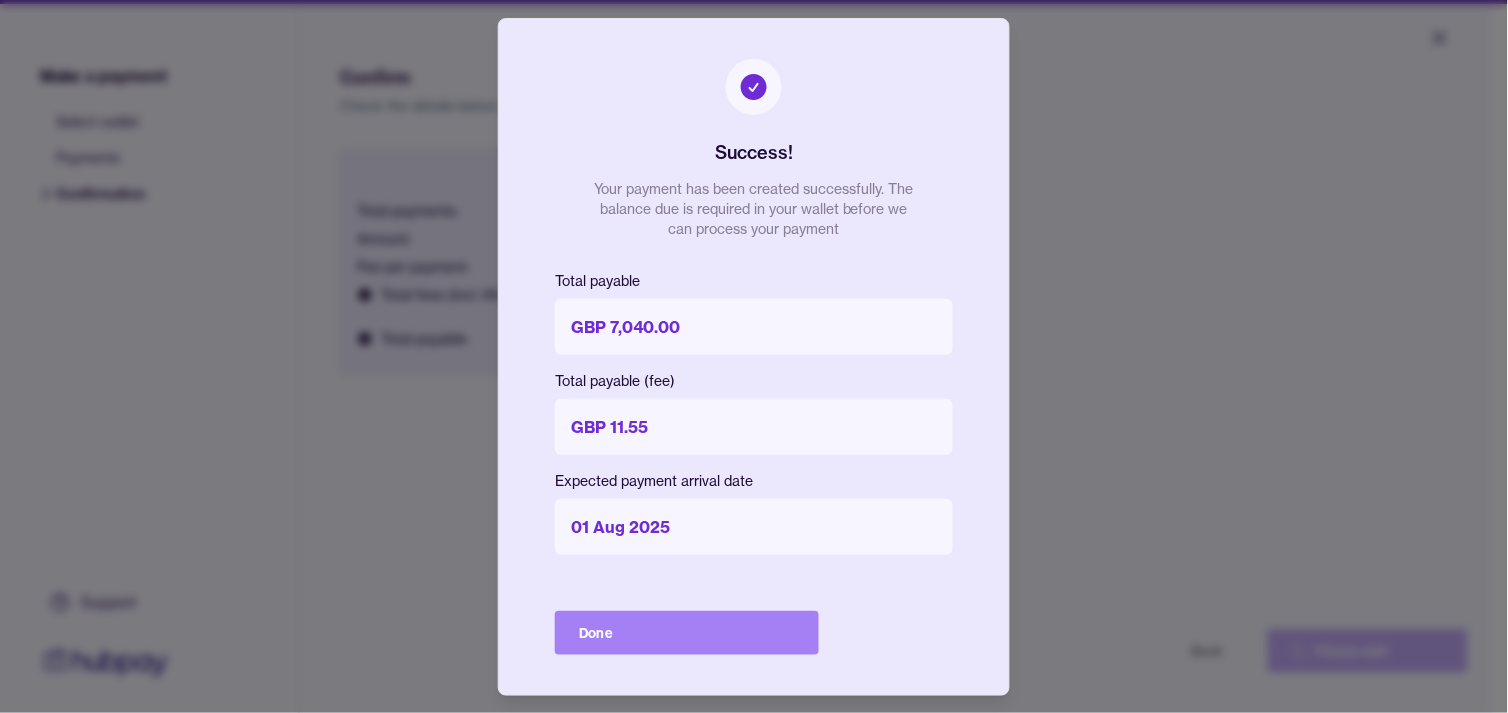 click on "Done" at bounding box center (687, 633) 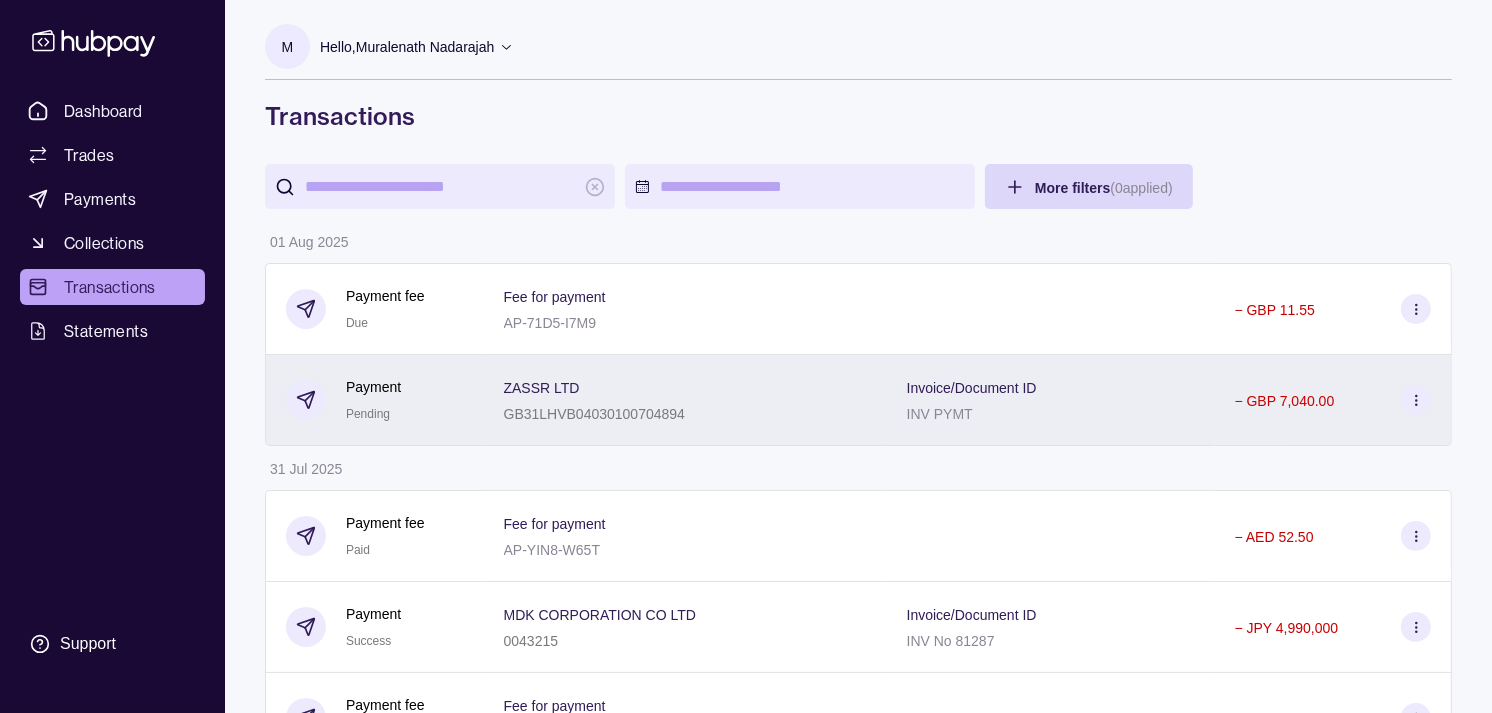 click on "Payment Pending" at bounding box center [375, 400] 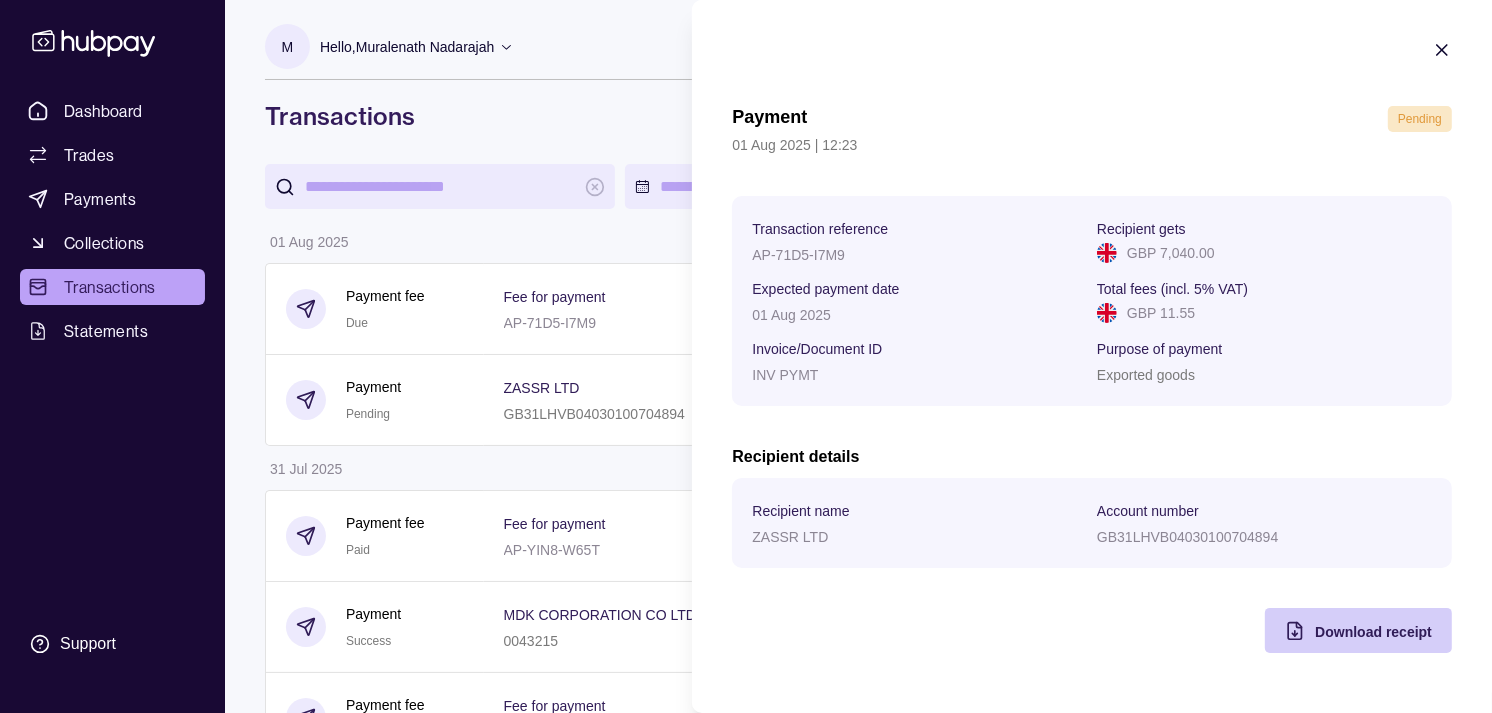 click on "Download receipt" at bounding box center (1373, 632) 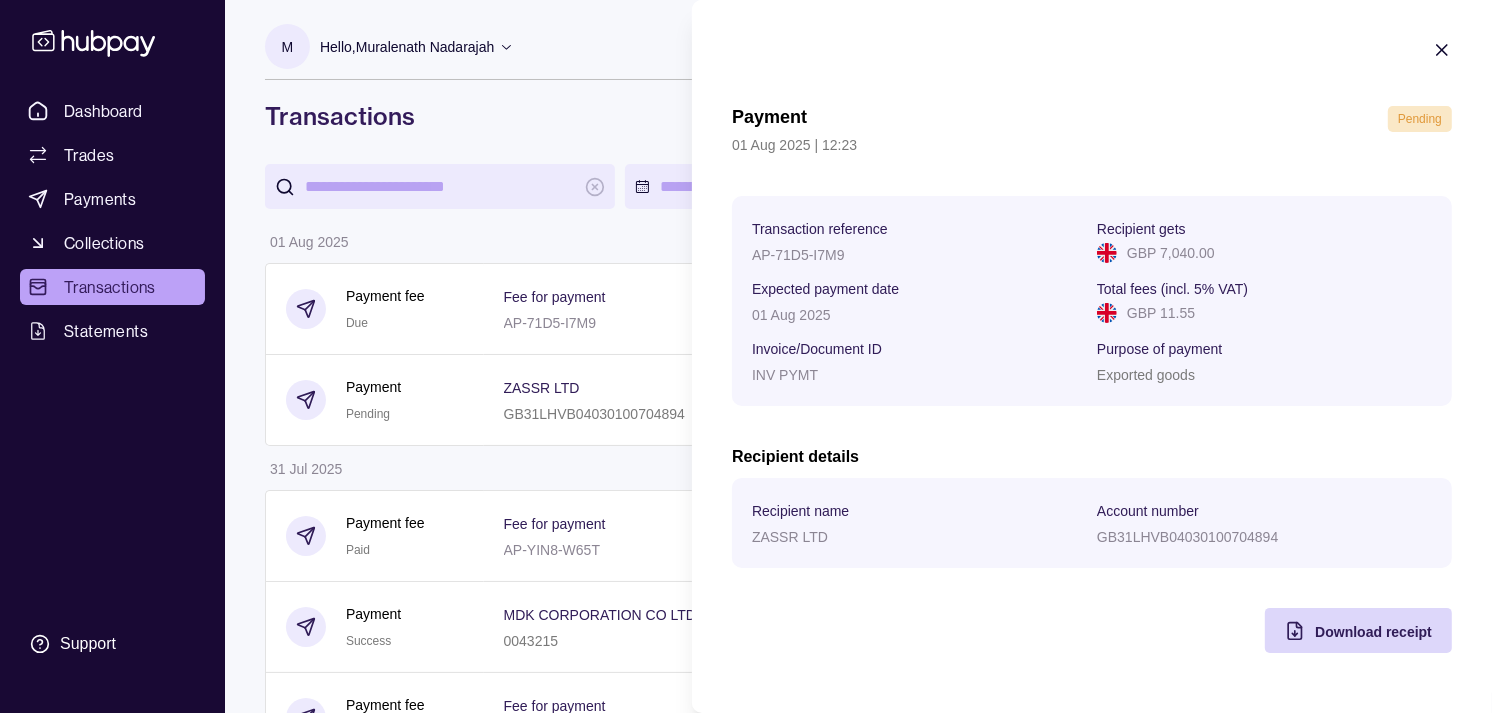 click on "Hello, [NAME] Strides Trading LLC AP-71D5-I7M9 GBP 11.55 ZASSR LTD GB31LHVB04030100704894 INV PYMT GBP 7,040.00 AP-YIN8-W65T AED 52.50 MDK CORPORATION CO LTD 0043215 INV No 81287 AP-AYWX-2DEF EUR 12.60 PERSONA TEKSTIL SAN VE DIS TIC LTD STI TR070001200135600058100461 INV PYMT EUR 1,930.00 AP-YP1D-SQSL AED 52.50 SS HOLDINGS 0268370 INV PYMT GBP 11.55 Qijaser Ltd LT113250036491853249" at bounding box center (746, 1107) 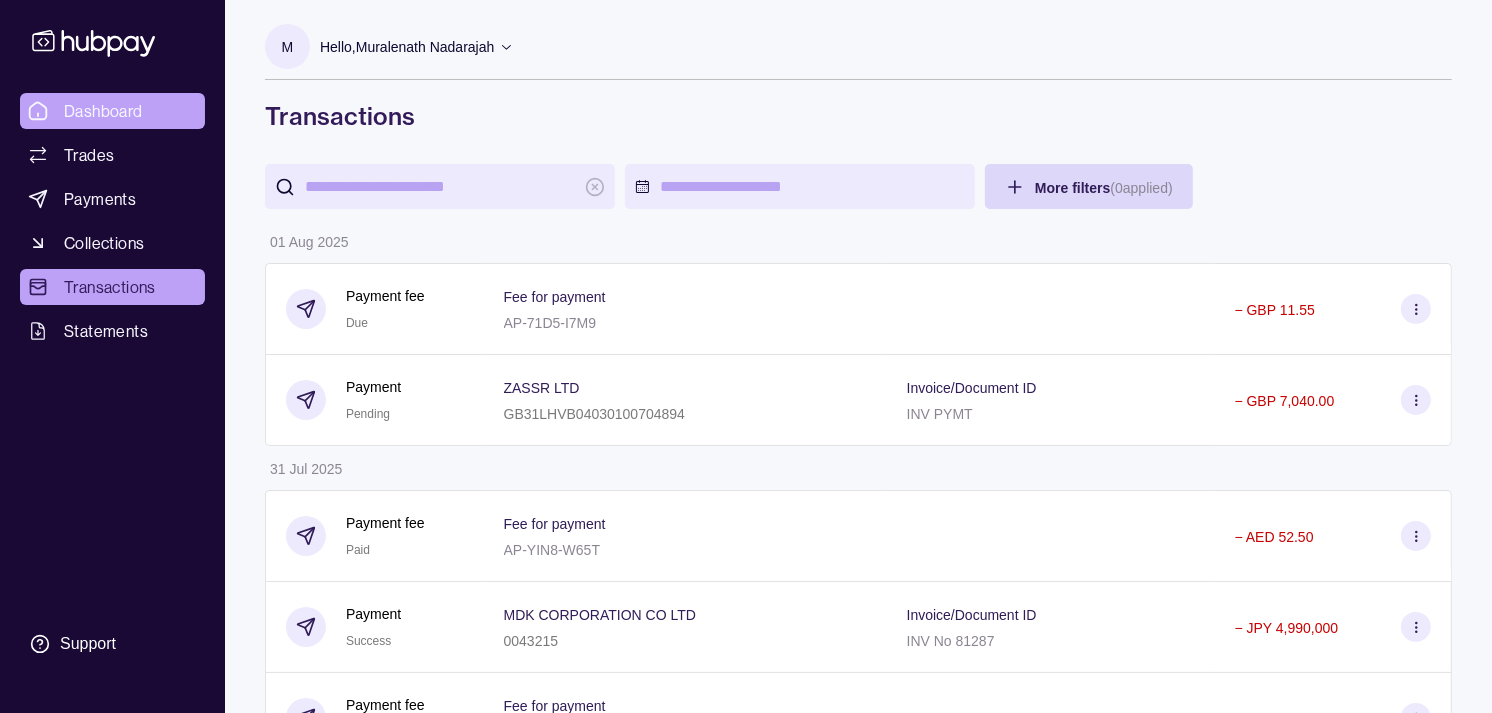 click on "Dashboard" at bounding box center [103, 111] 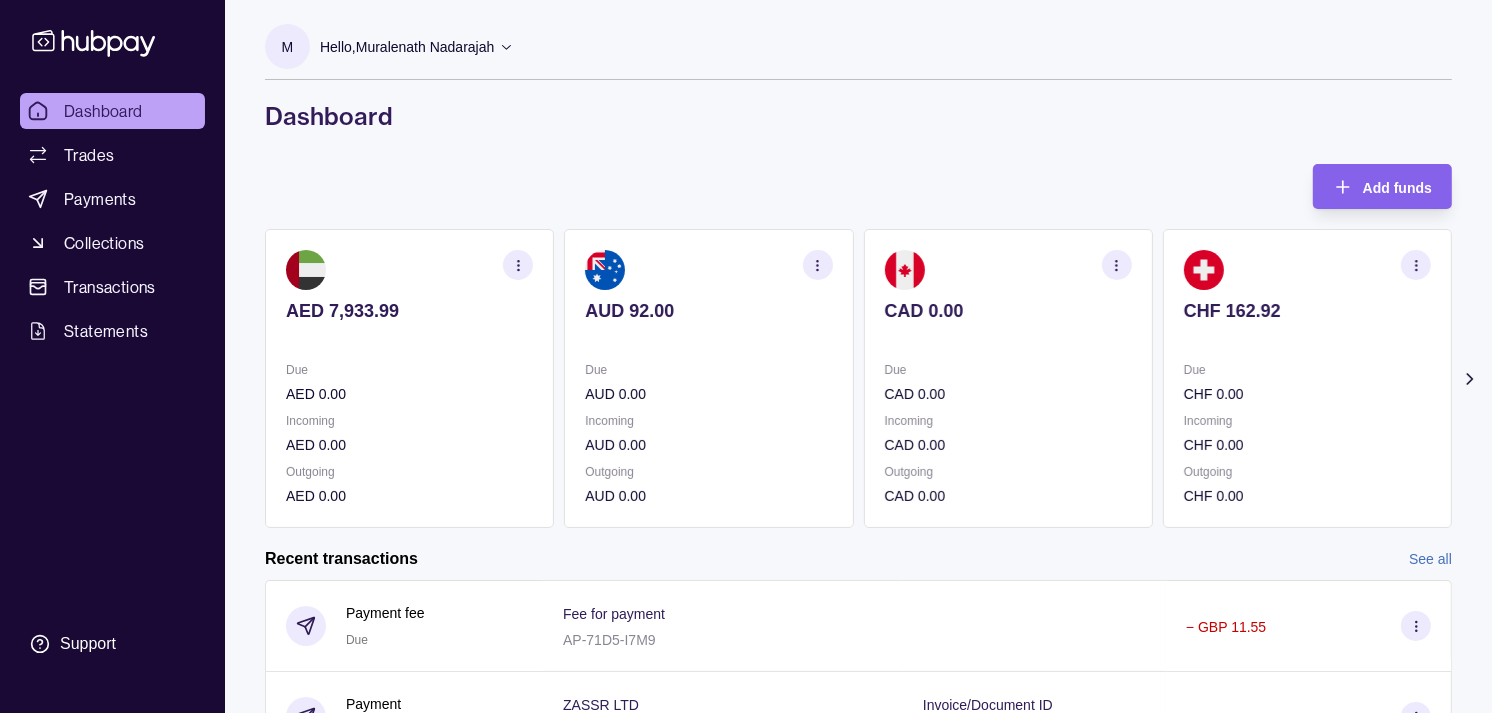 click on "Due" at bounding box center [1008, 370] 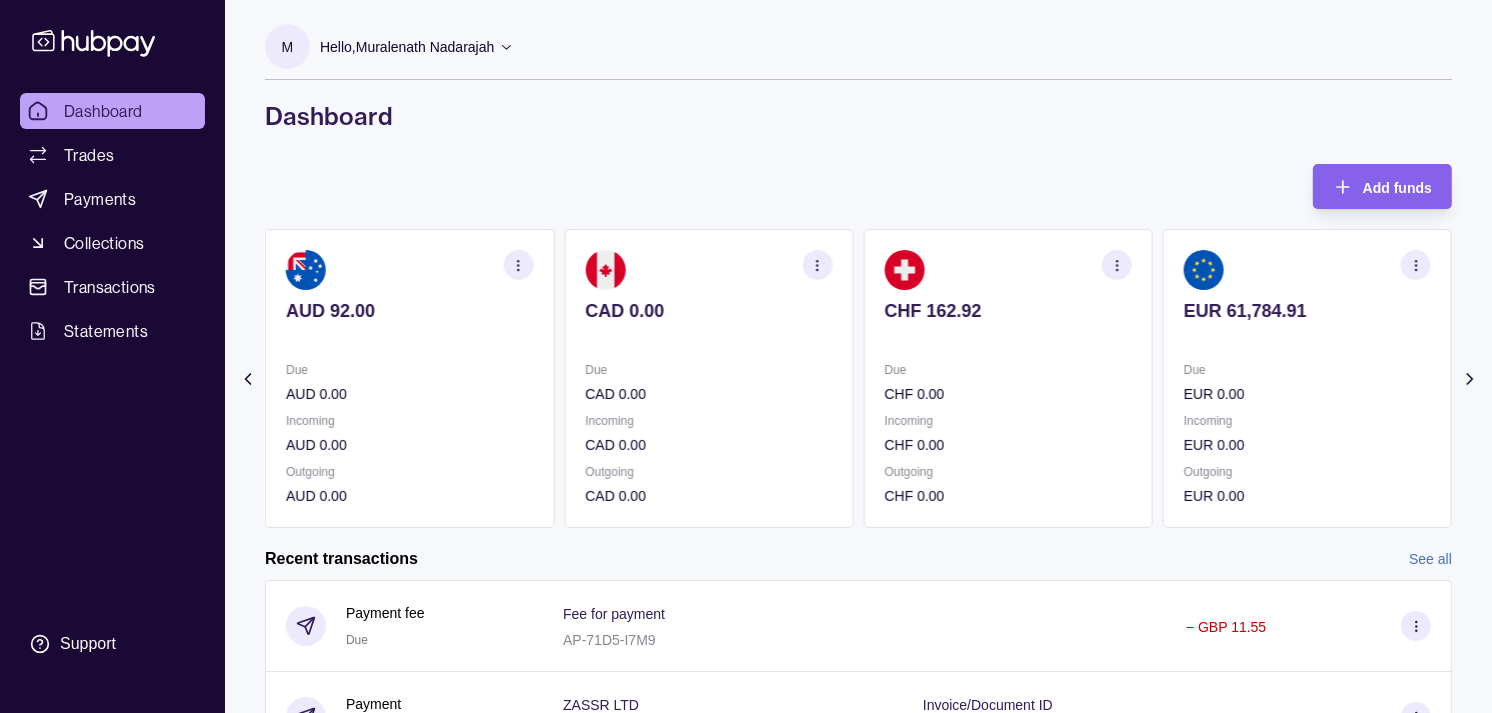 click on "Due" at bounding box center [1008, 370] 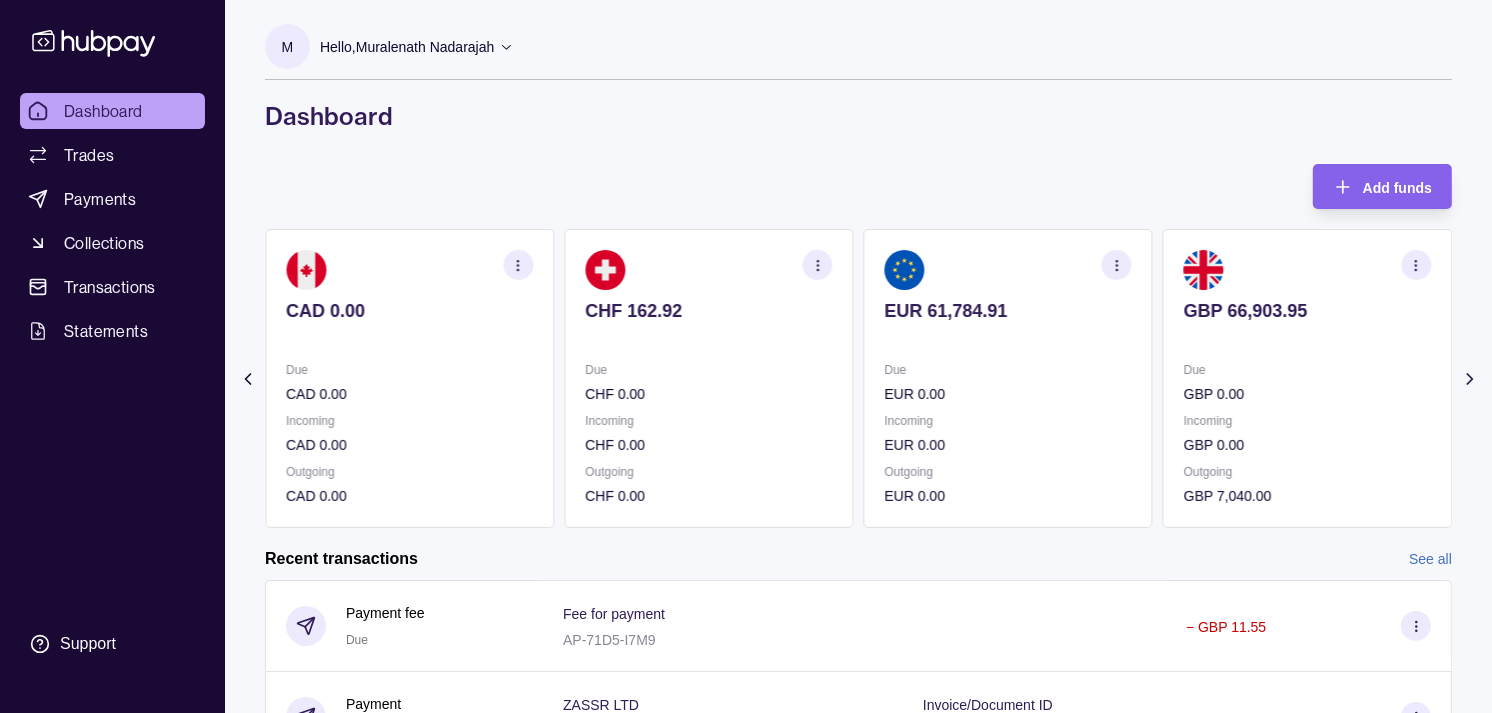 click on "Due" at bounding box center (1008, 370) 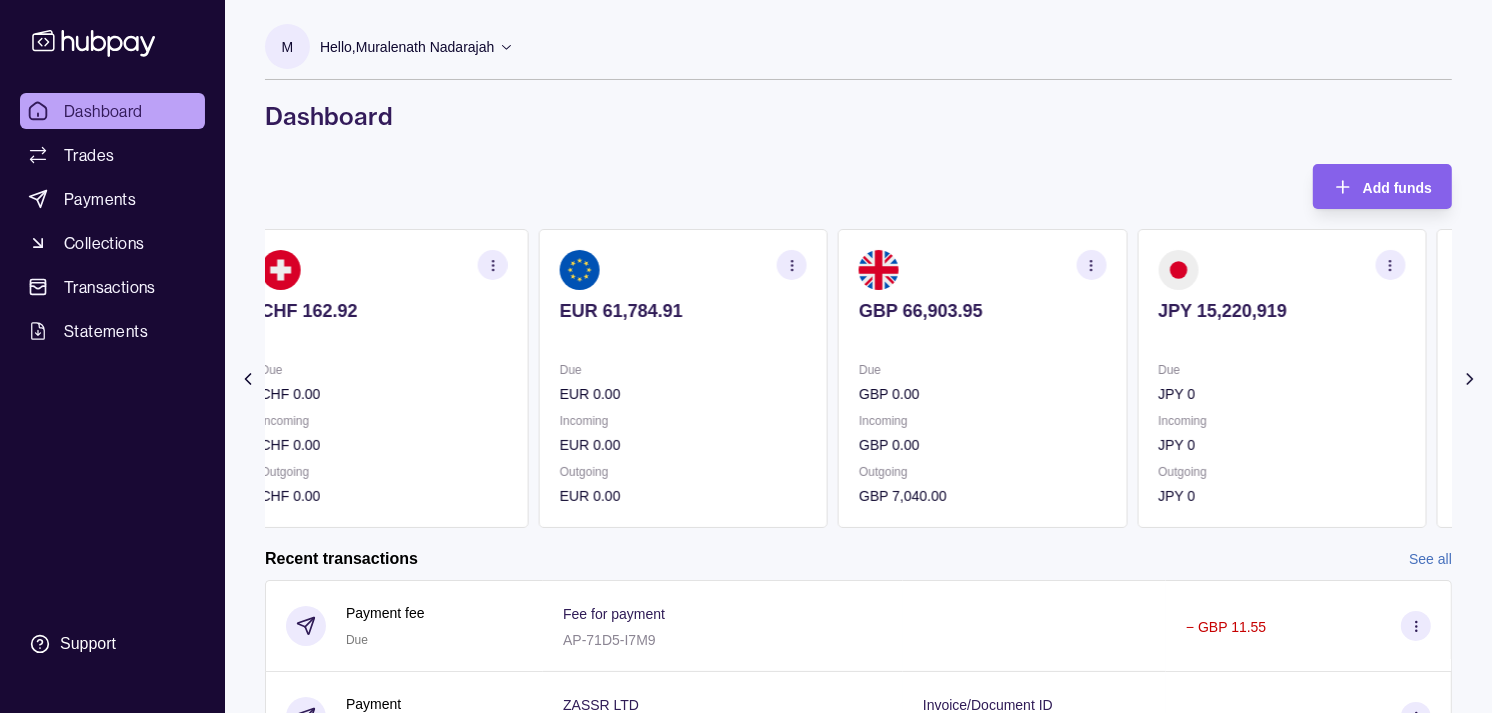 click on "Due" at bounding box center (982, 370) 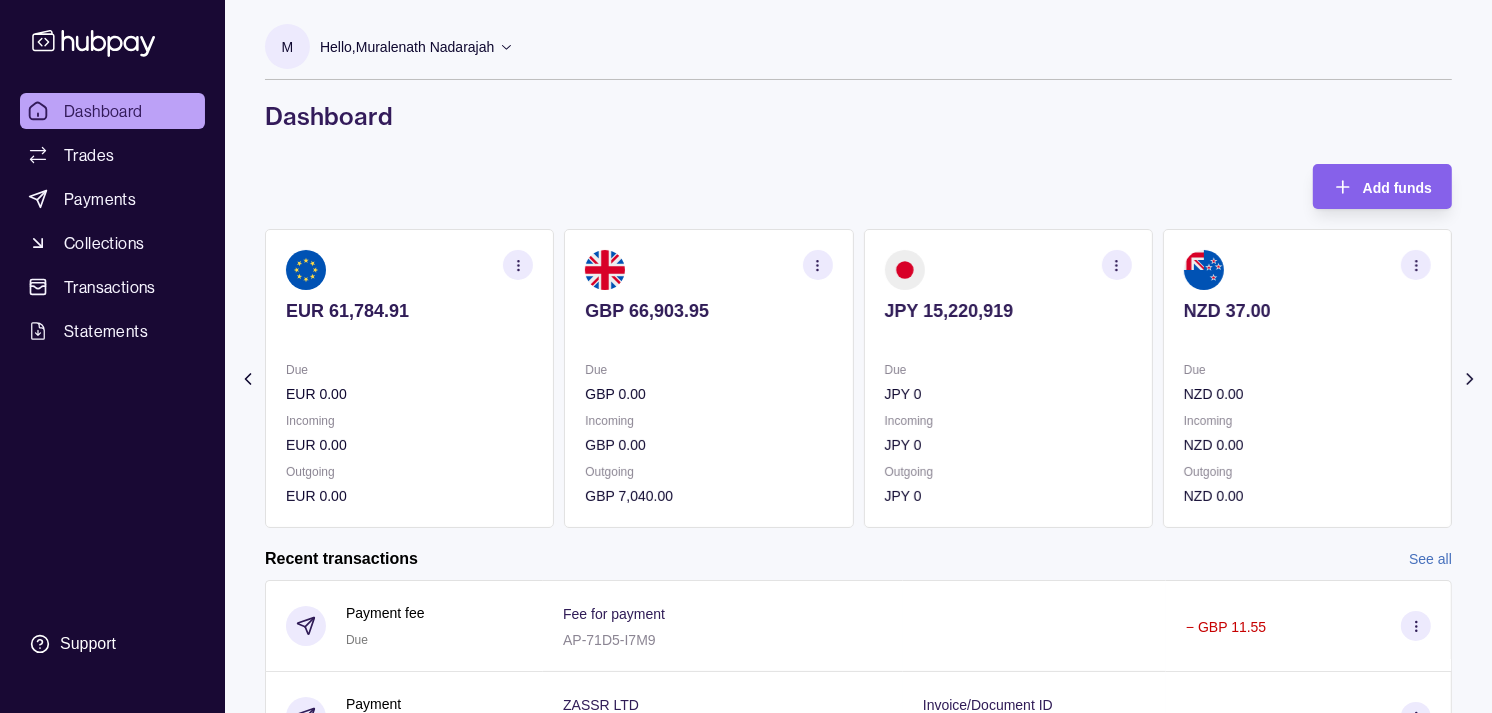 click on "Due" at bounding box center [708, 370] 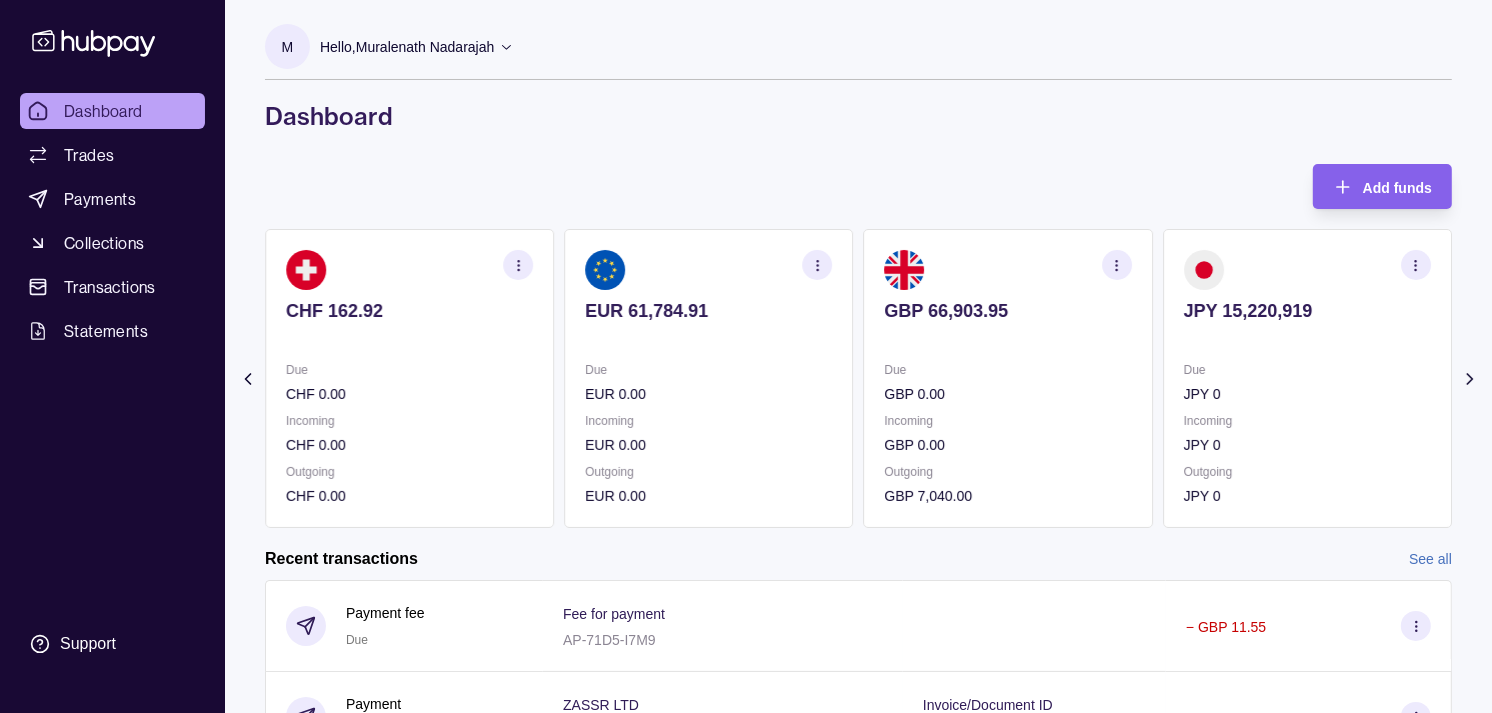 click on "Due" at bounding box center [708, 370] 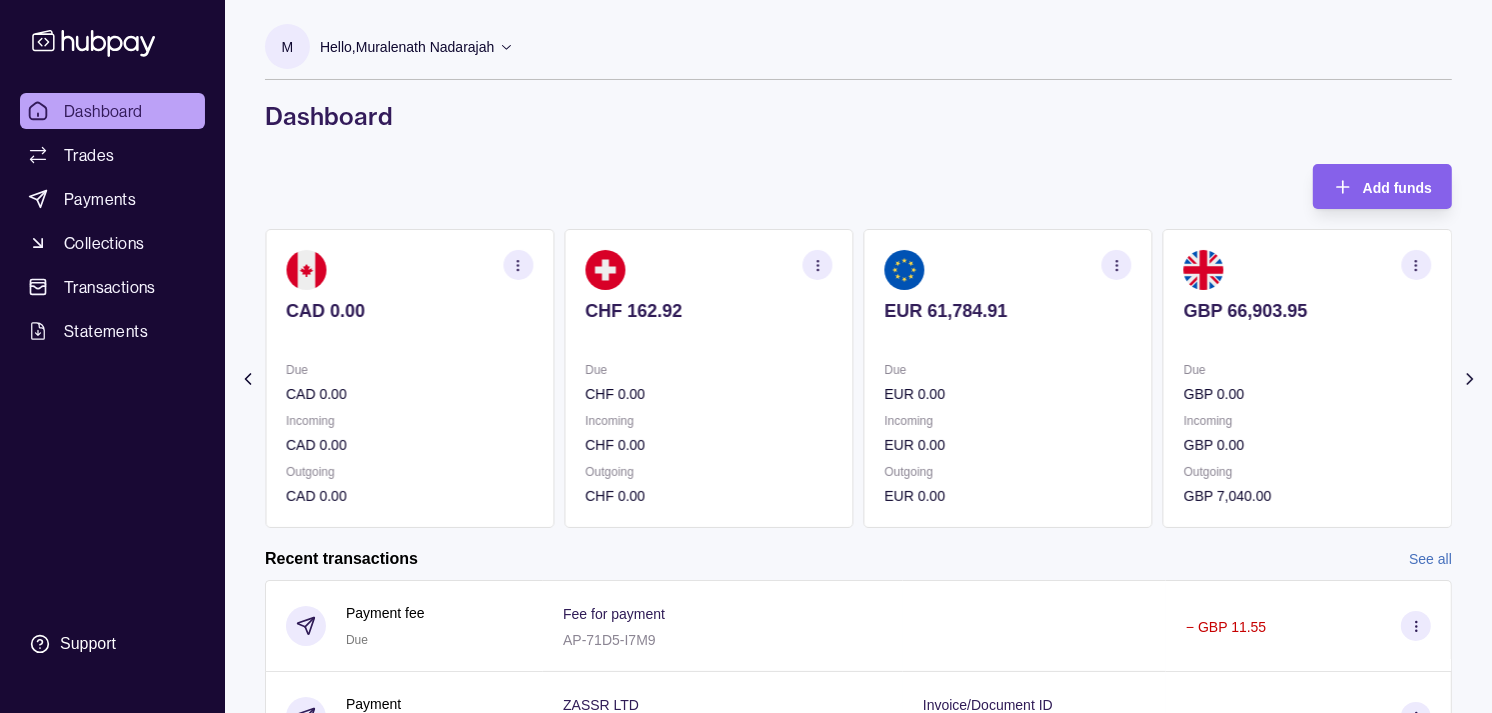 click on "Due" at bounding box center [708, 370] 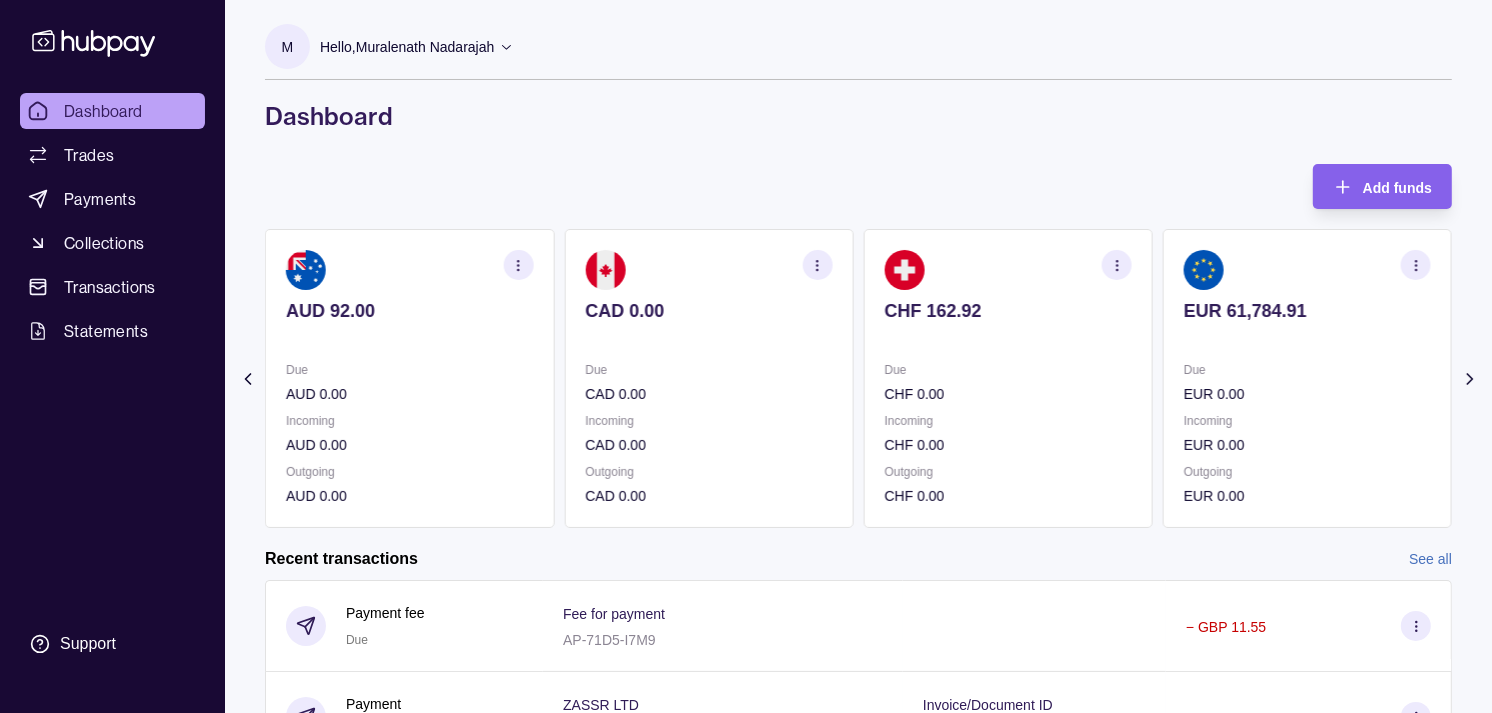 click on "Due CAD 0.00" at bounding box center (708, 382) 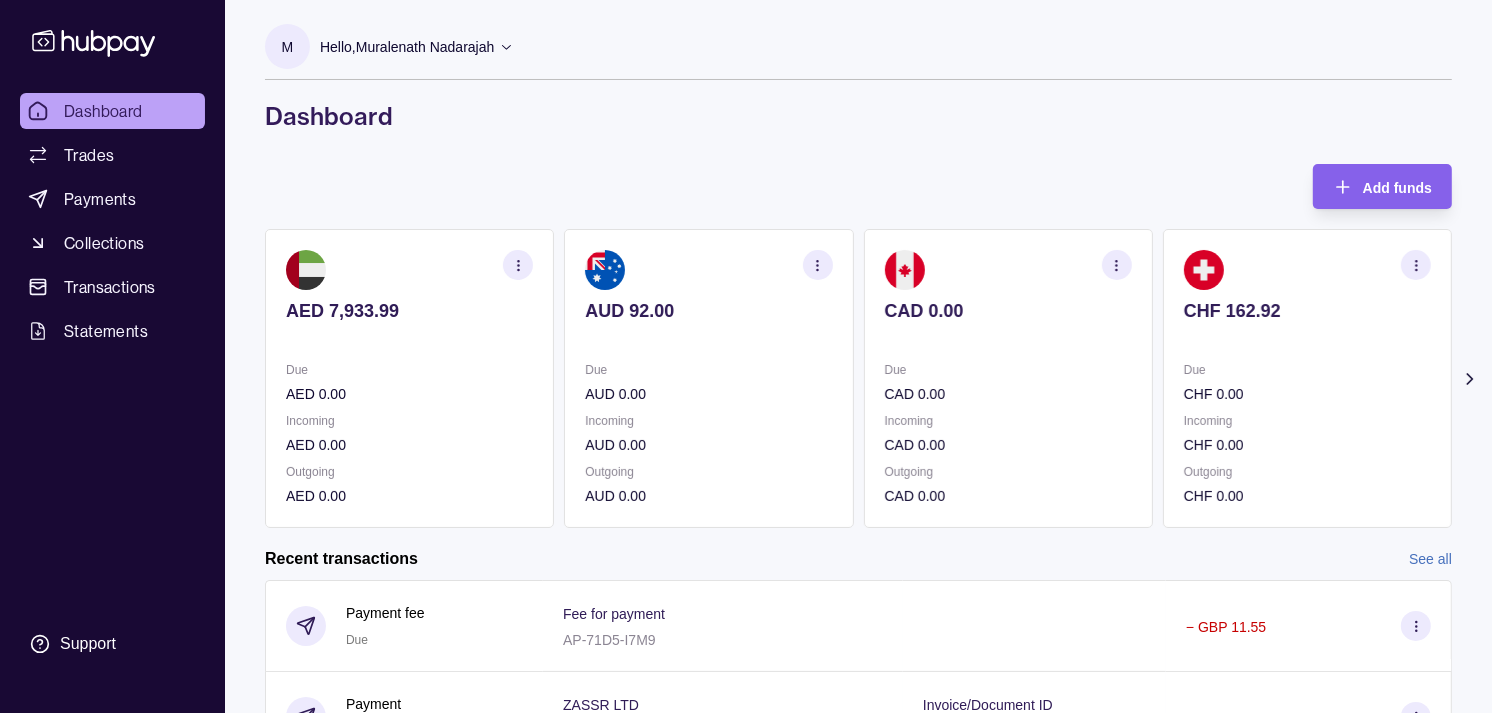 click on "AUD 0.00" at bounding box center [708, 394] 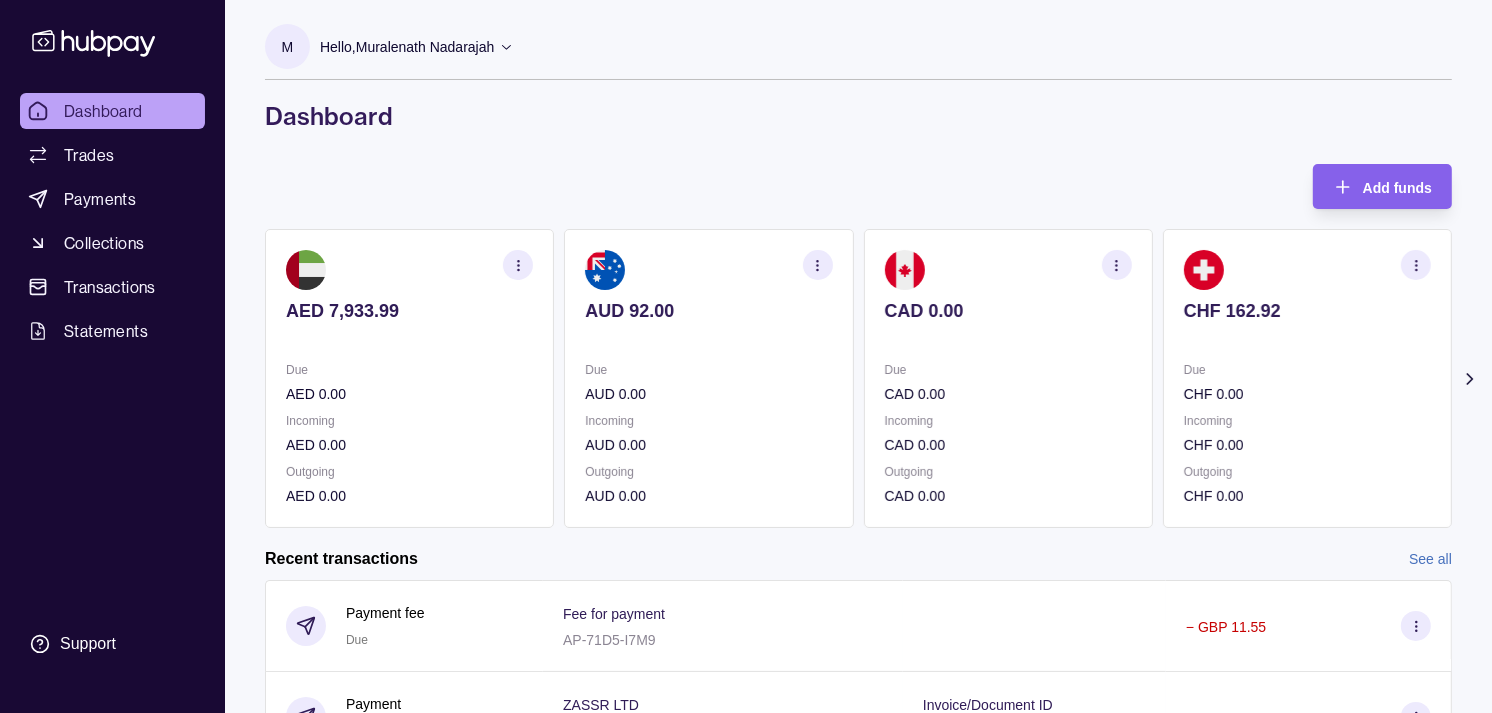 click 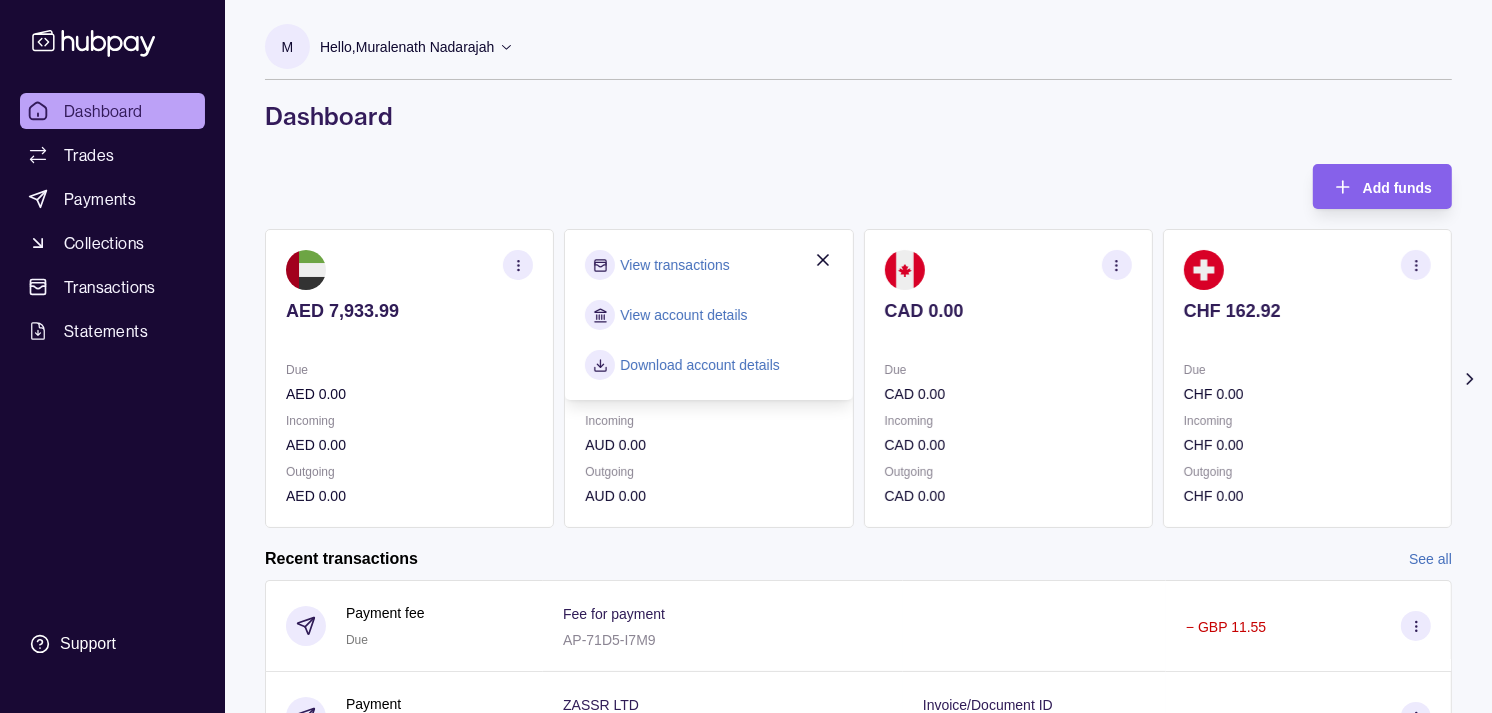 click on "View transactions" at bounding box center [674, 265] 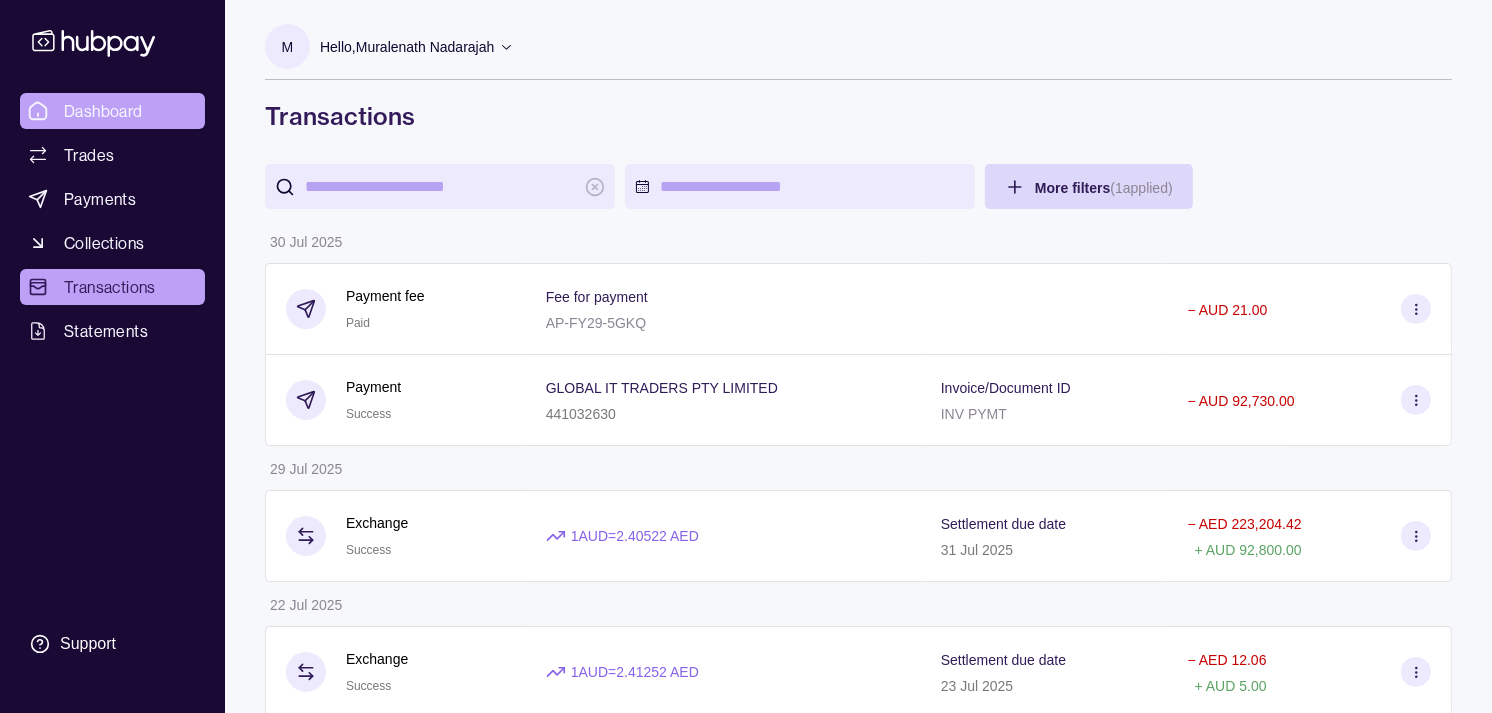 click on "Dashboard" at bounding box center [112, 111] 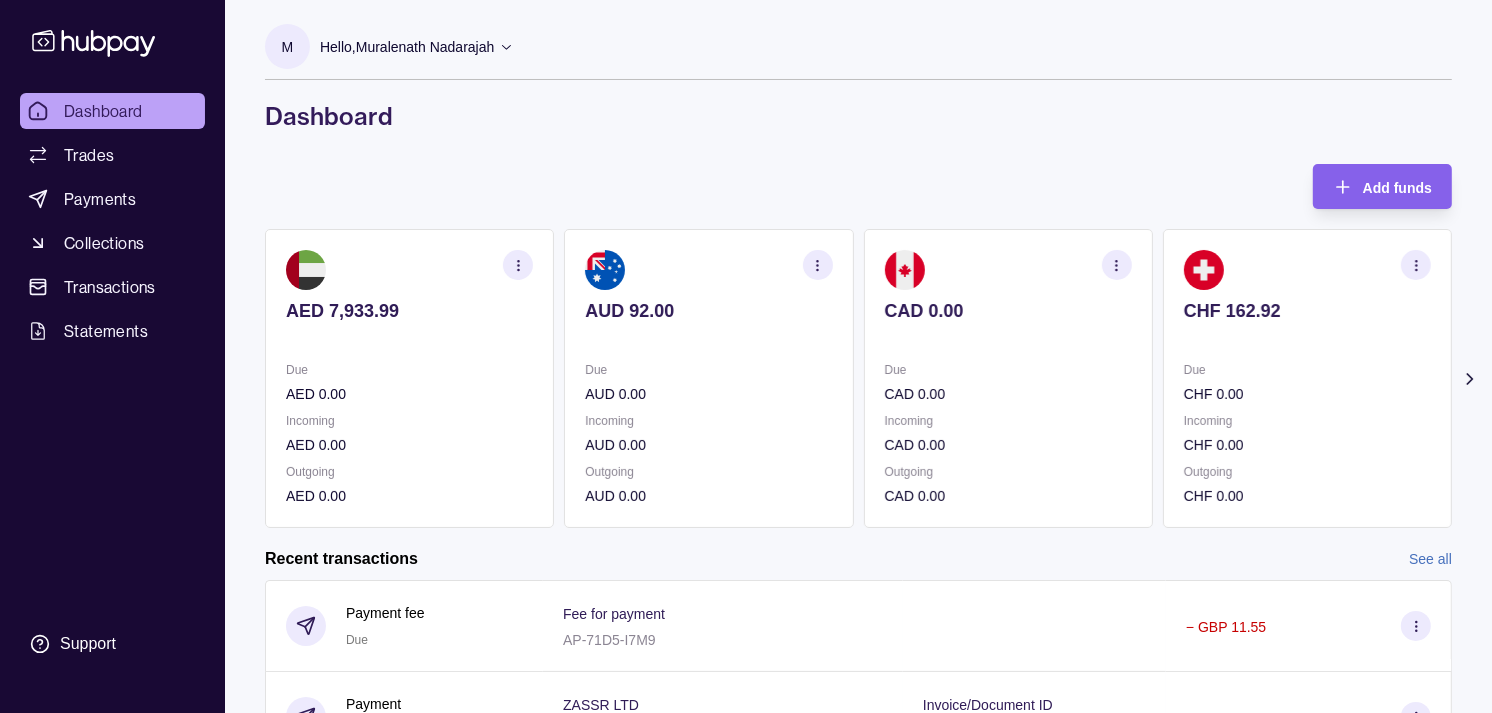click on "CHF 162.92" at bounding box center [1307, 311] 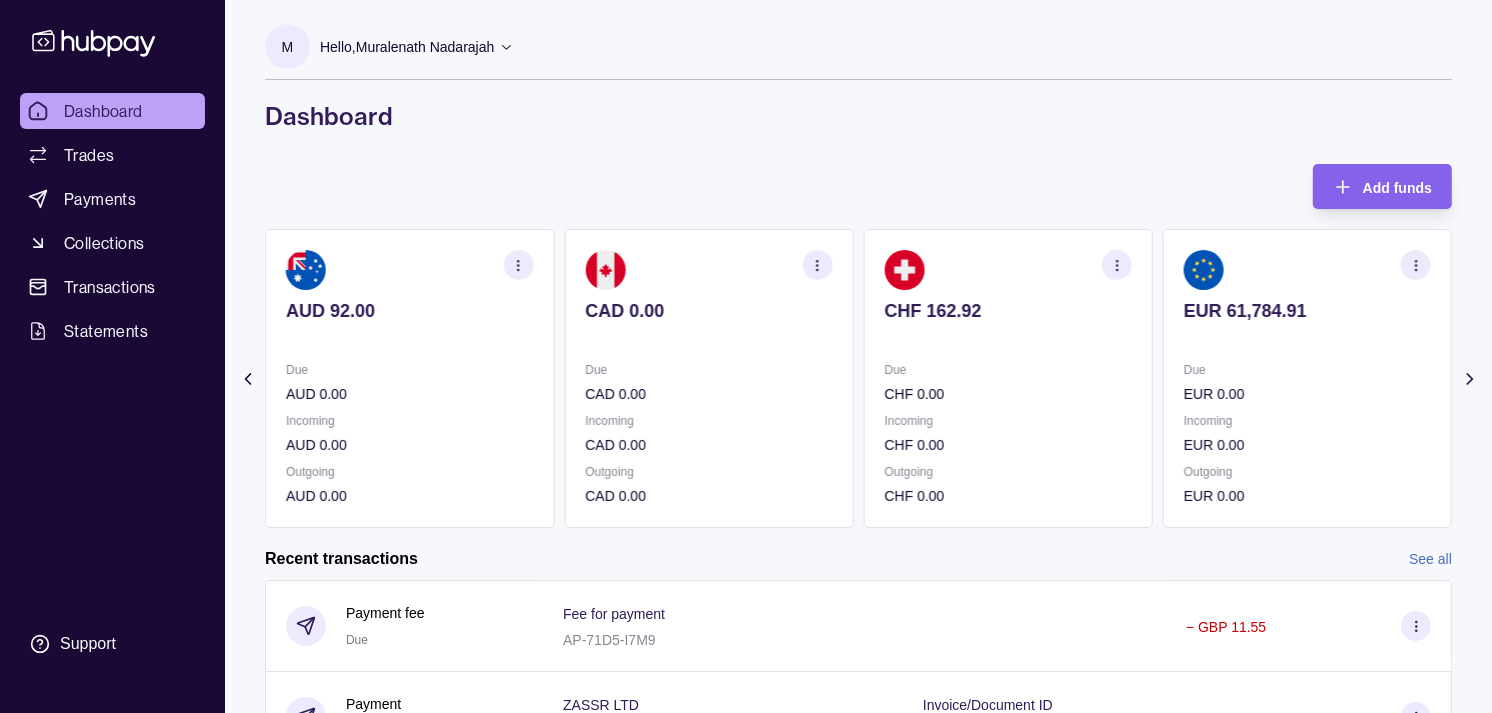 click on "EUR 61,784.91" at bounding box center [1307, 311] 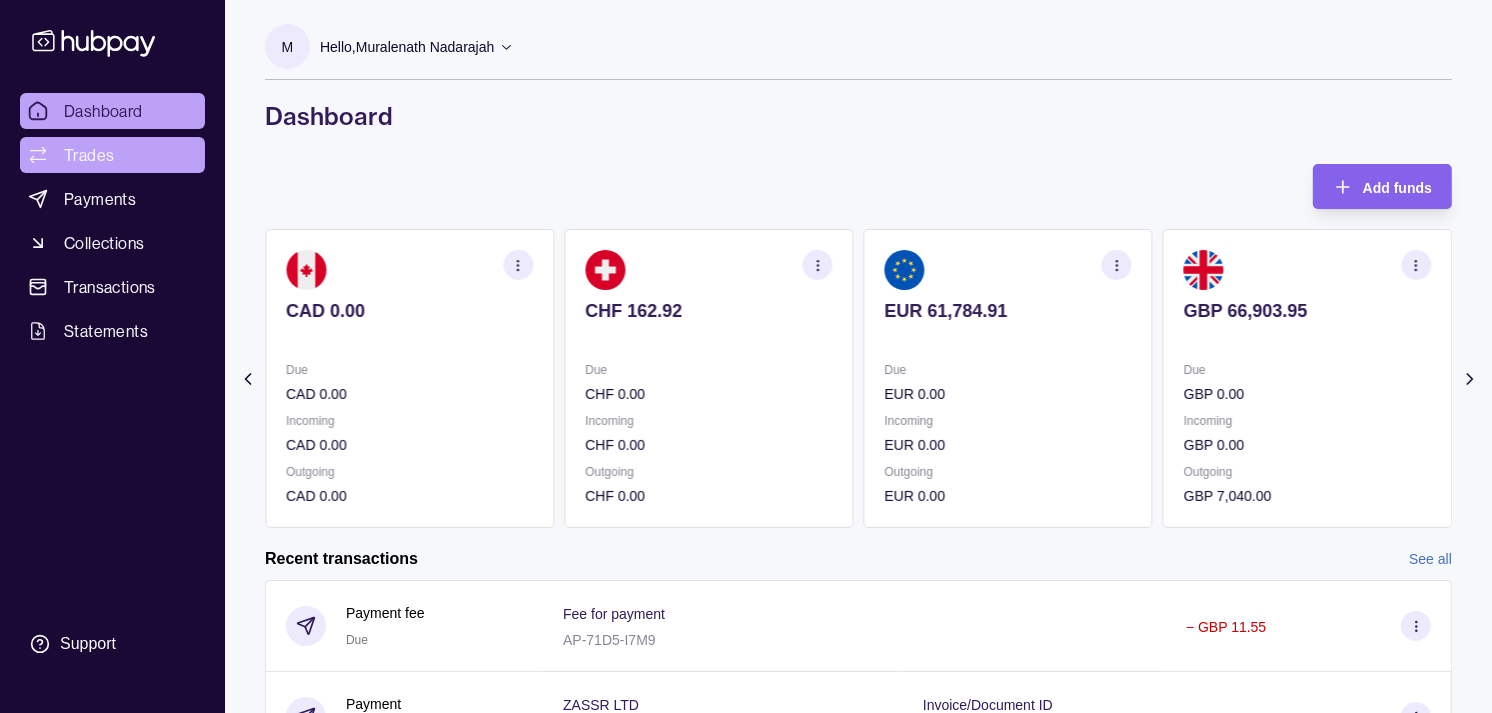 click on "Trades" at bounding box center [89, 155] 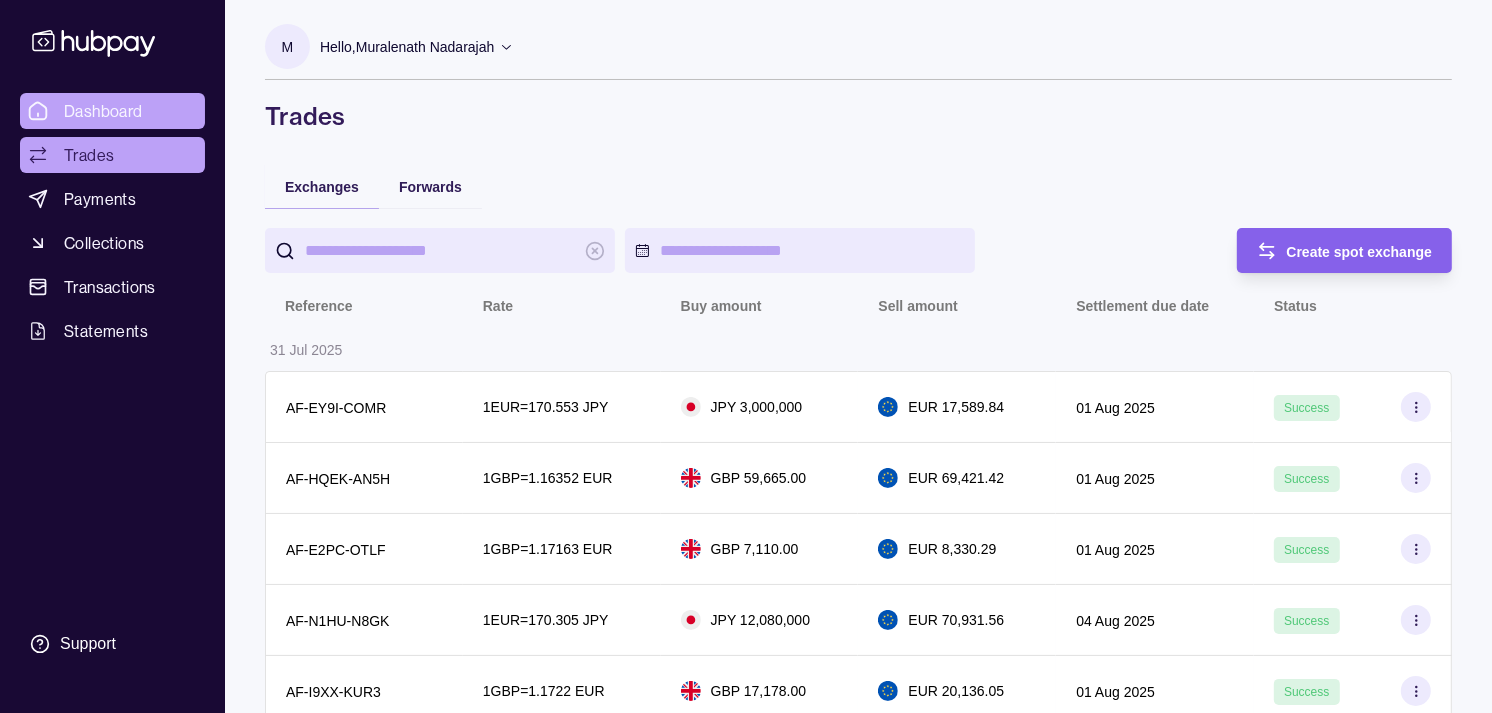 click on "Dashboard" at bounding box center (103, 111) 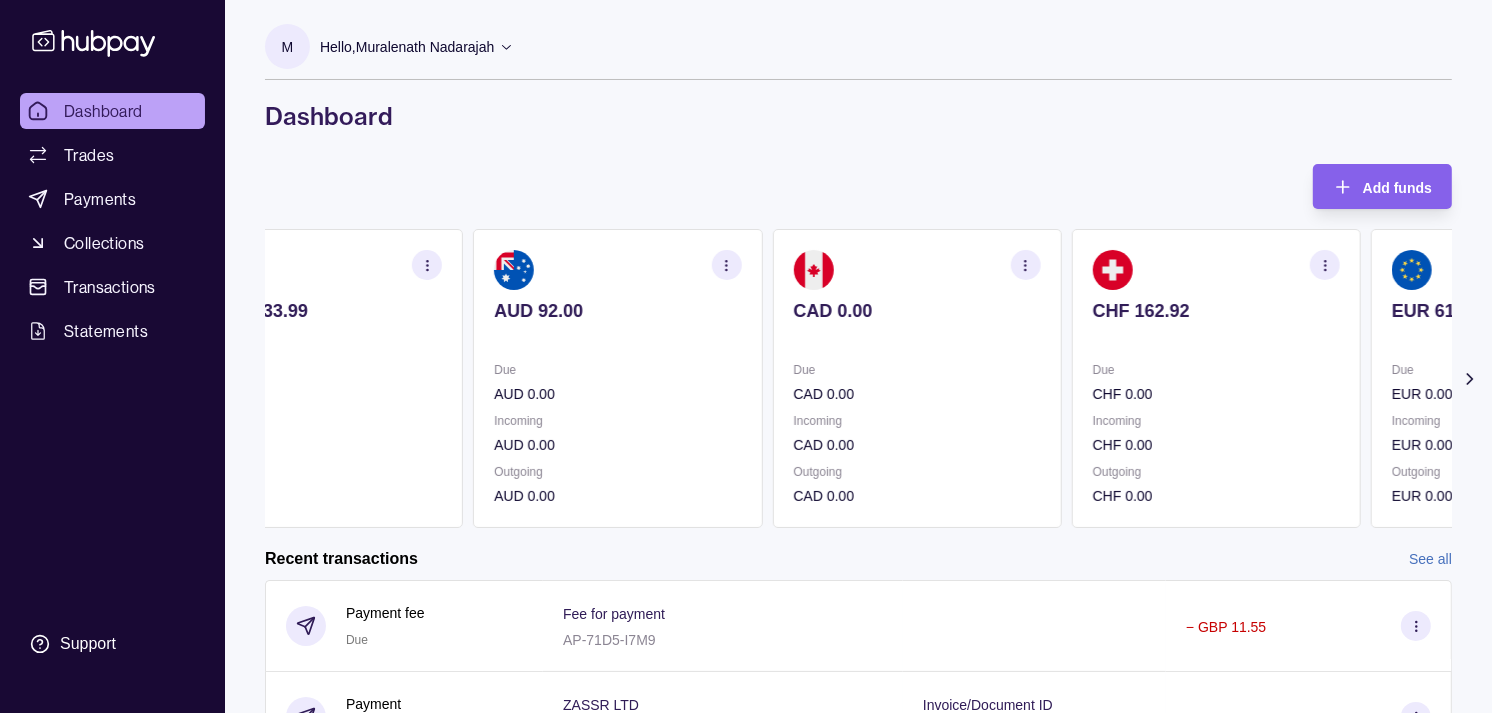 click at bounding box center (1113, 270) 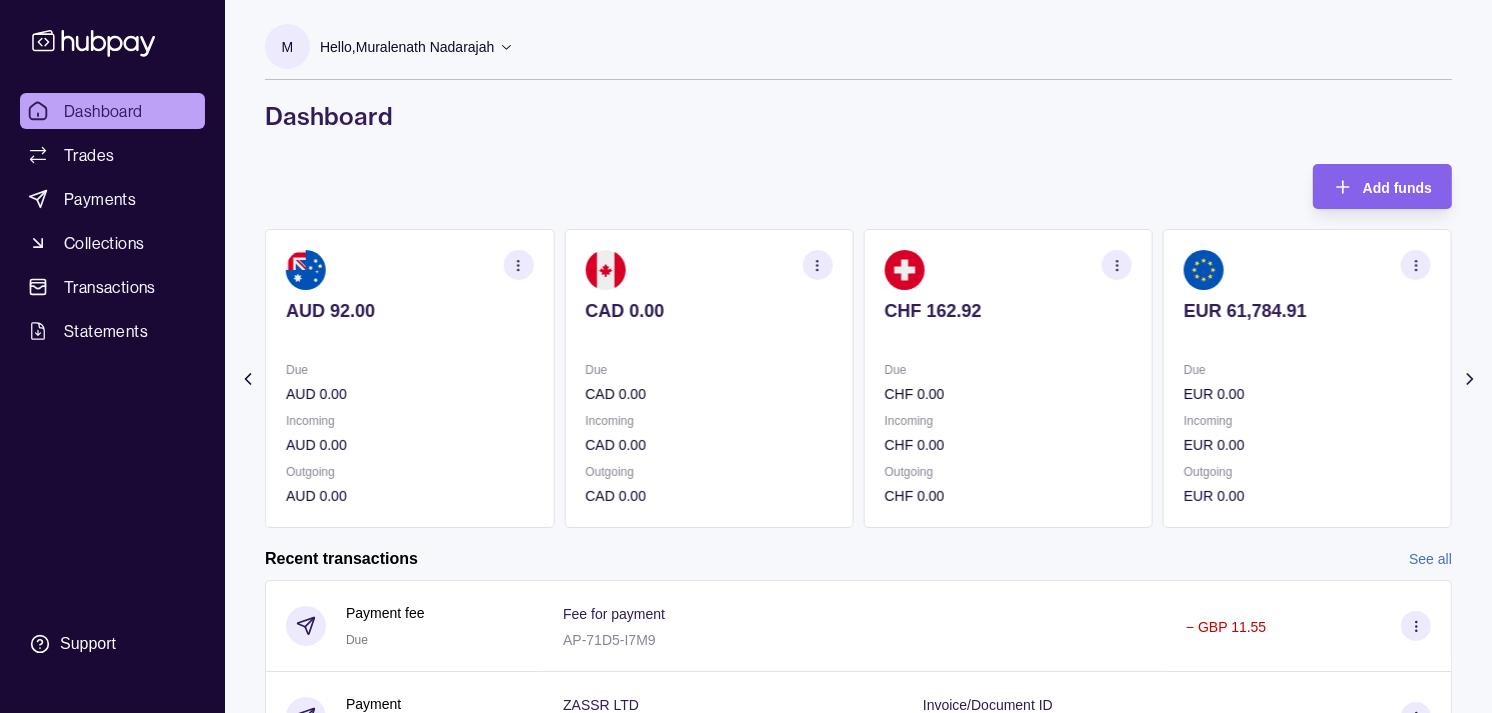 click on "CHF 162.92" at bounding box center [1008, 311] 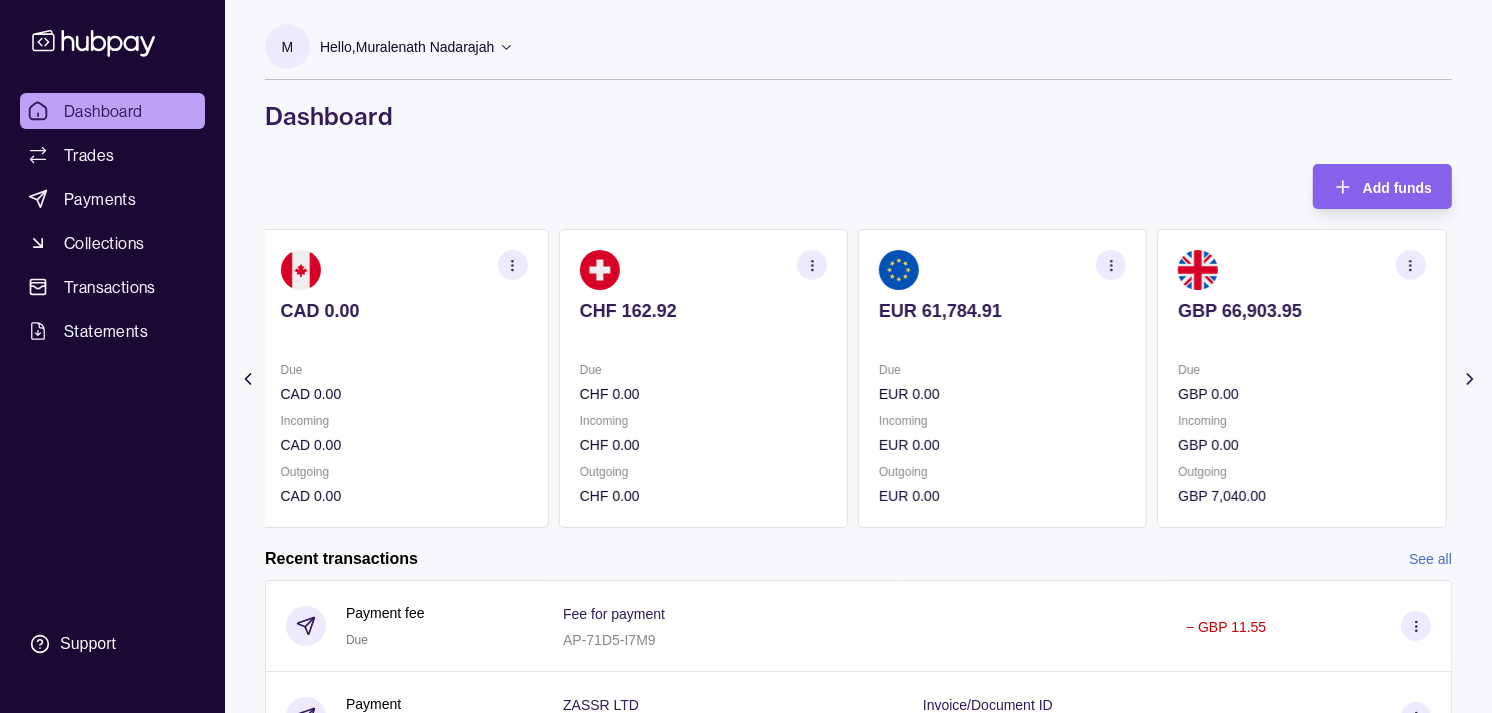 click on "Due GBP 0.00 Incoming GBP 0.00 Outgoing GBP 7,040.00" at bounding box center [1301, 378] 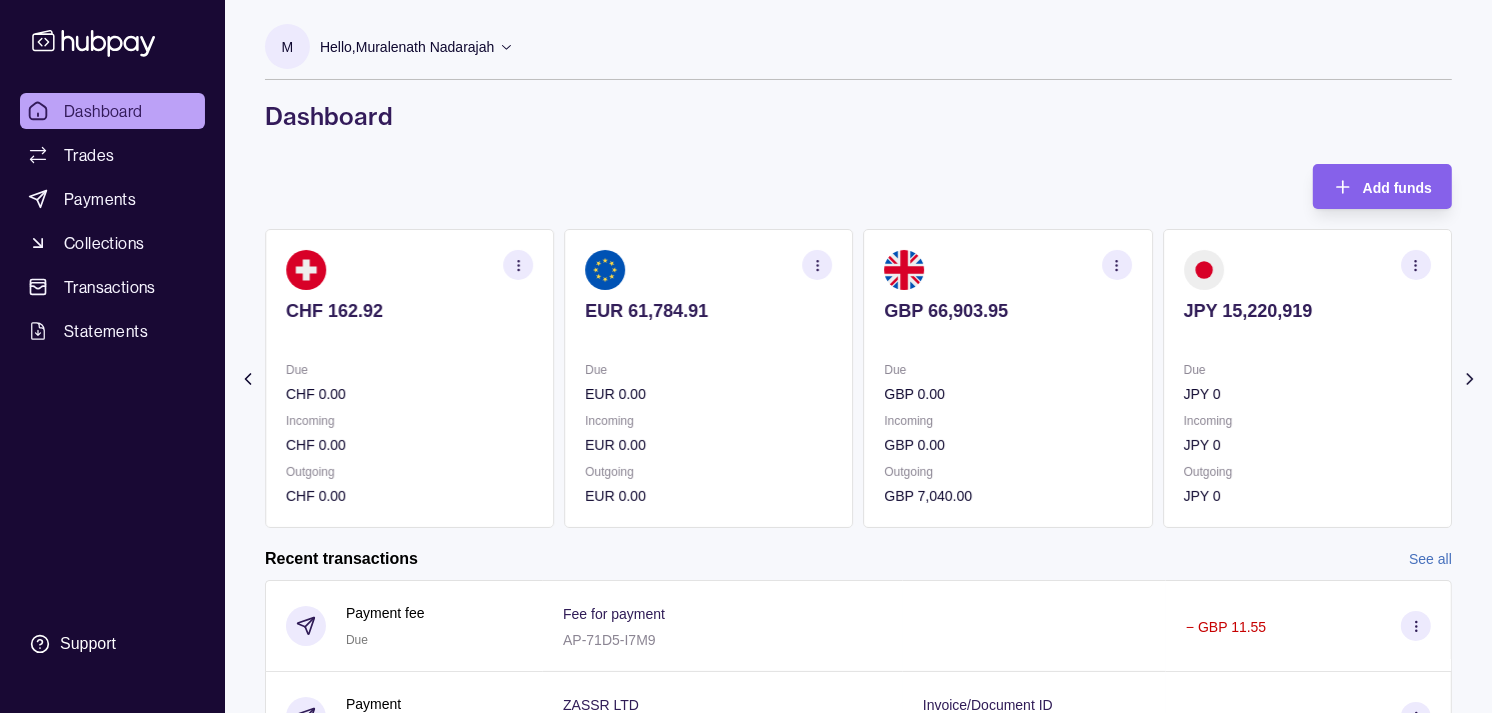 click on "EUR 61,784.91                                                                                                               Due EUR 0.00 Incoming EUR 0.00 Outgoing EUR 0.00" at bounding box center (708, 378) 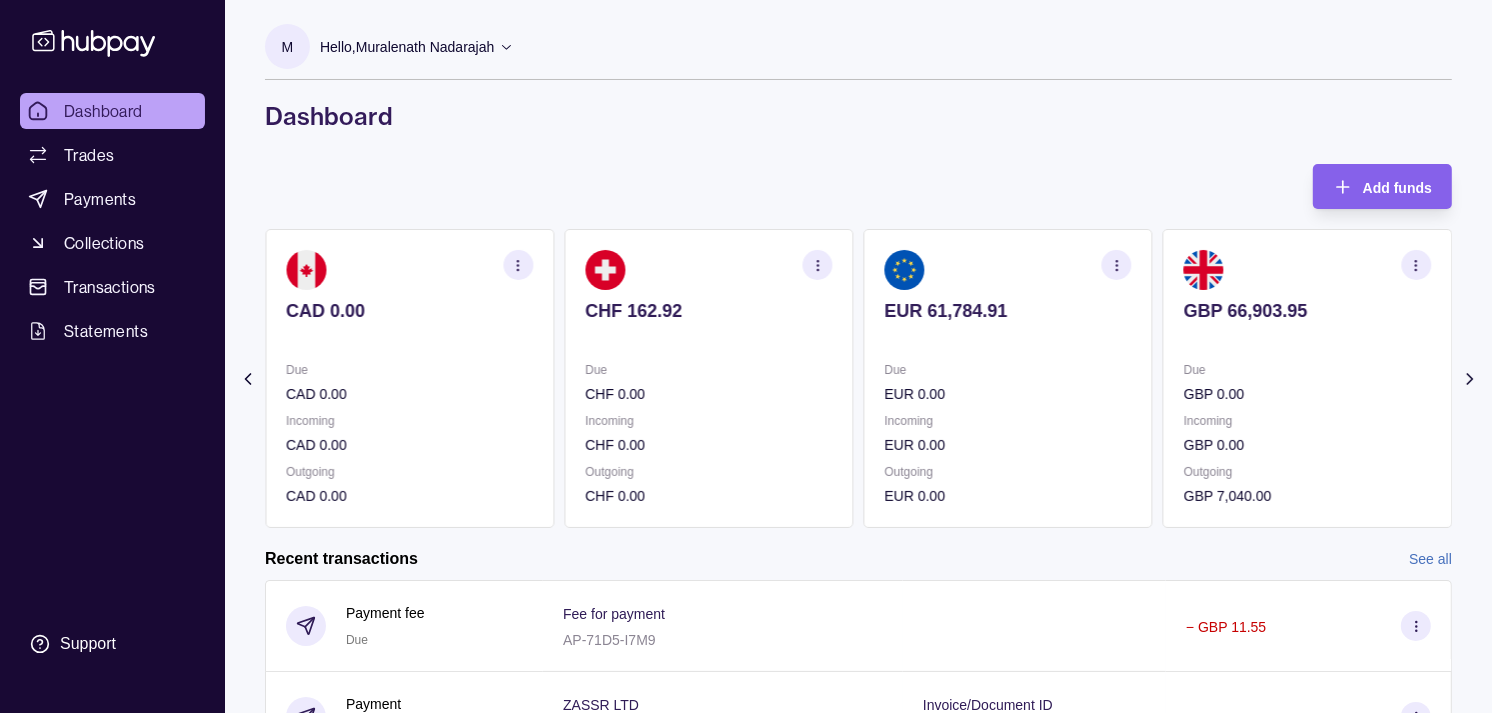 click on "Dashboard Trades Payments Collections Transactions Statements" at bounding box center [112, 221] 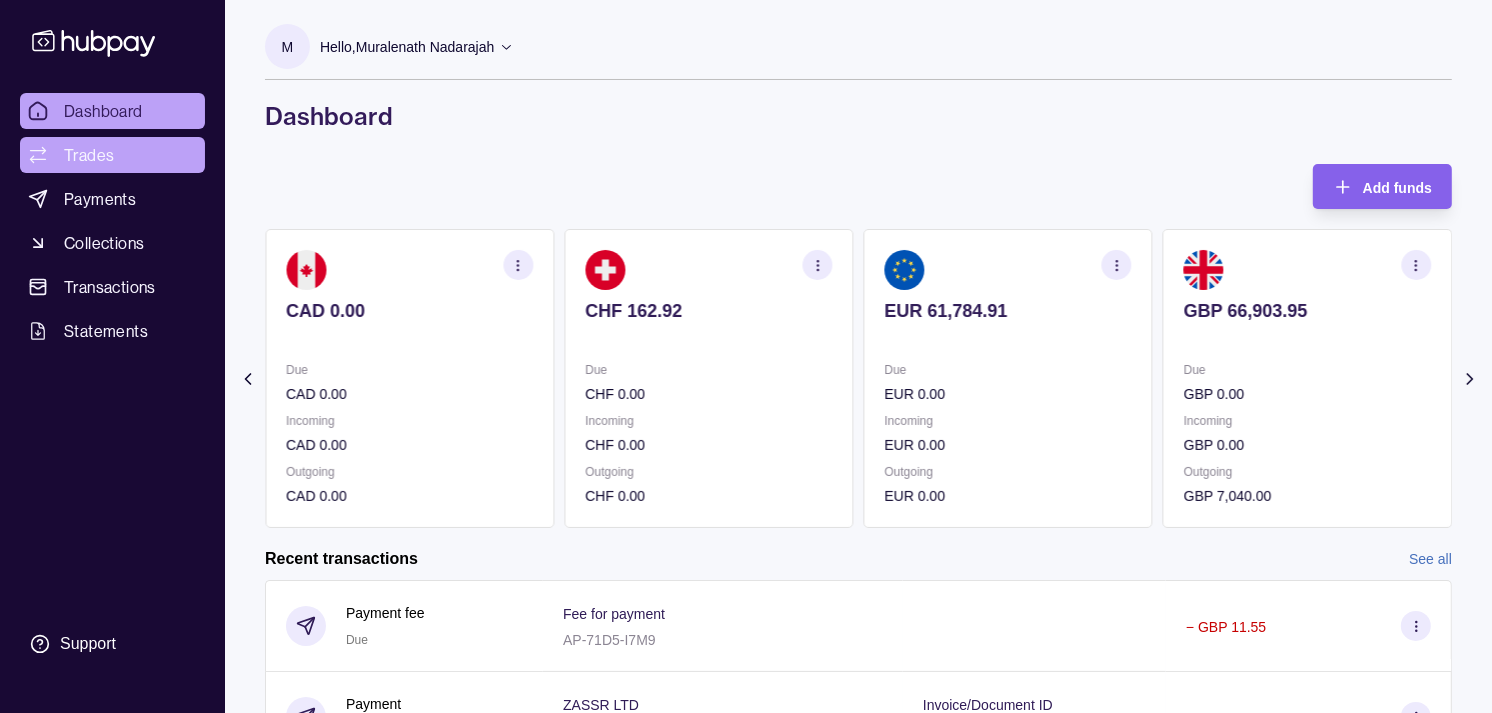 click on "Trades" at bounding box center (89, 155) 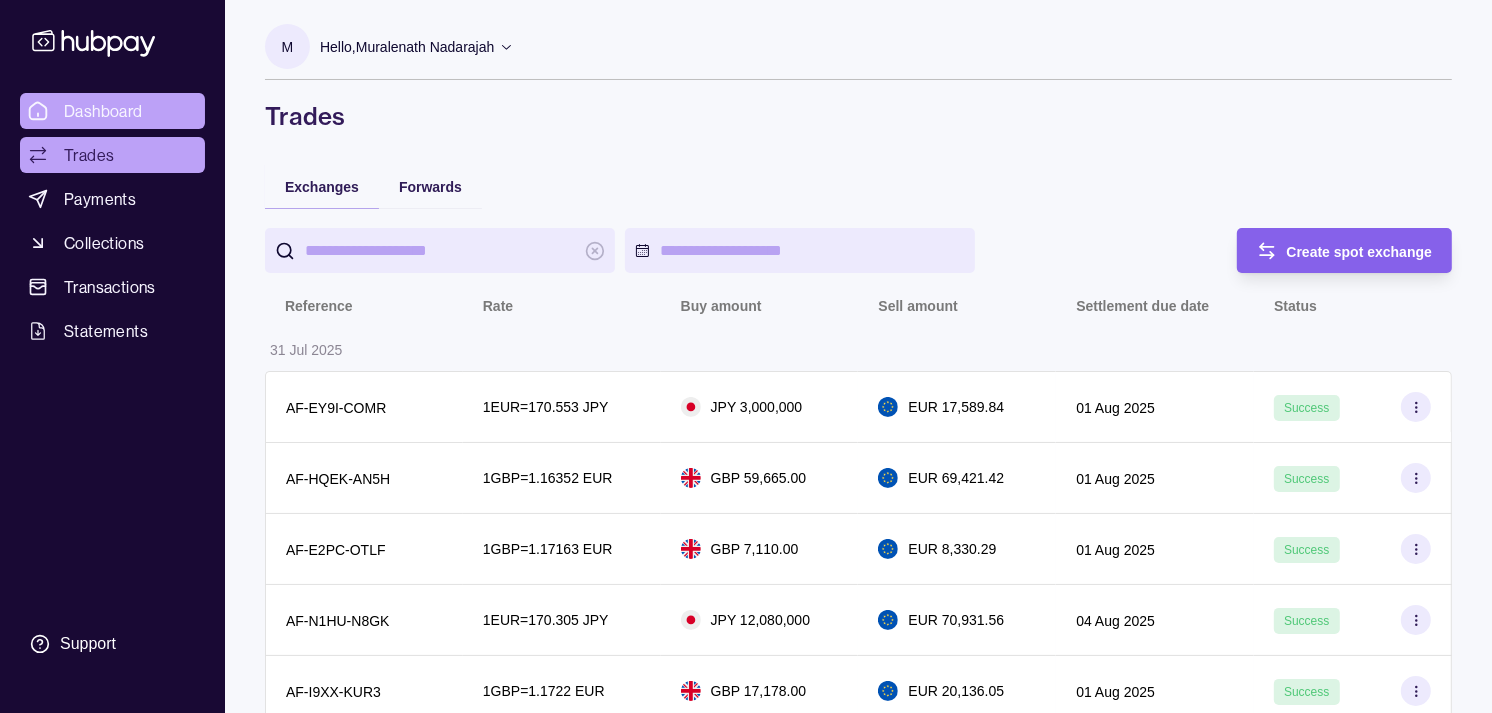 click on "Dashboard" at bounding box center [103, 111] 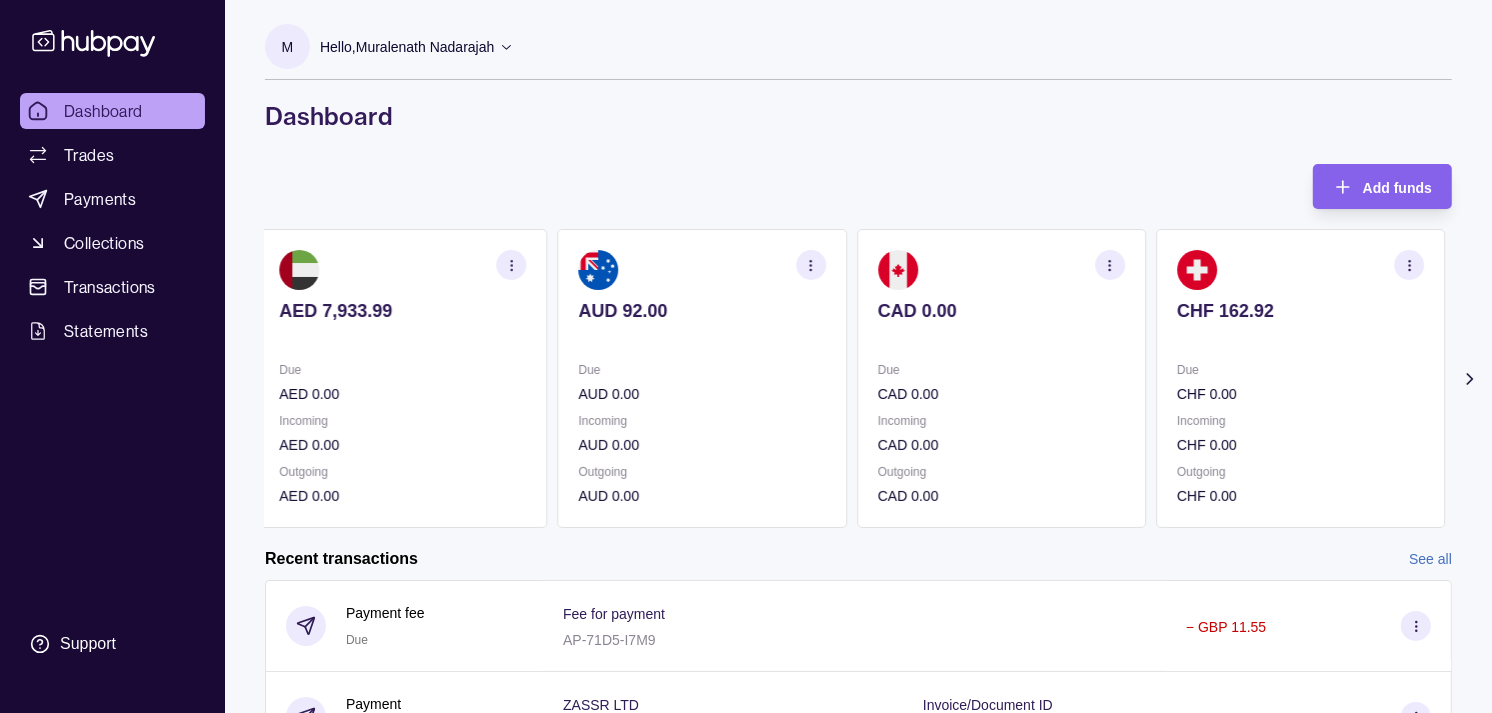click on "Due" at bounding box center [702, 370] 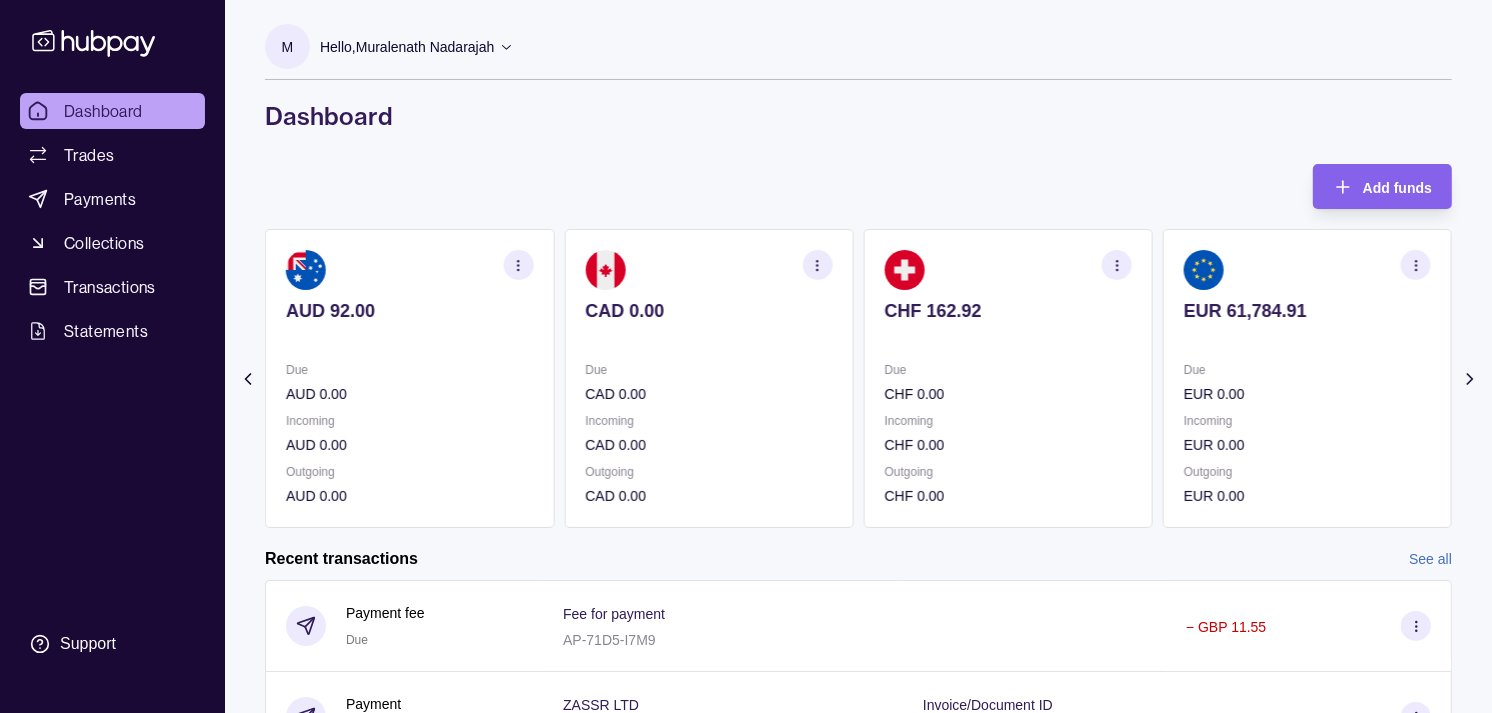 click on "CAD 0.00                                                                                                               Due CAD 0.00 Incoming CAD 0.00 Outgoing CAD 0.00" at bounding box center (708, 378) 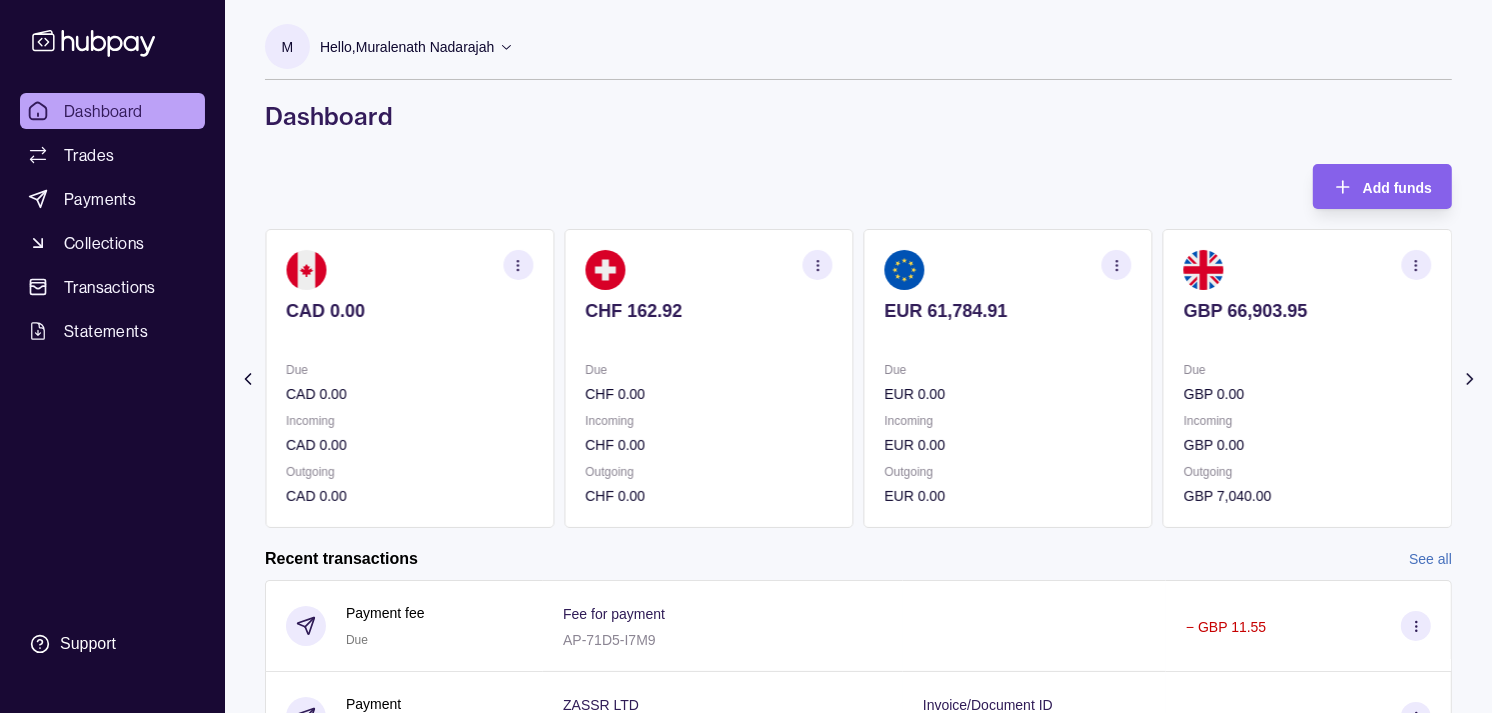 click on "Due" at bounding box center [1008, 370] 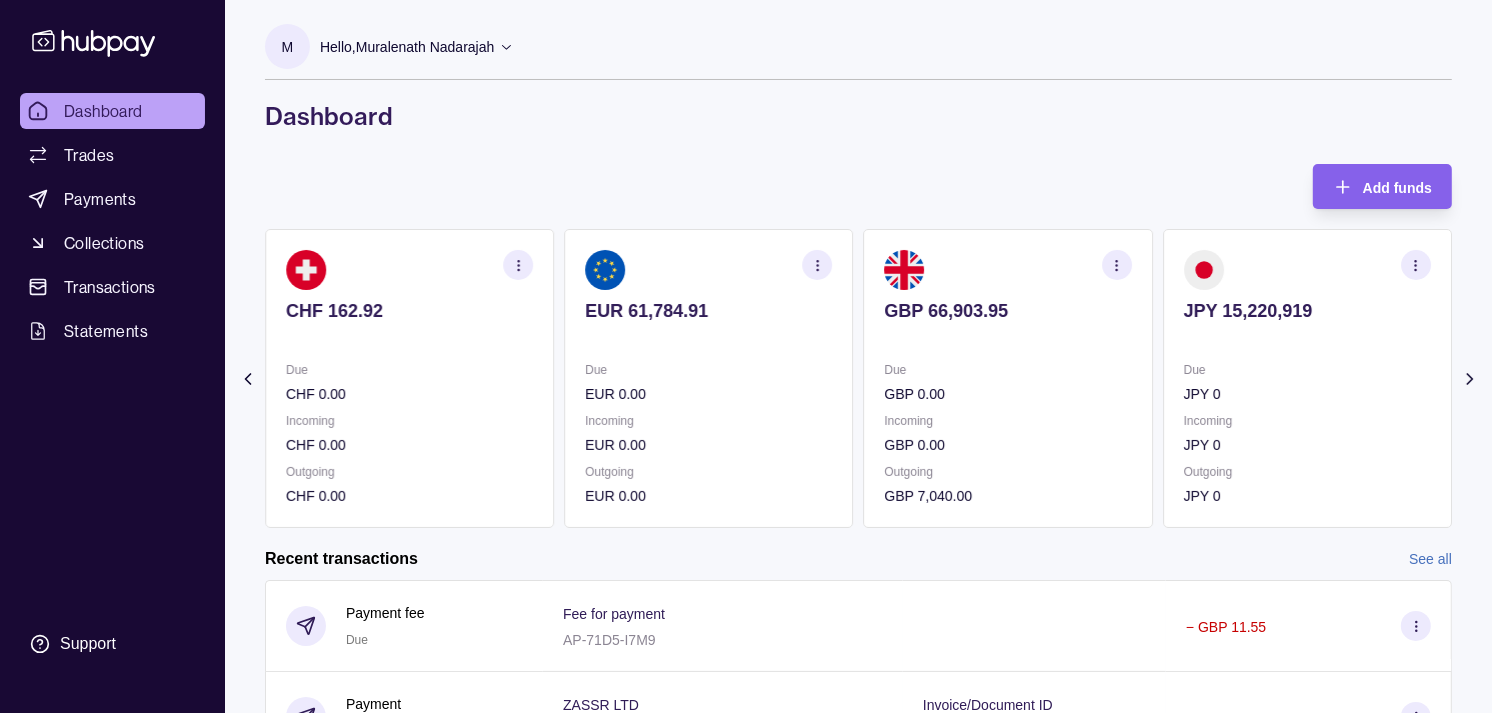 click on "Due GBP 0.00 Incoming GBP 0.00 Outgoing GBP 7,040.00" at bounding box center [1008, 378] 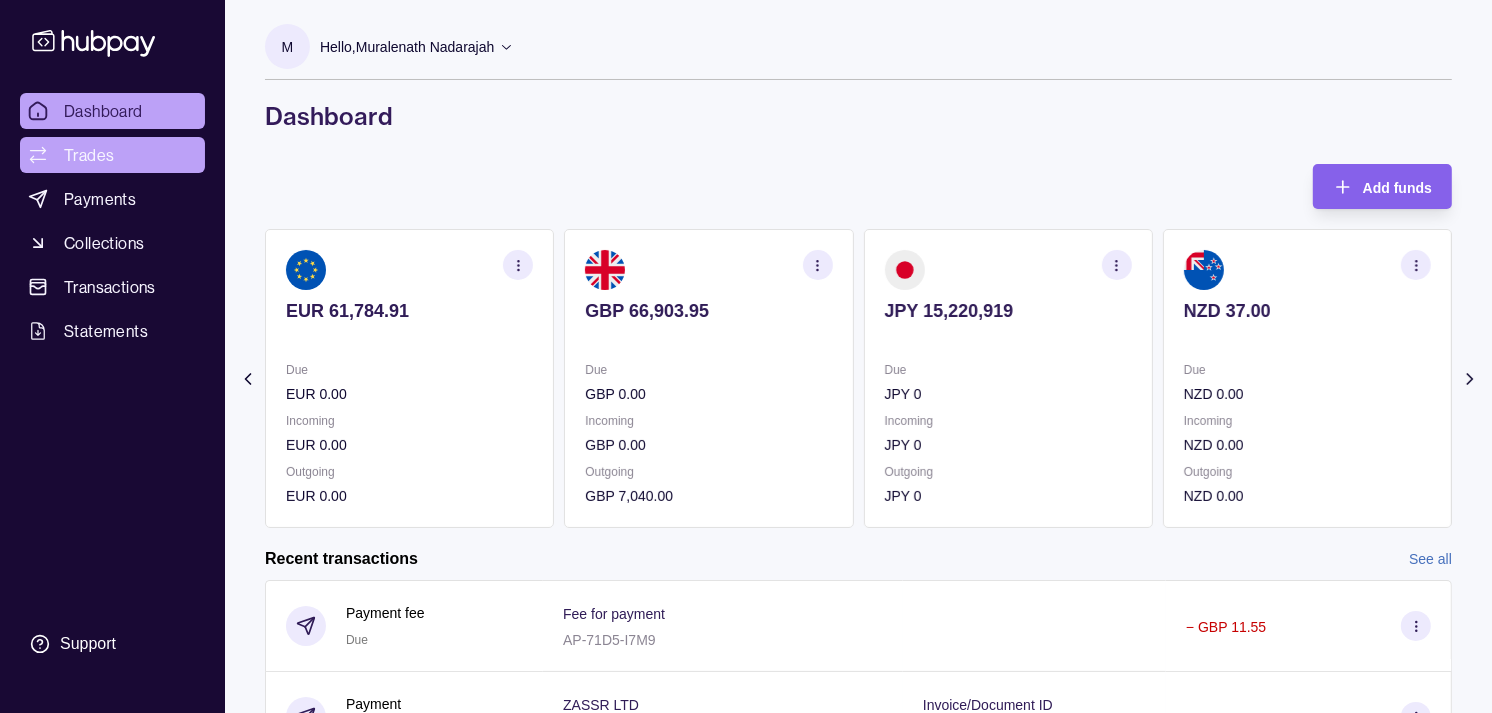 click on "Trades" at bounding box center [89, 155] 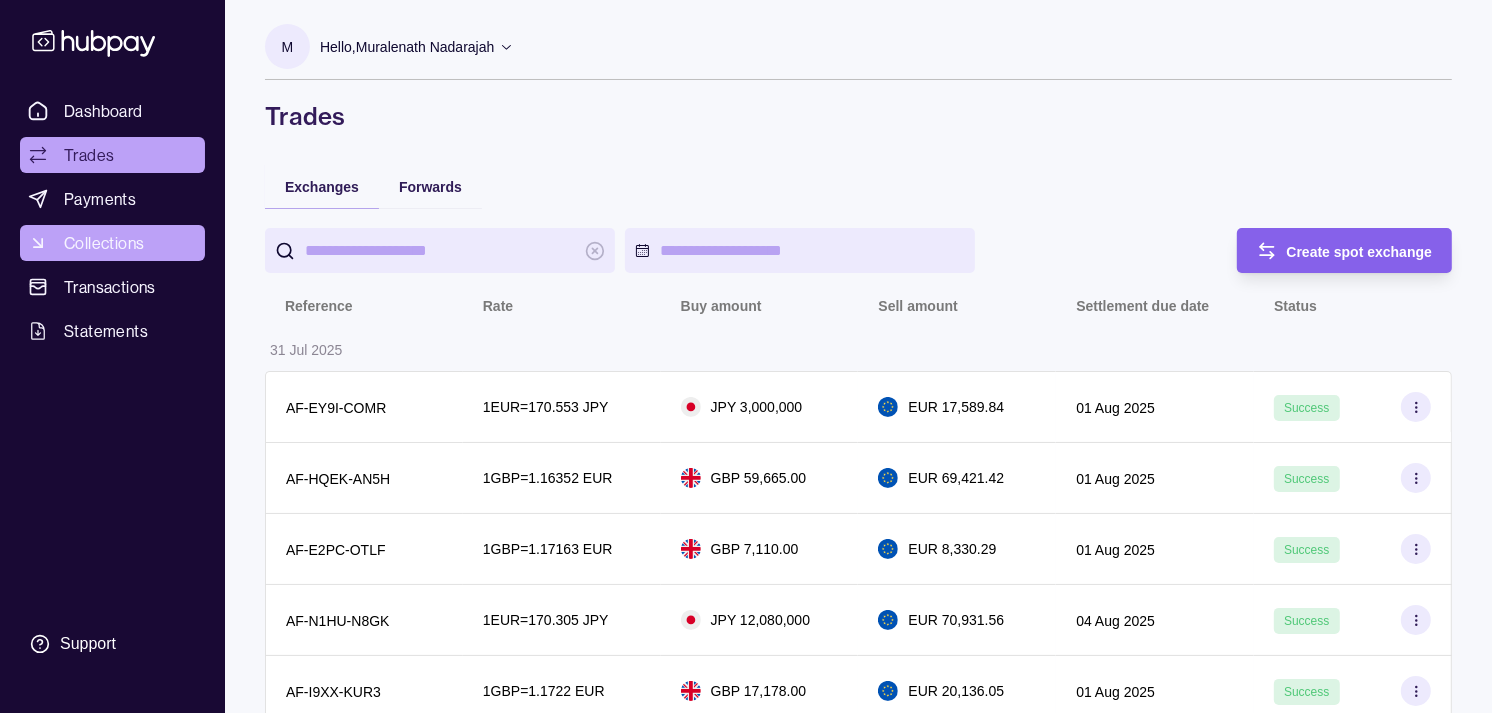 click on "Collections" at bounding box center (104, 243) 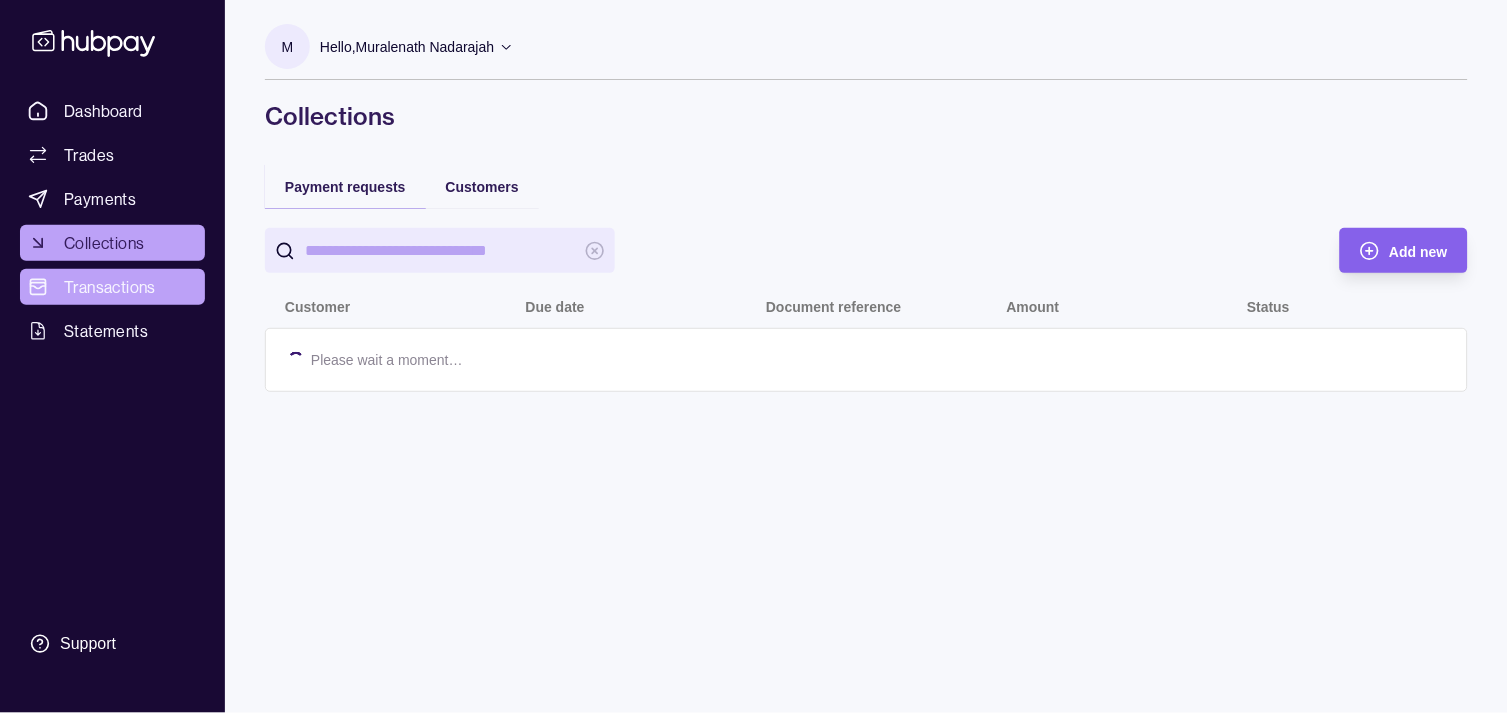 click on "Transactions" at bounding box center (110, 287) 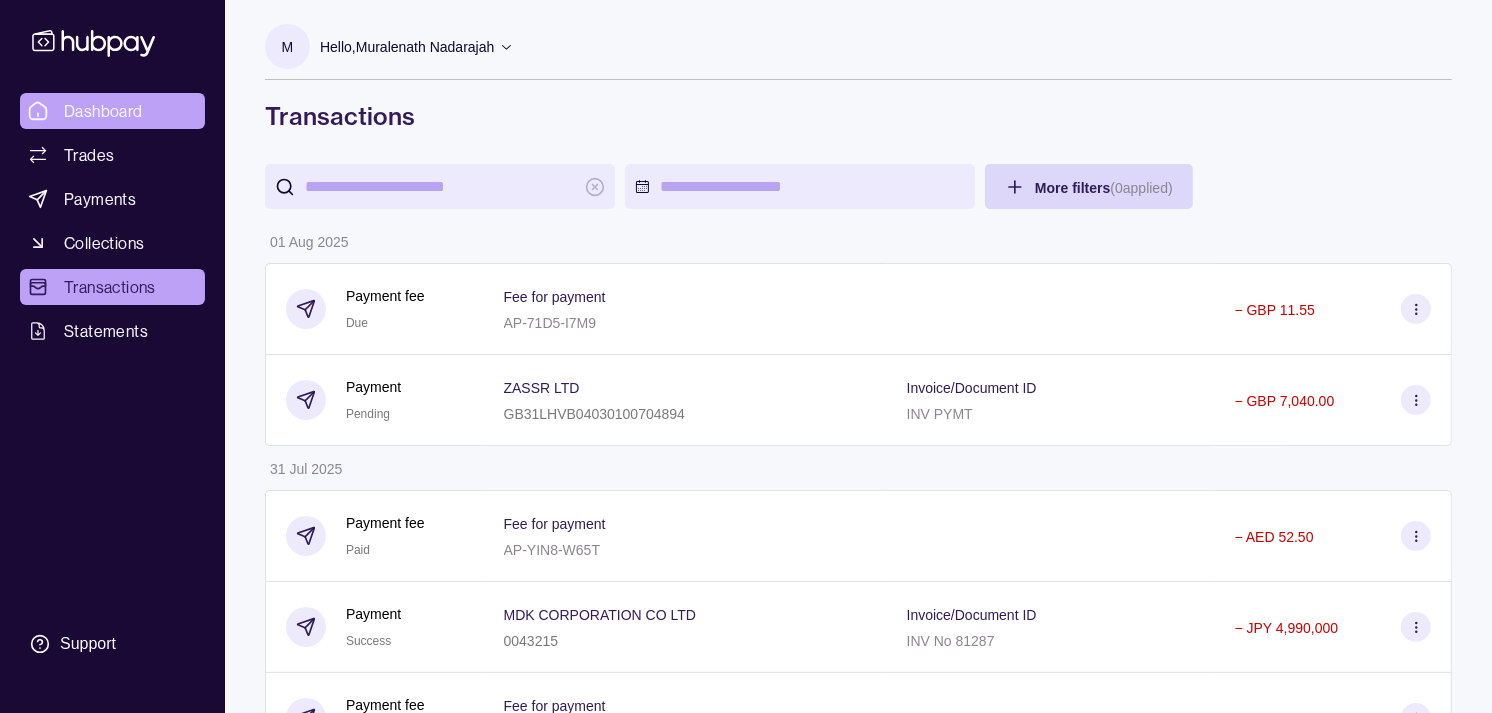 click on "Dashboard" at bounding box center [103, 111] 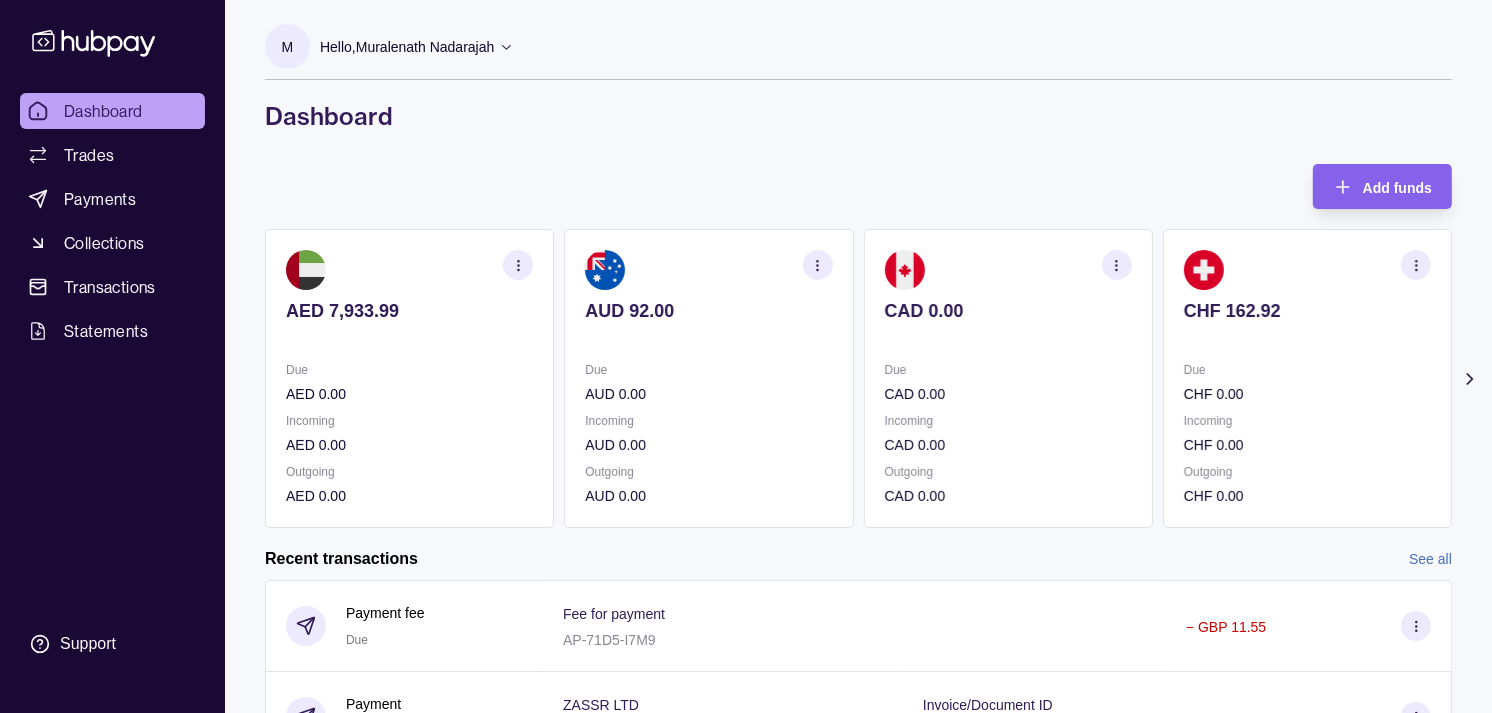 click at bounding box center (1307, 338) 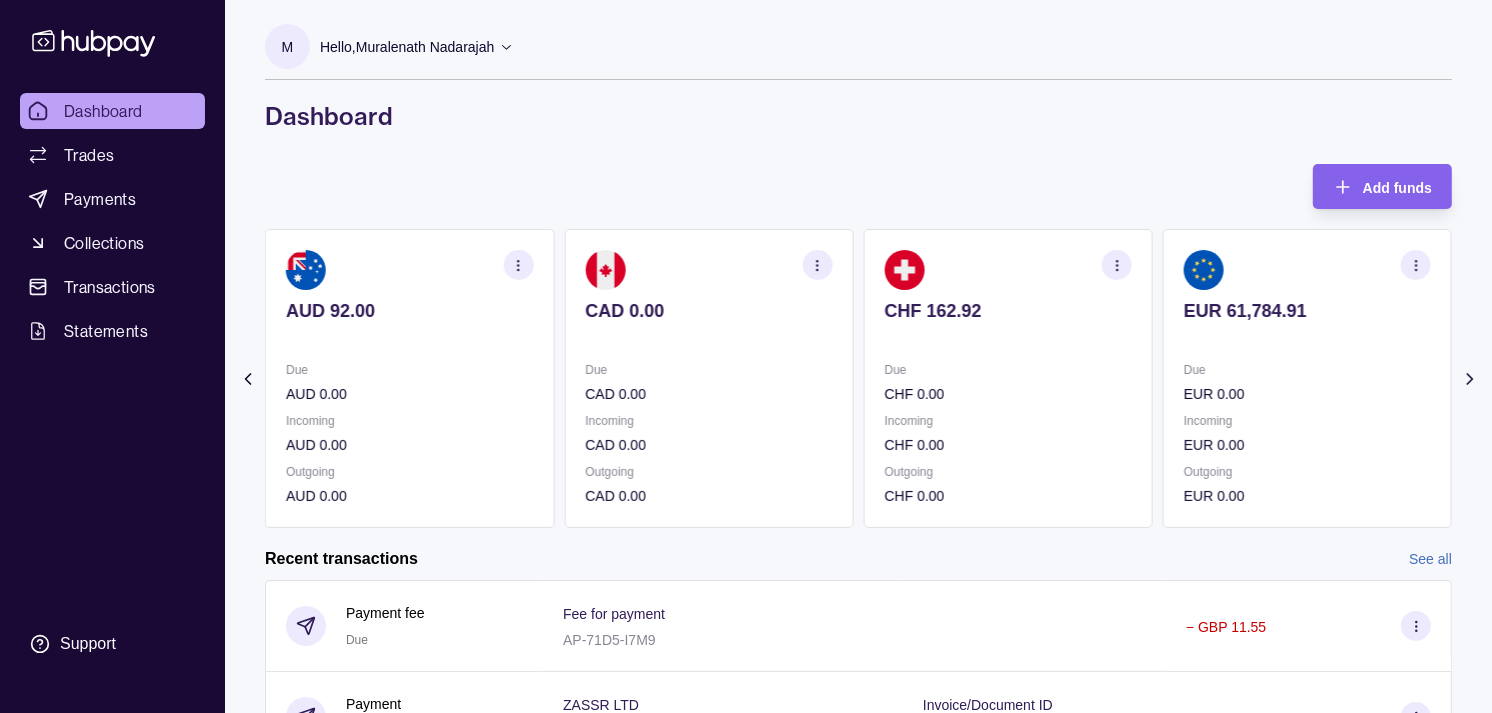 click on "EUR 61,784.91                                                                                                               Due EUR 0.00 Incoming EUR 0.00 Outgoing EUR 0.00" at bounding box center (1307, 378) 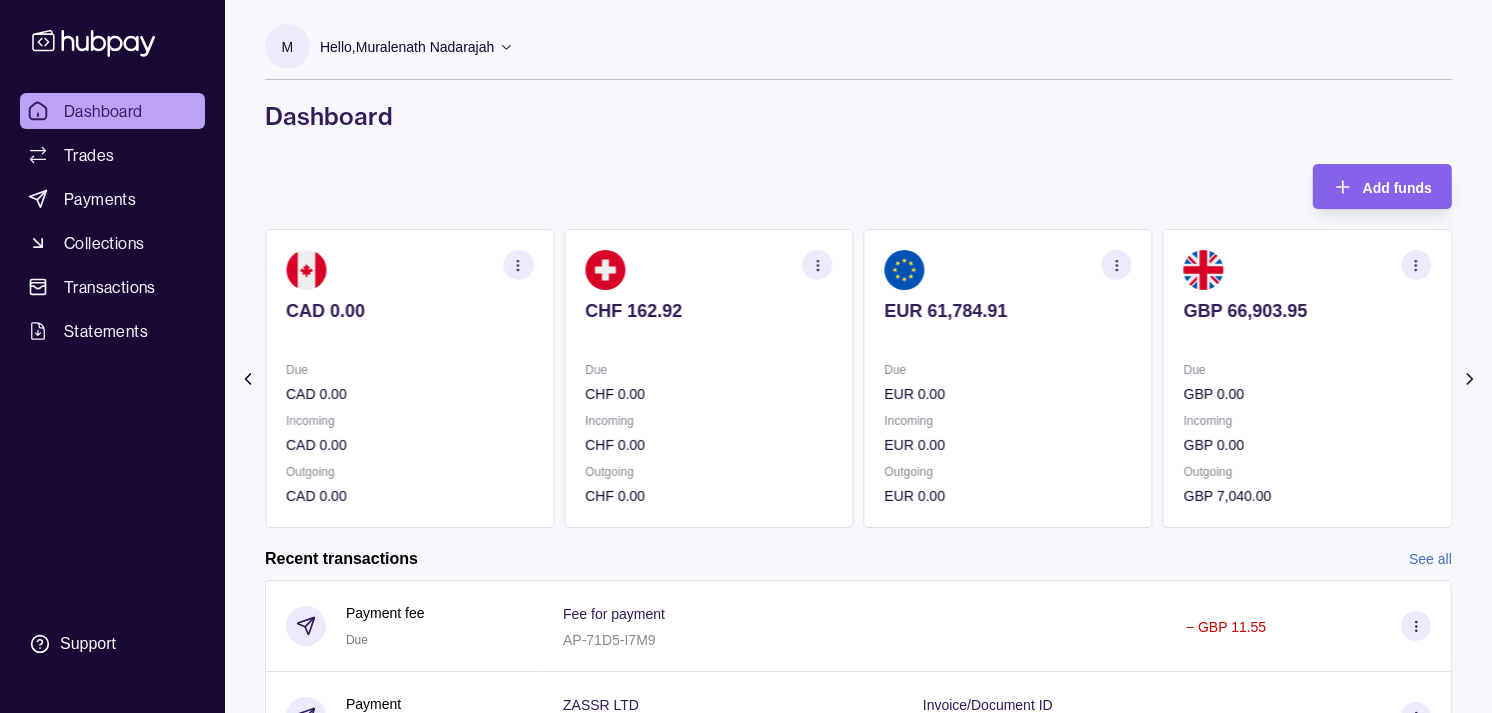 click on "EUR 61,784.91                                                                                                               Due EUR 0.00 Incoming EUR 0.00 Outgoing EUR 0.00" at bounding box center [1008, 378] 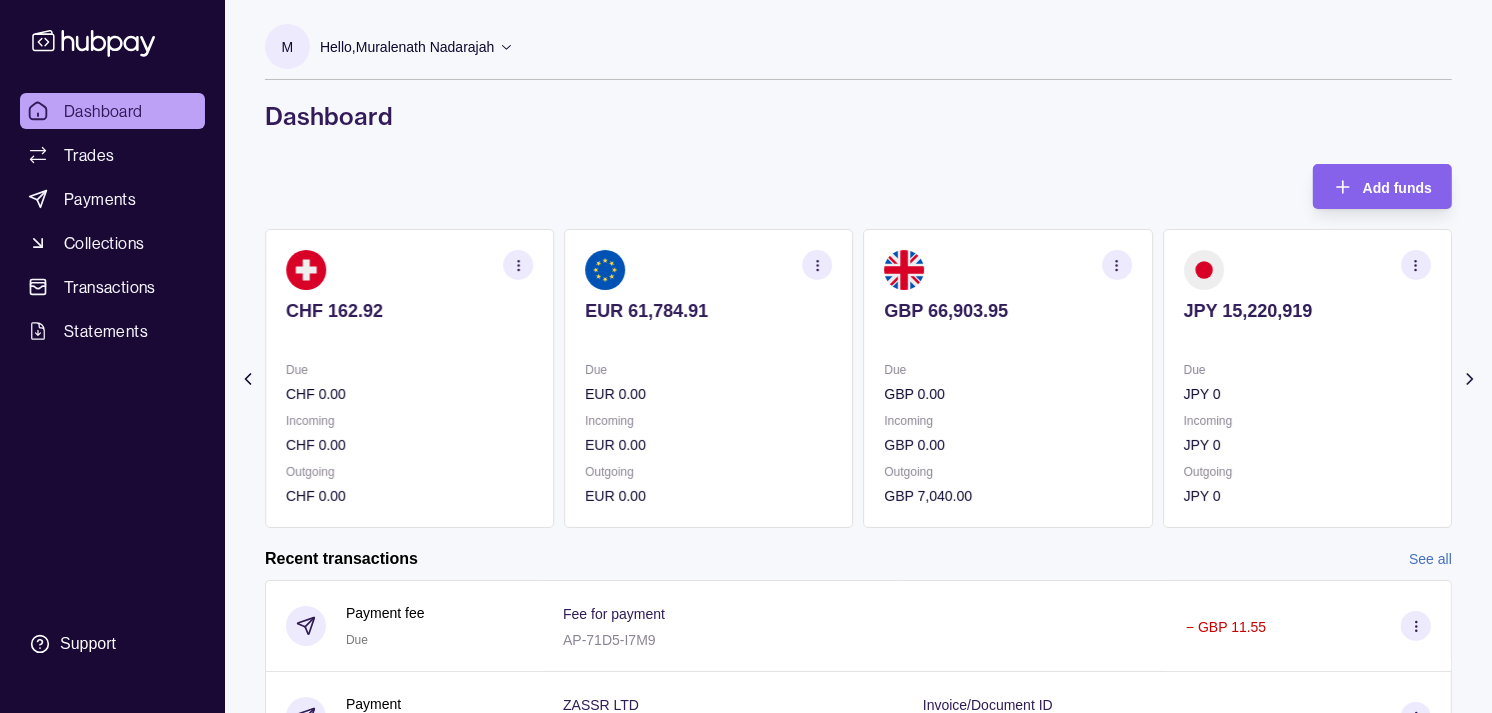 click on "GBP 66,903.95" at bounding box center (1008, 324) 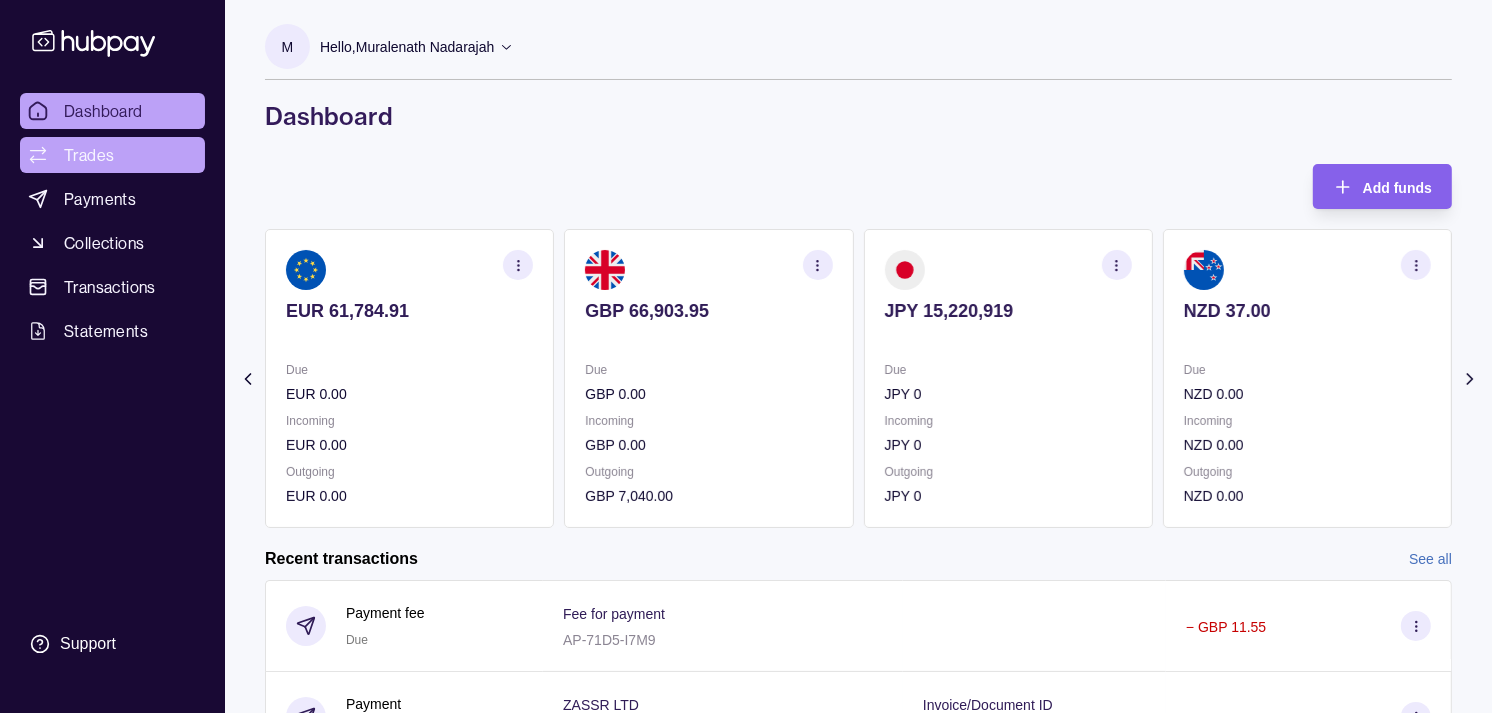 click on "Trades" at bounding box center (112, 155) 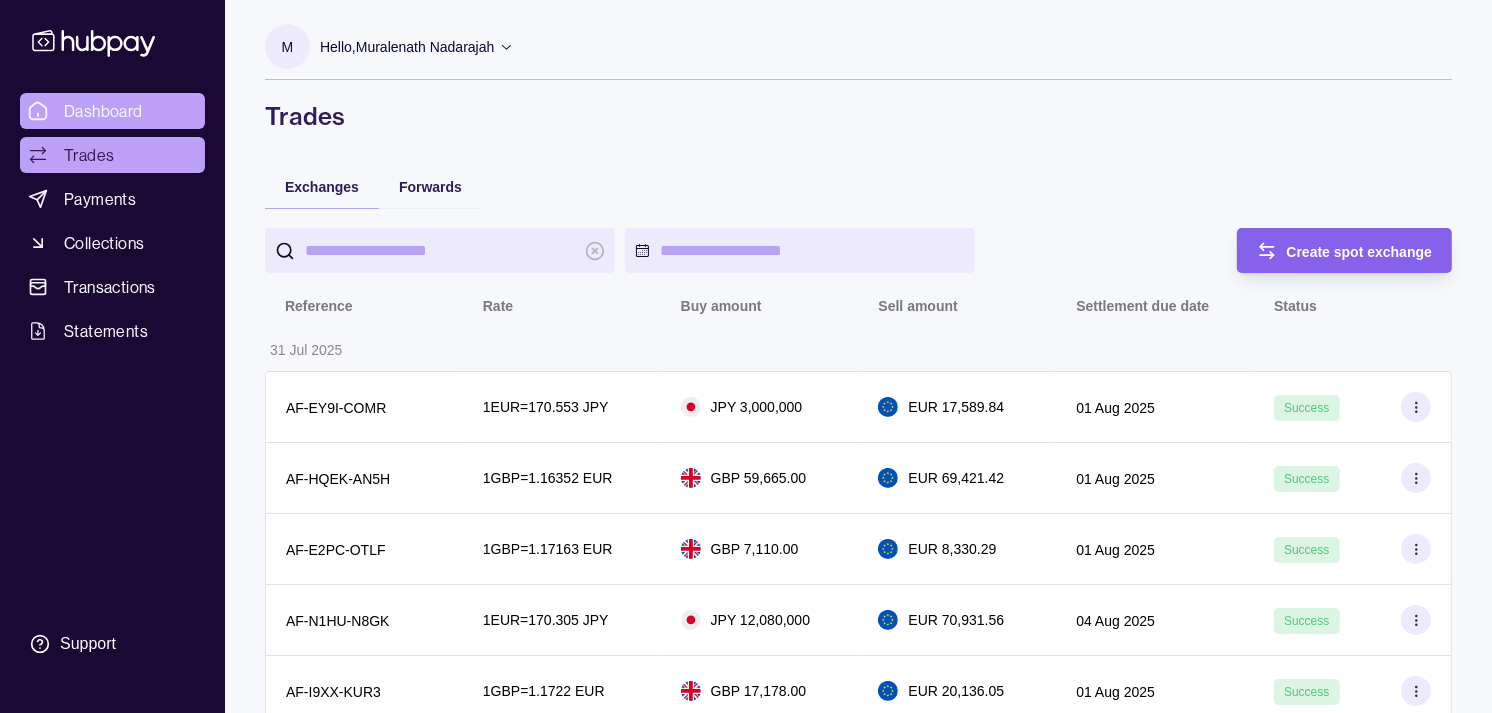 click on "Dashboard" at bounding box center (103, 111) 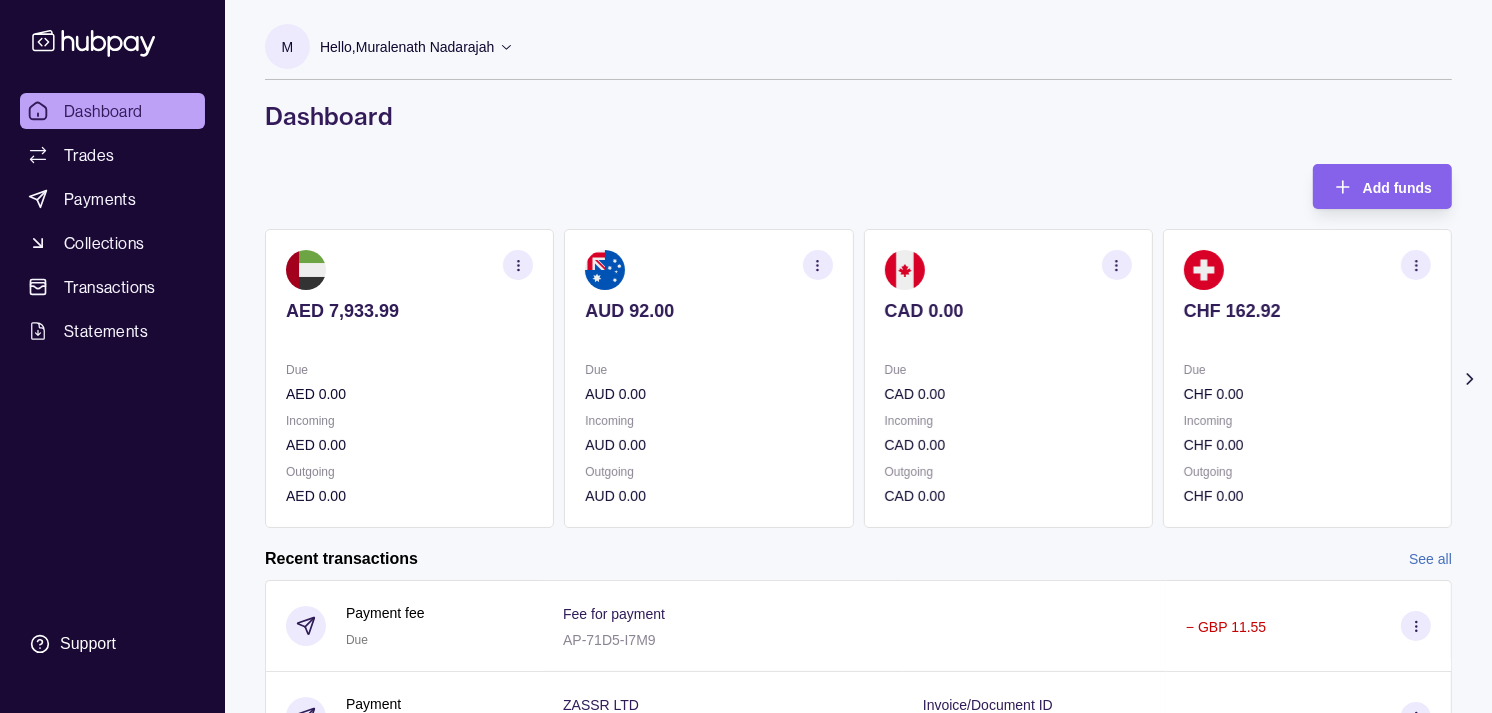 click at bounding box center [1008, 338] 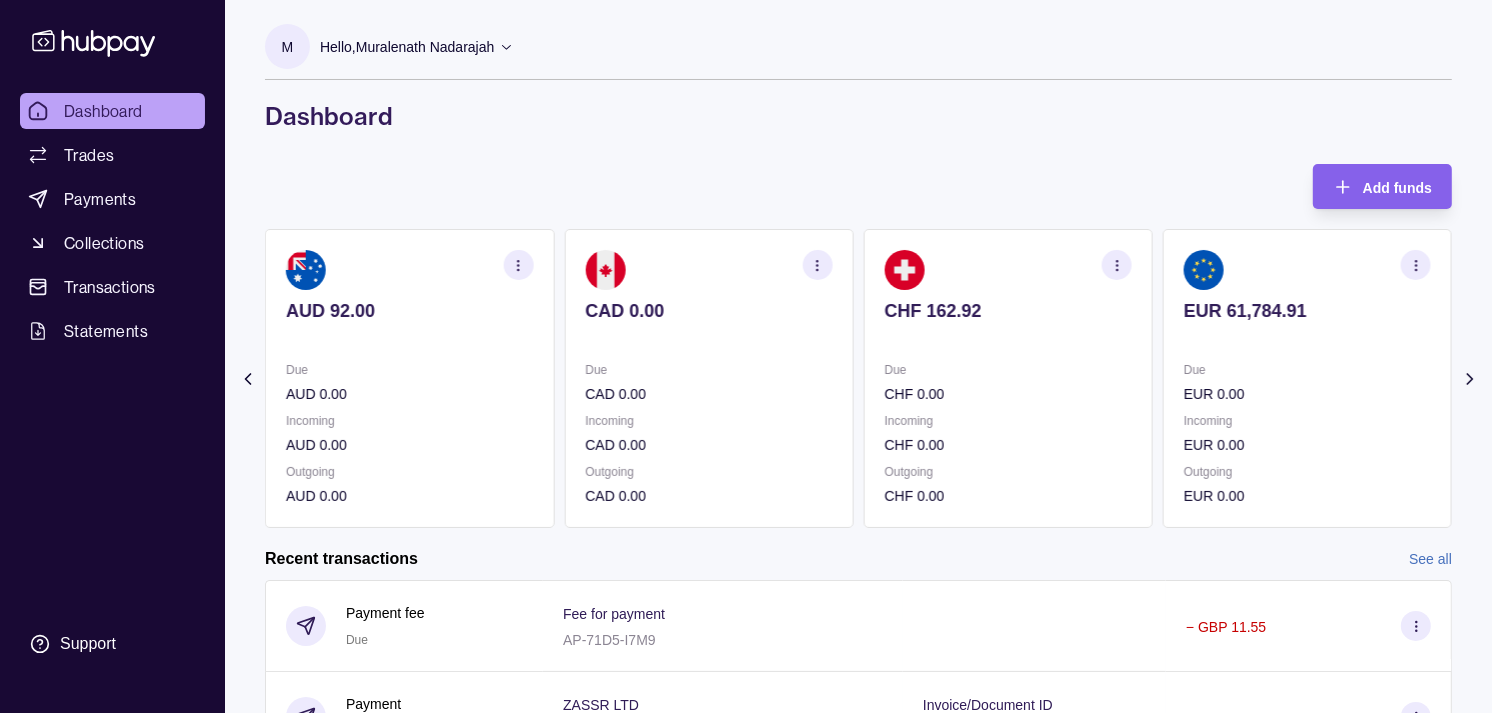 click on "CHF 162.92                                                                                                               Due CHF 0.00 Incoming CHF 0.00 Outgoing CHF 0.00" at bounding box center (1008, 378) 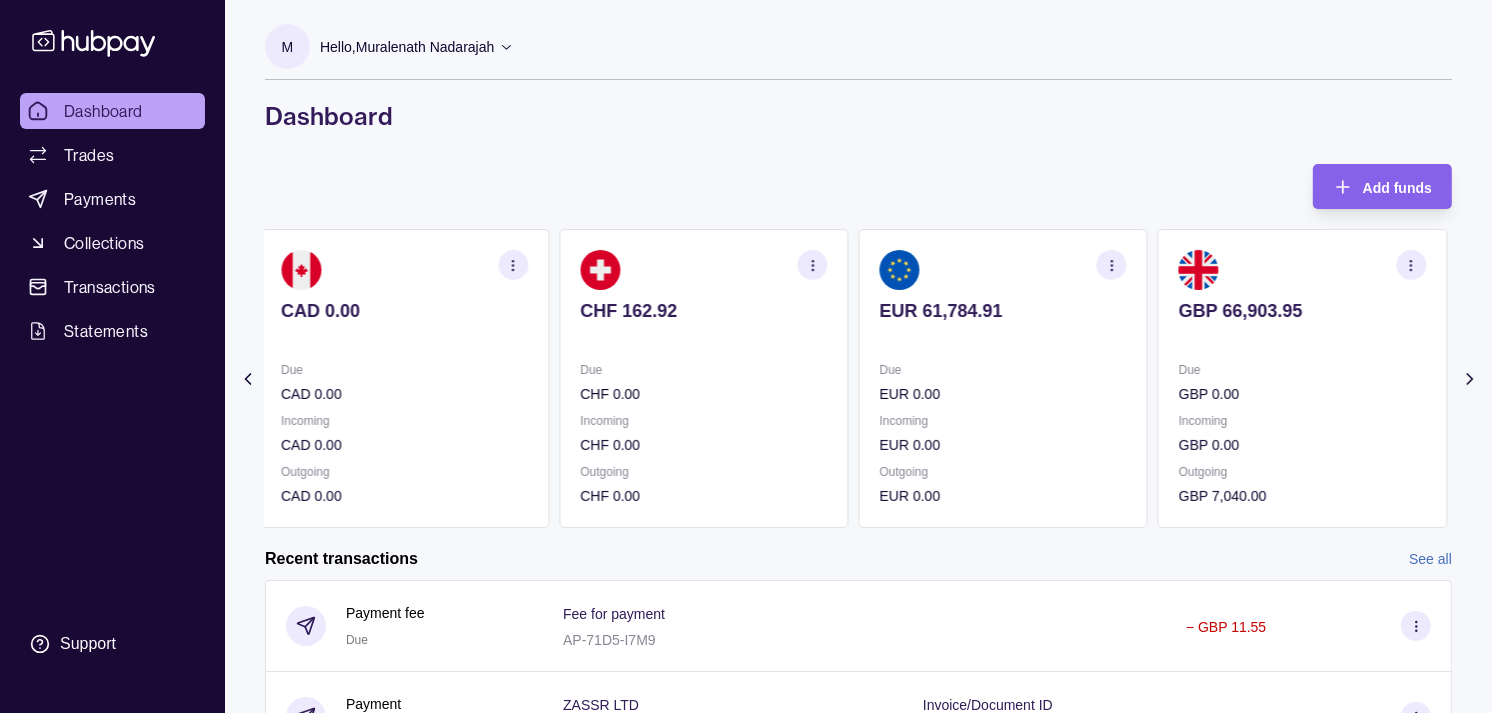 click on "EUR 61,784.91                                                                                                               Due EUR 0.00 Incoming EUR 0.00 Outgoing EUR 0.00" at bounding box center (1003, 378) 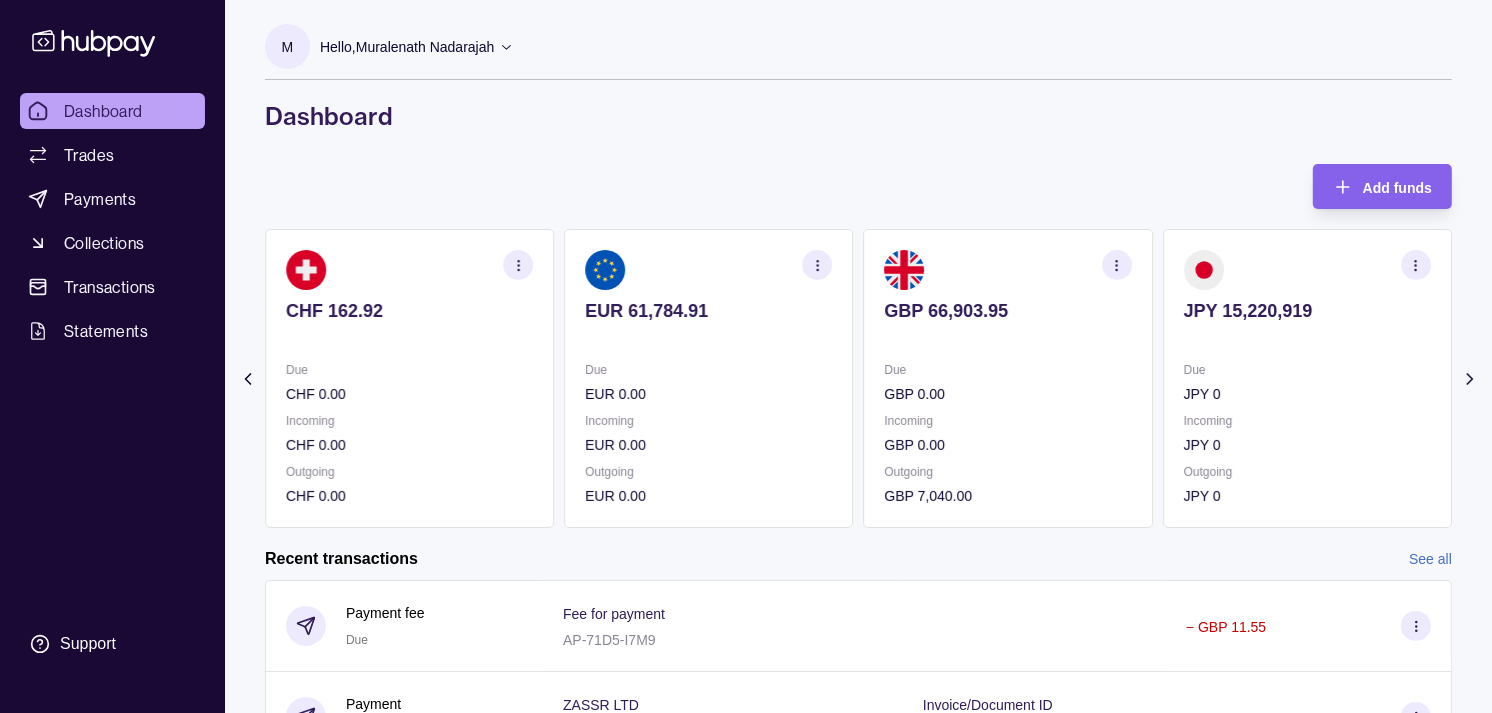 click on "Due GBP 0.00 Incoming GBP 0.00 Outgoing GBP 7,040.00" at bounding box center [1008, 378] 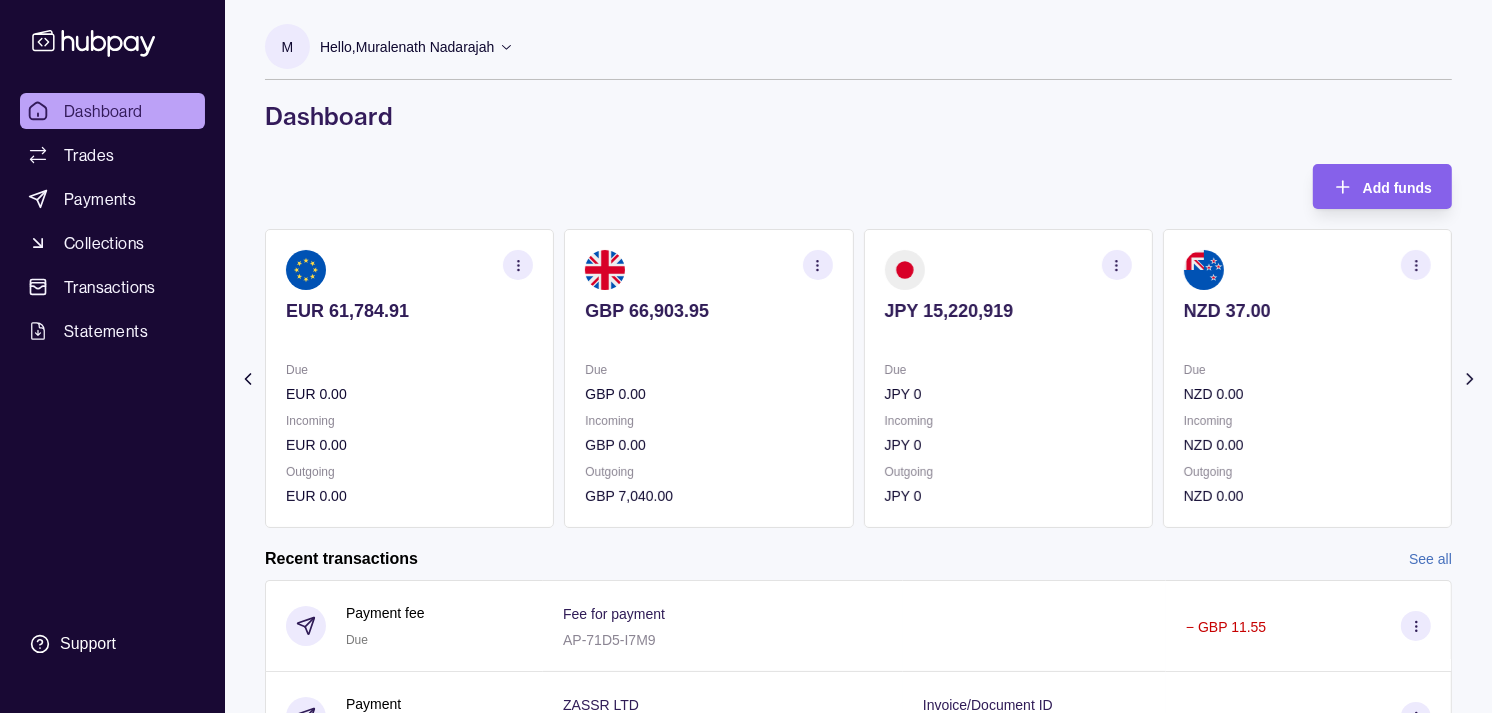 click 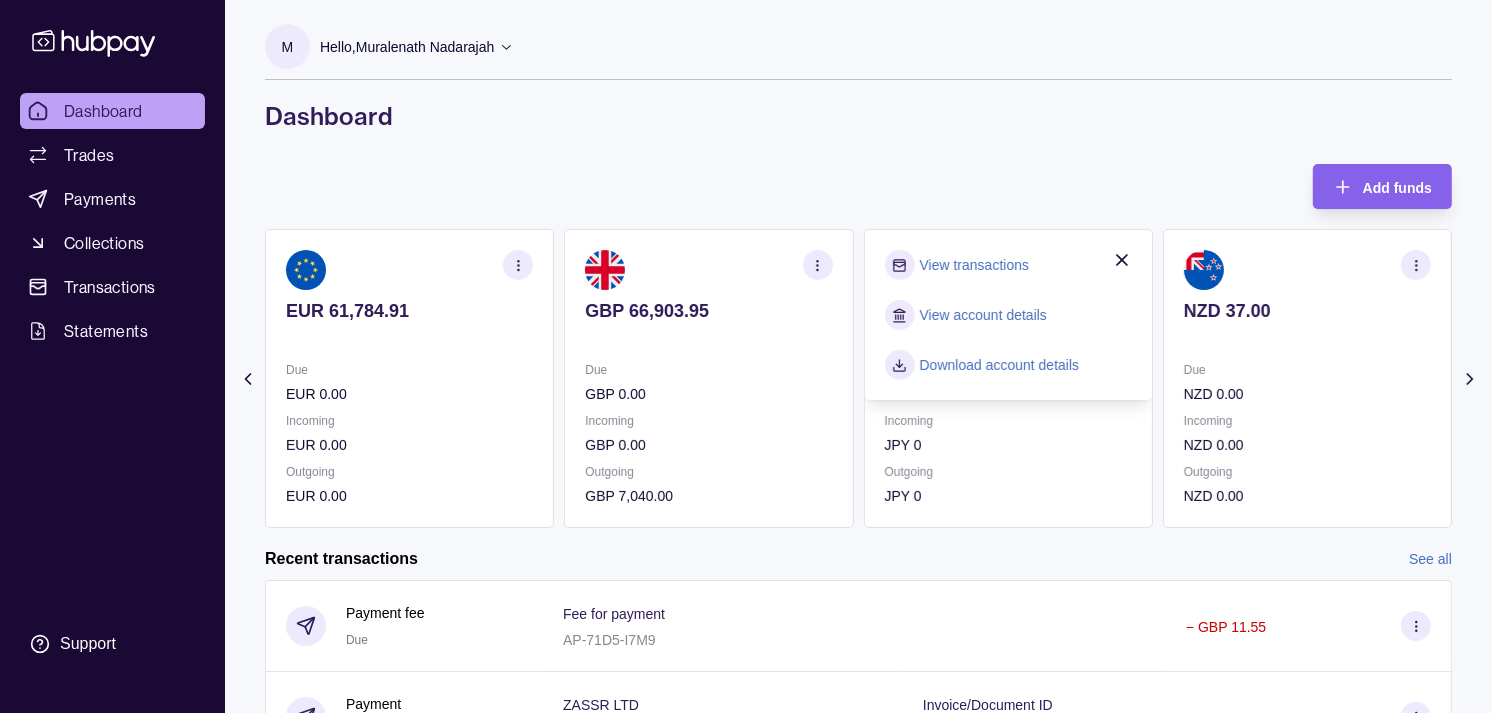 click on "View transactions" at bounding box center [974, 265] 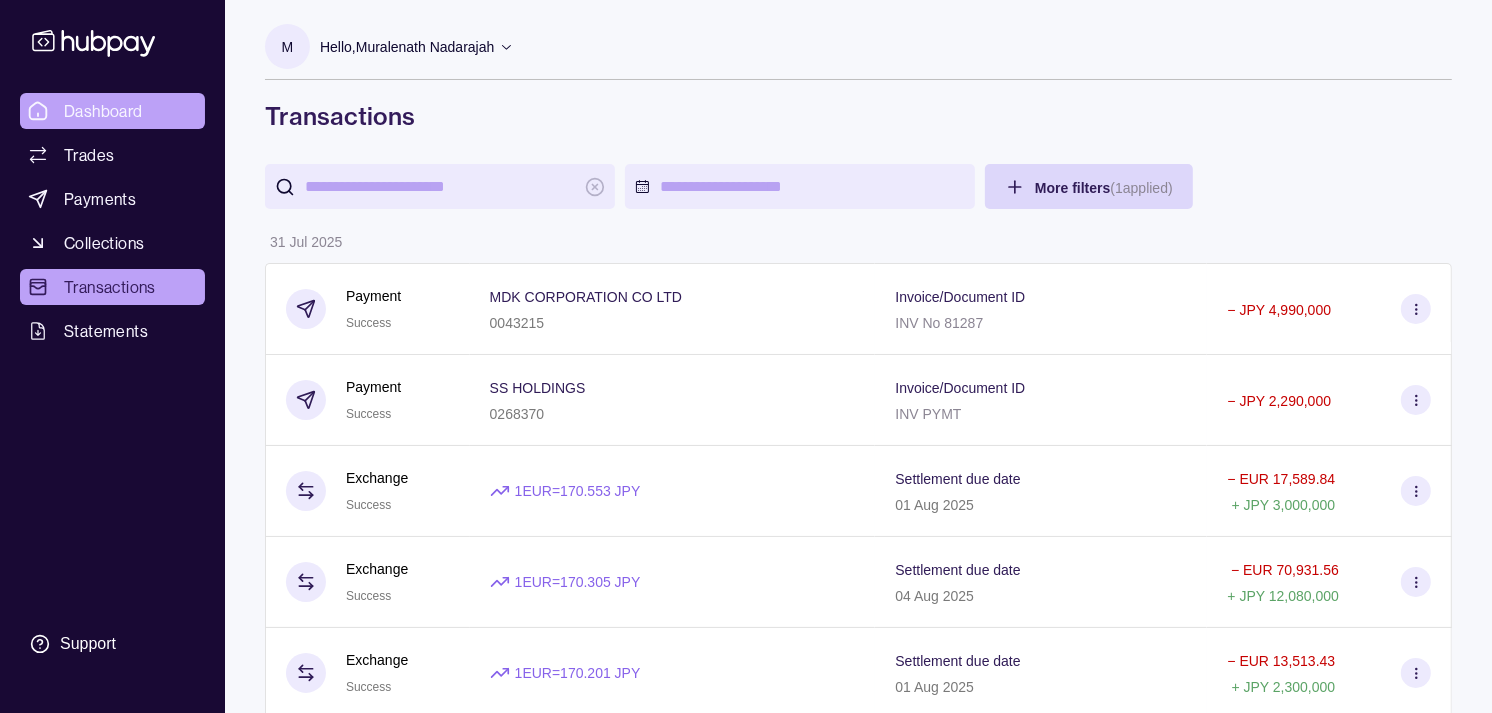 click on "Dashboard" at bounding box center [103, 111] 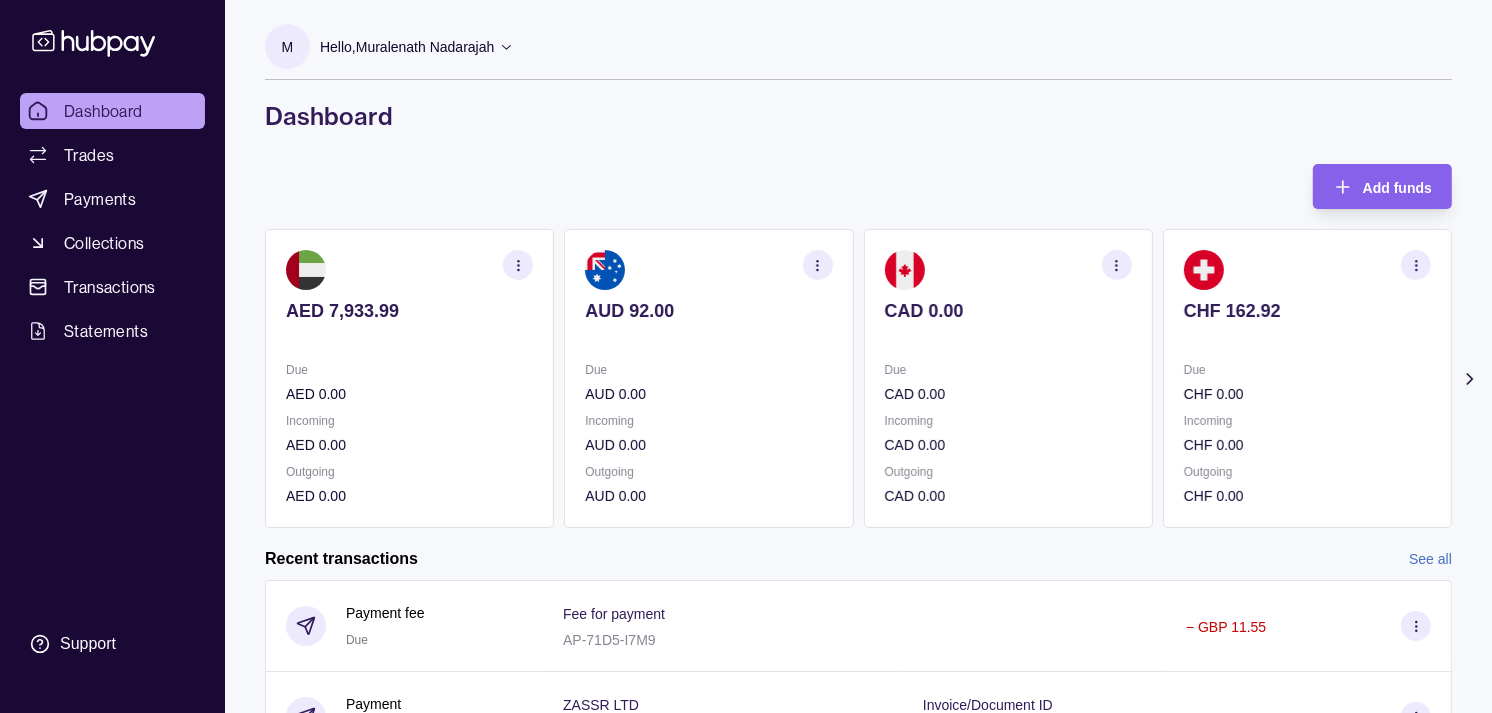 click on "Due" at bounding box center (1307, 370) 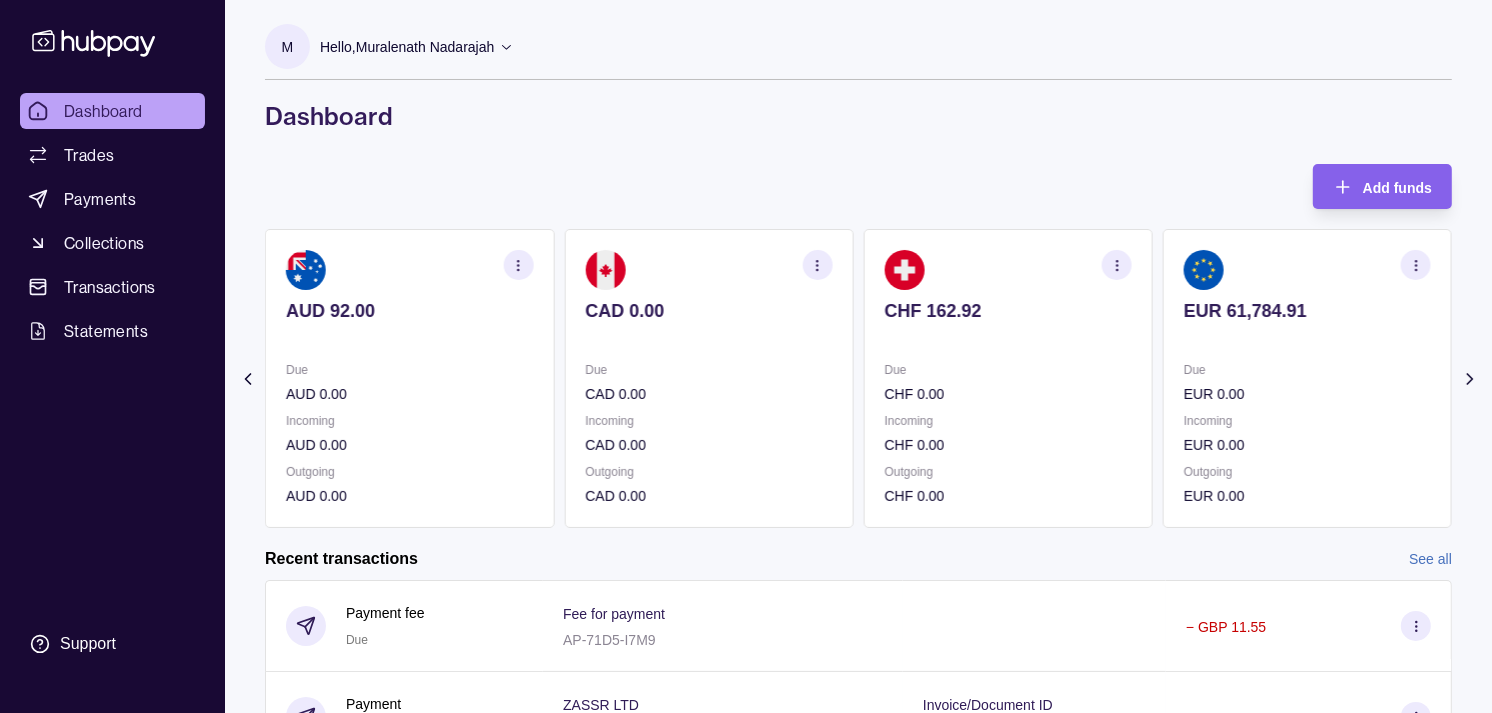 click on "Due" at bounding box center [1307, 370] 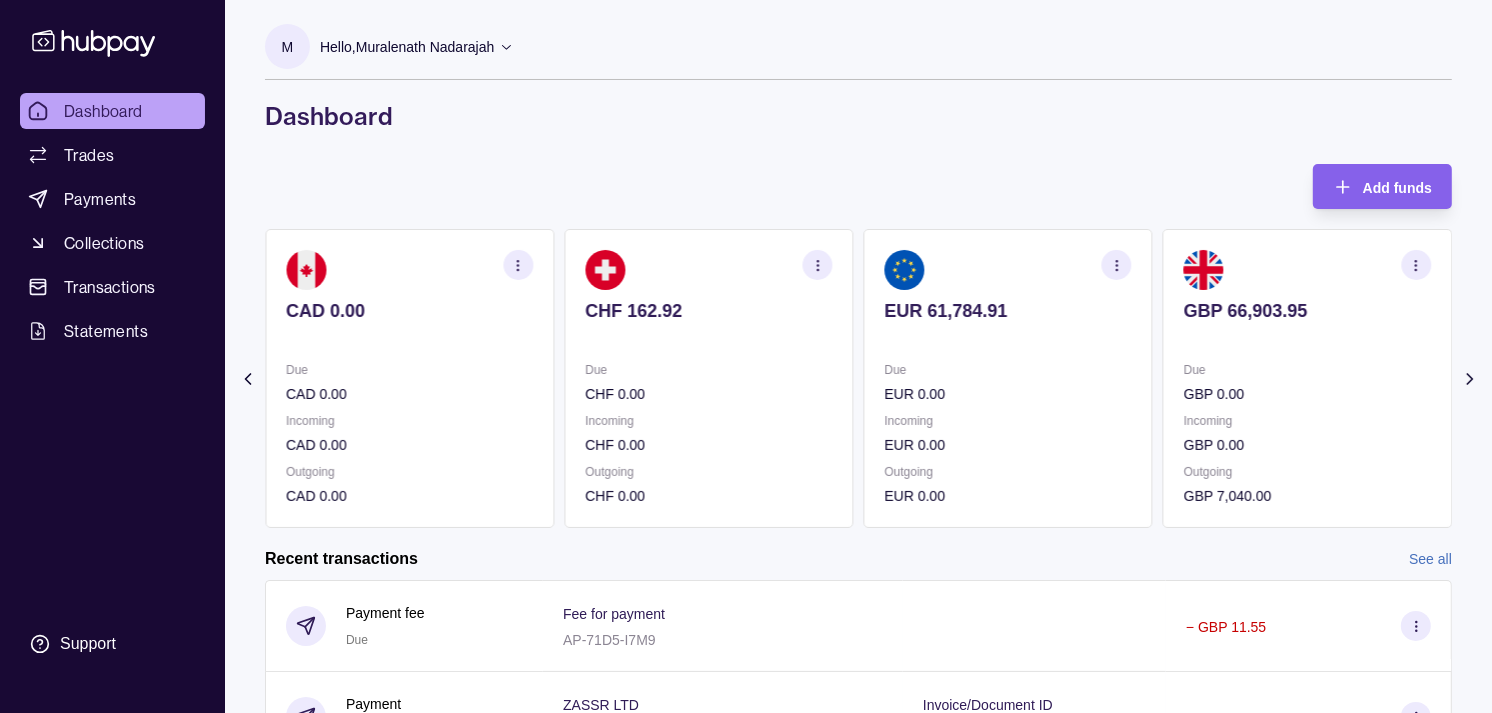 click on "Due" at bounding box center [708, 370] 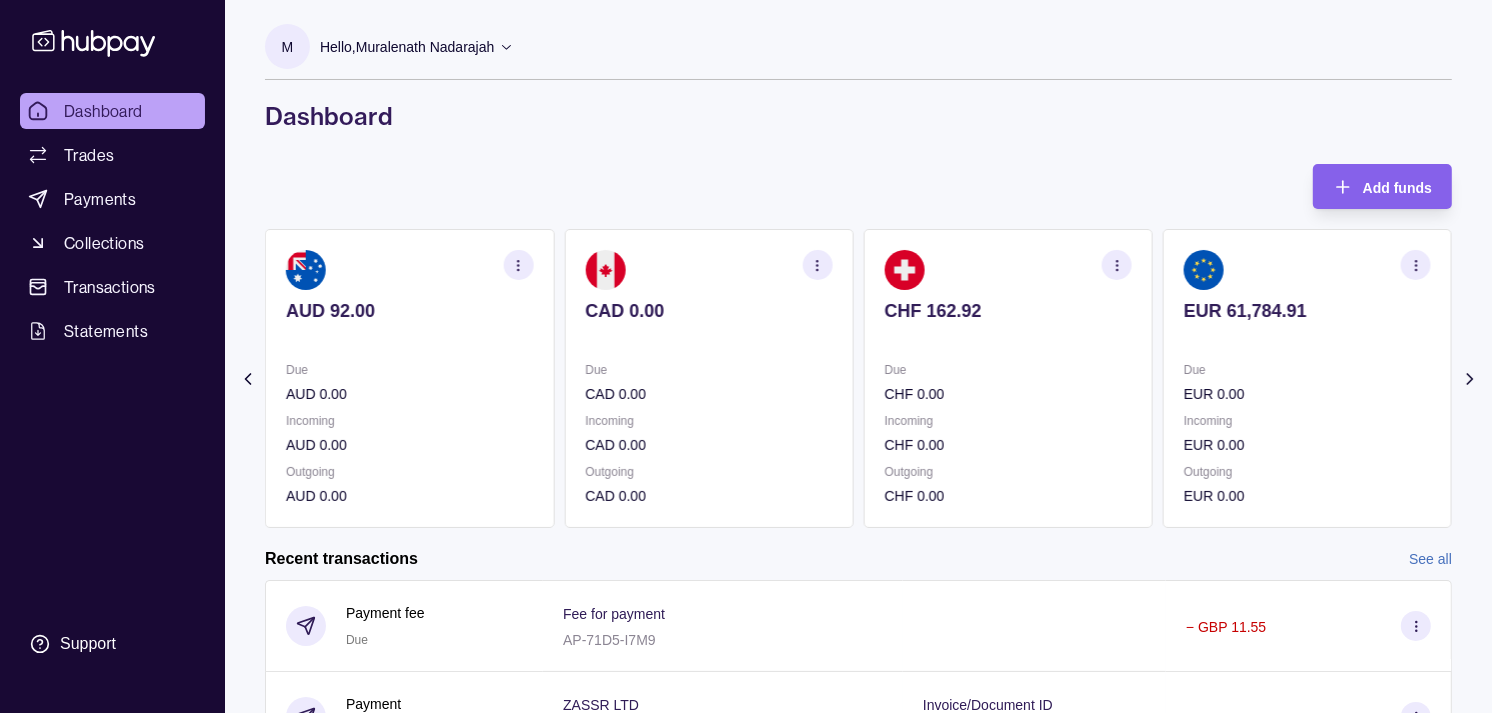 click on "CAD 0.00                                                                                                               Due CAD 0.00 Incoming CAD 0.00 Outgoing CAD 0.00" at bounding box center [708, 378] 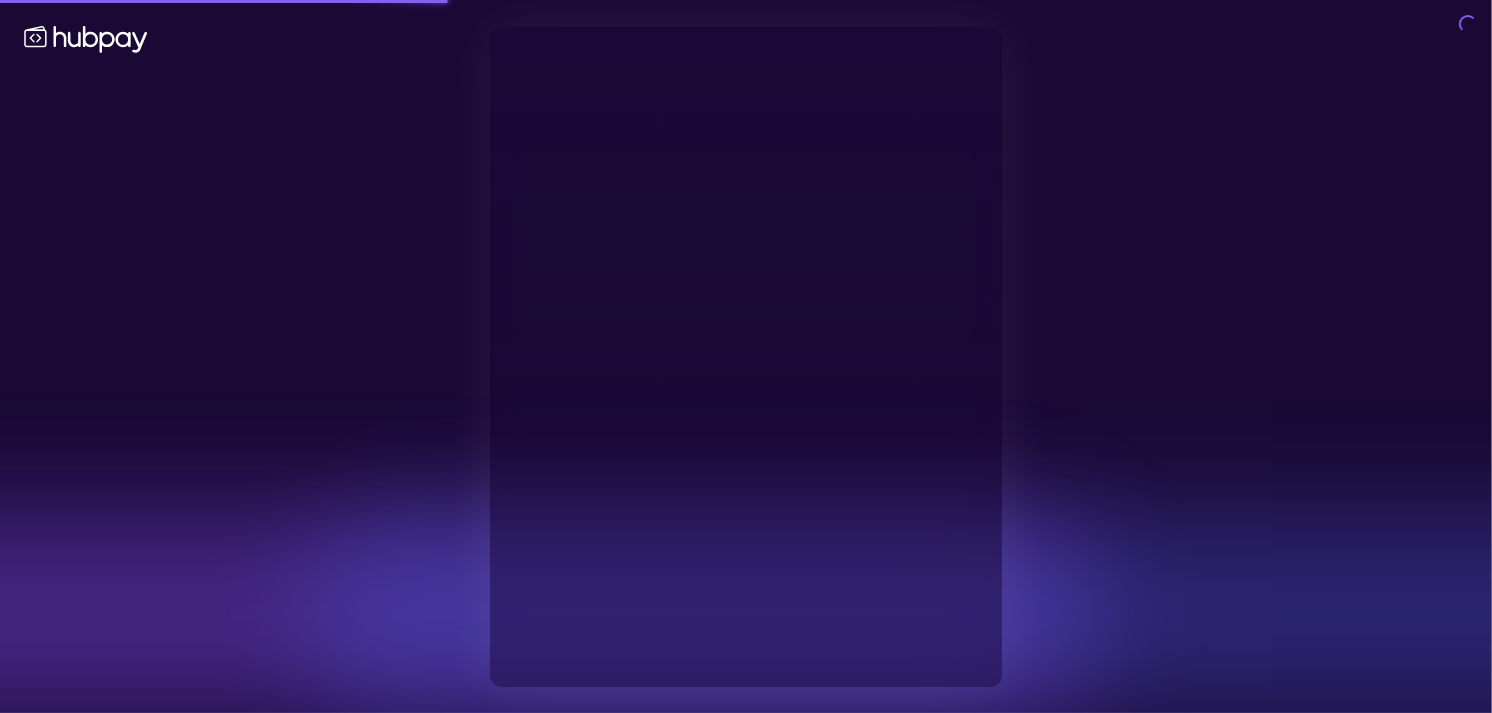 type on "**********" 